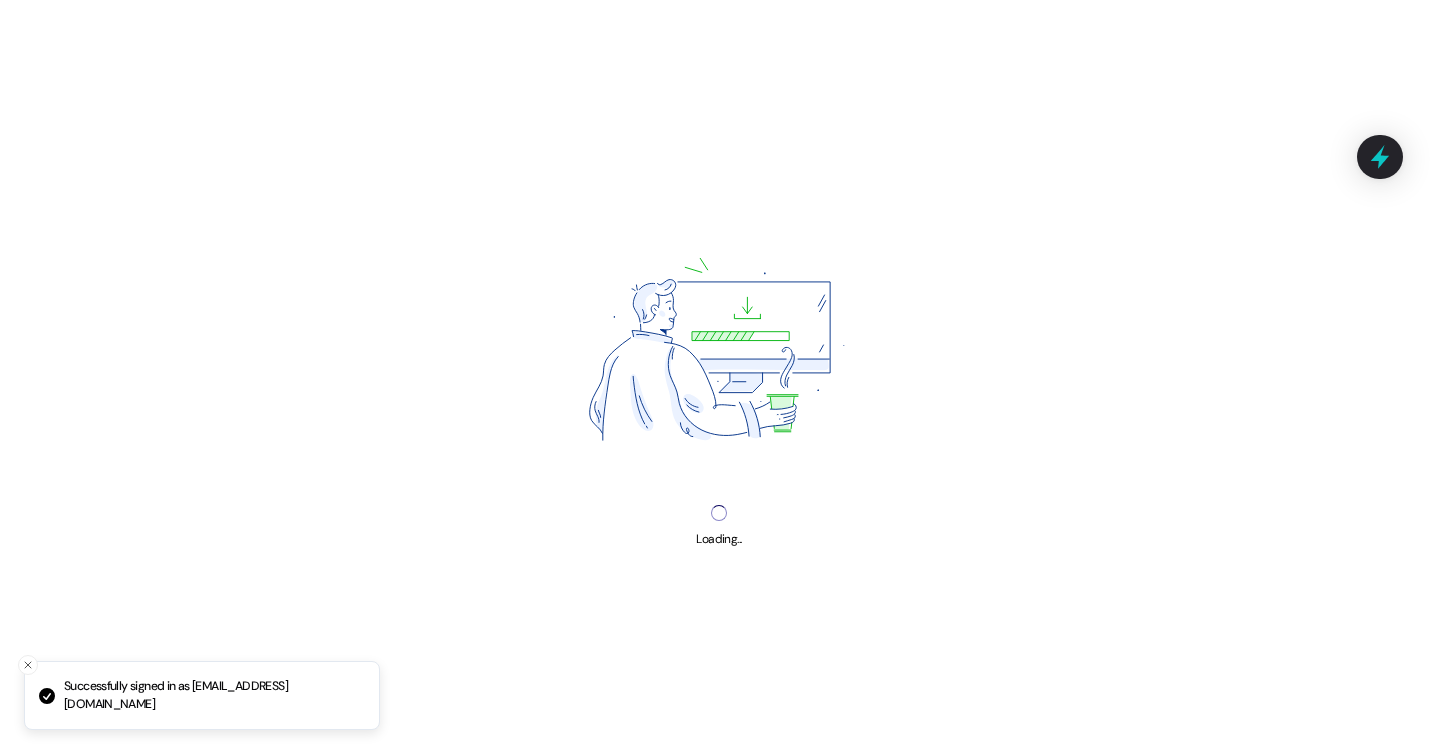 scroll, scrollTop: 0, scrollLeft: 0, axis: both 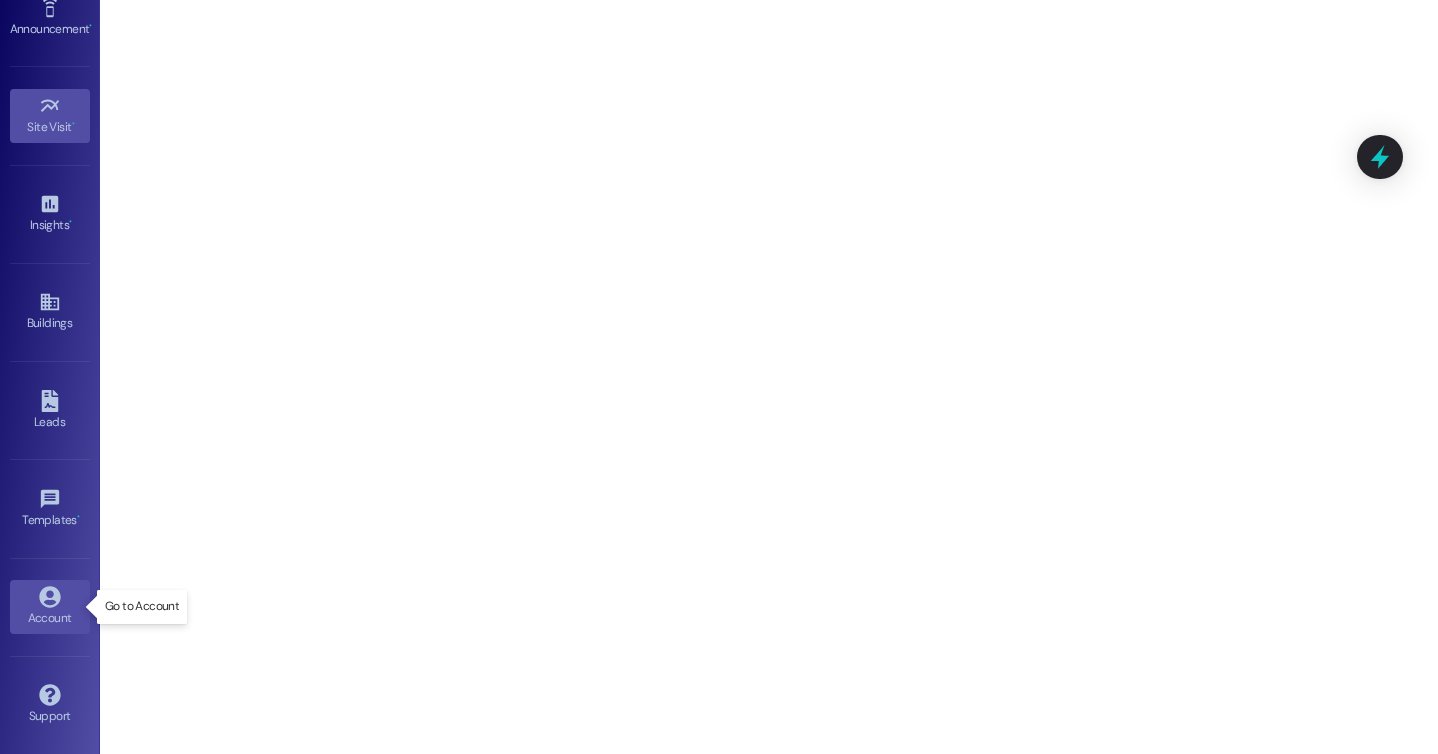 click 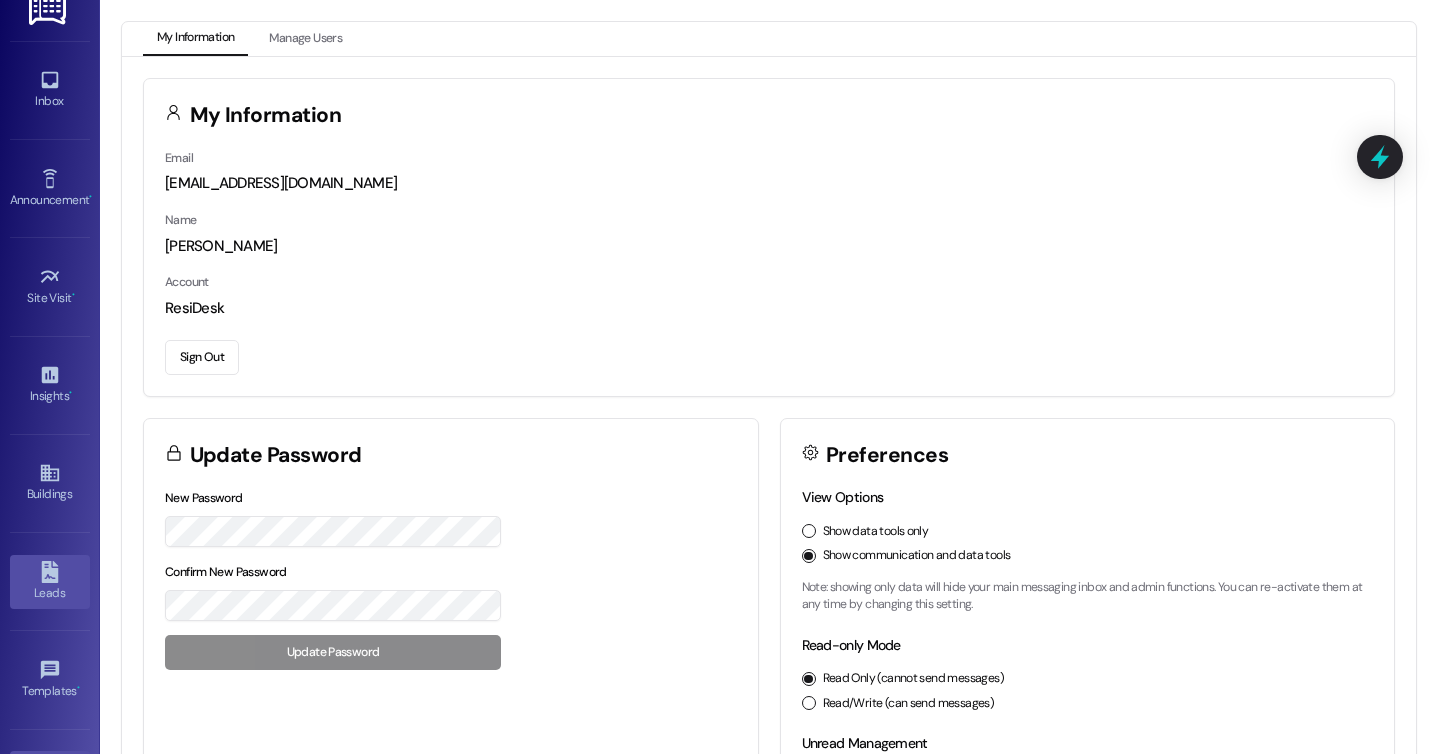 scroll, scrollTop: 0, scrollLeft: 0, axis: both 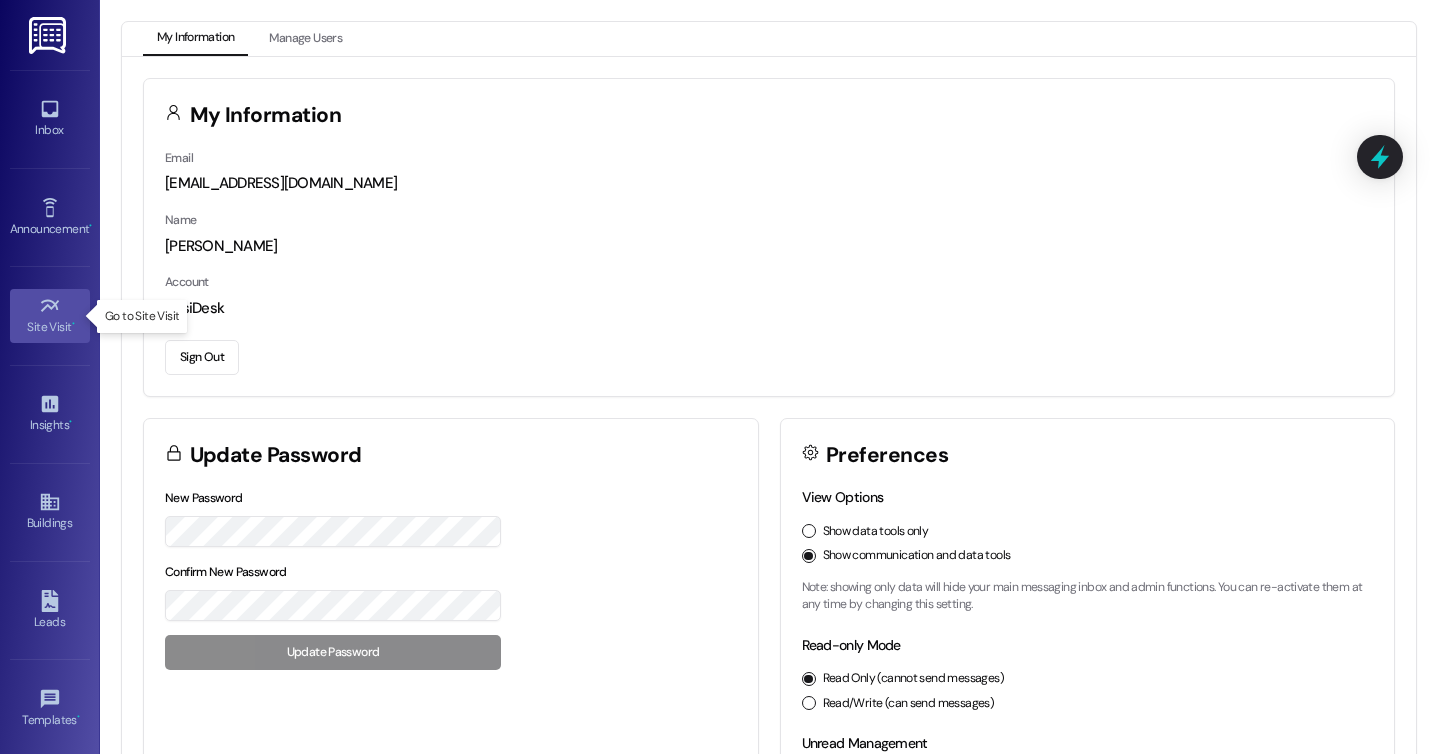 click 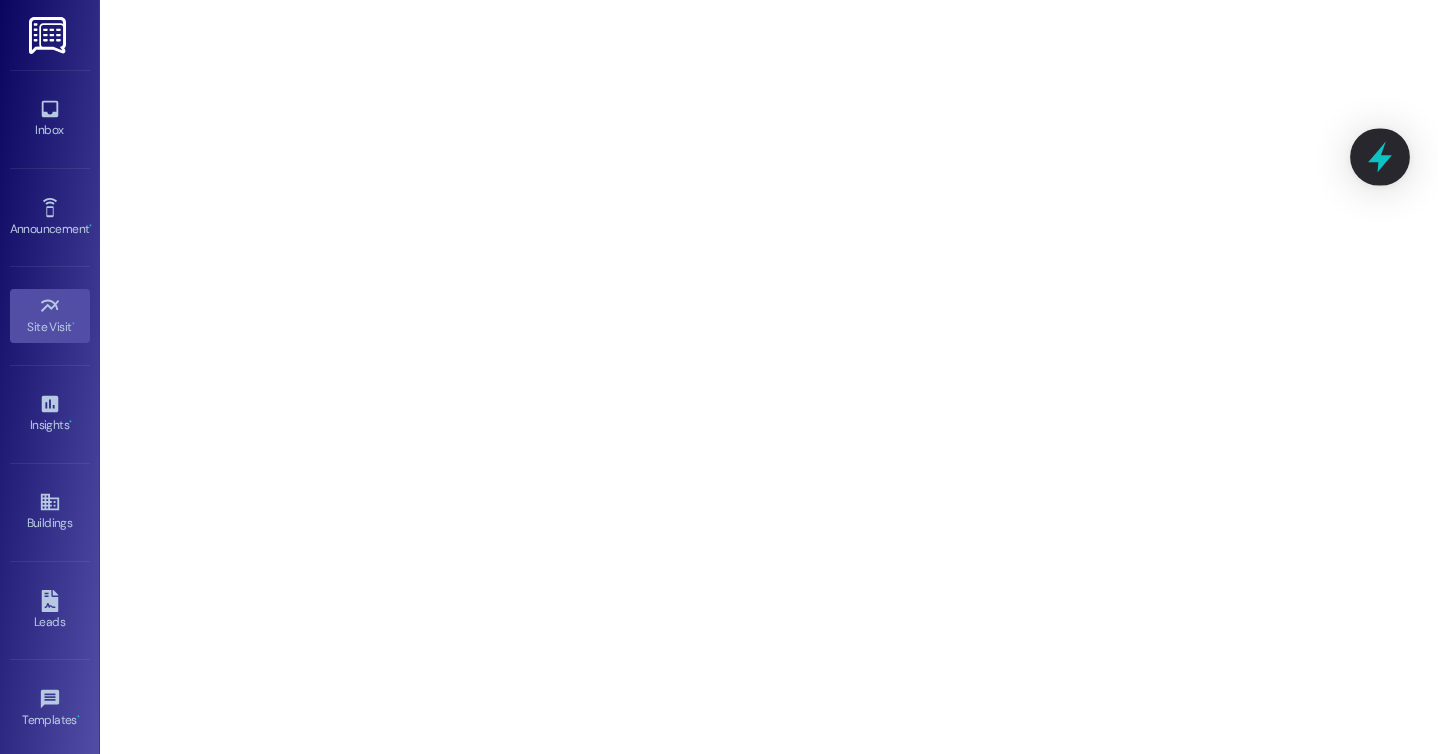 click 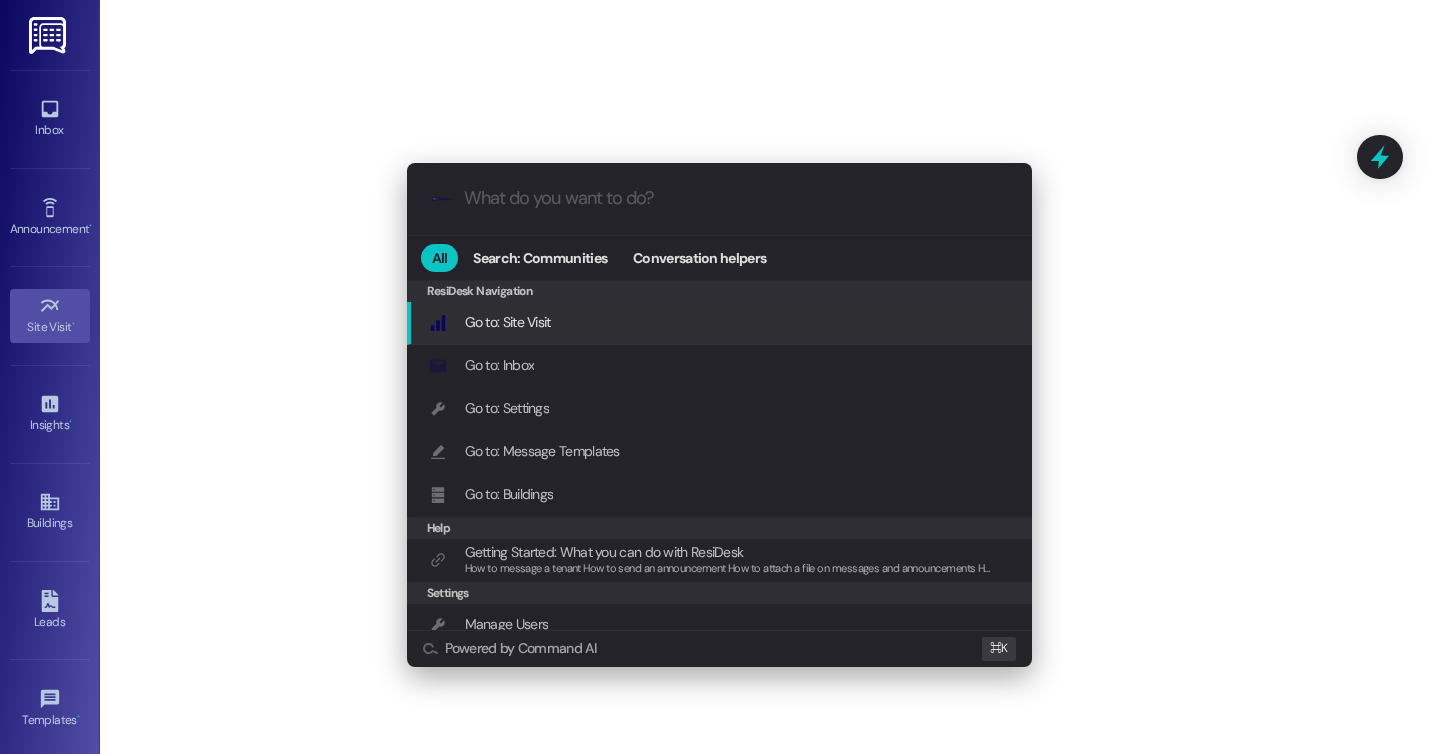 click on ".cls-1{fill:#0a055f;}.cls-2{fill:#0cc4c4;} resideskLogoBlueOrange All Search: Communities Conversation helpers ResiDesk Navigation ResiDesk Navigation Go to: Site Visit Add shortcut Go to: Inbox Add shortcut Go to: Settings Add shortcut Go to: Message Templates Add shortcut Go to: Buildings Add shortcut Help Getting Started: What you can do with ResiDesk How to message a tenant
How to send an announcement
How to attach a file on messages and announcements
How to message a prospect
How to message an inbound prospect
How to send an internal message
How to use the ResiDesk Outlook Add-in Add shortcut Settings Manage Users Add shortcut Conversations Property Conversations See conversations at a property Add shortcut Send Announcement Add shortcut Site Visit Property Activity View activity metrics for a property Add shortcut Powered by Command AI ⌘ K" at bounding box center [719, 377] 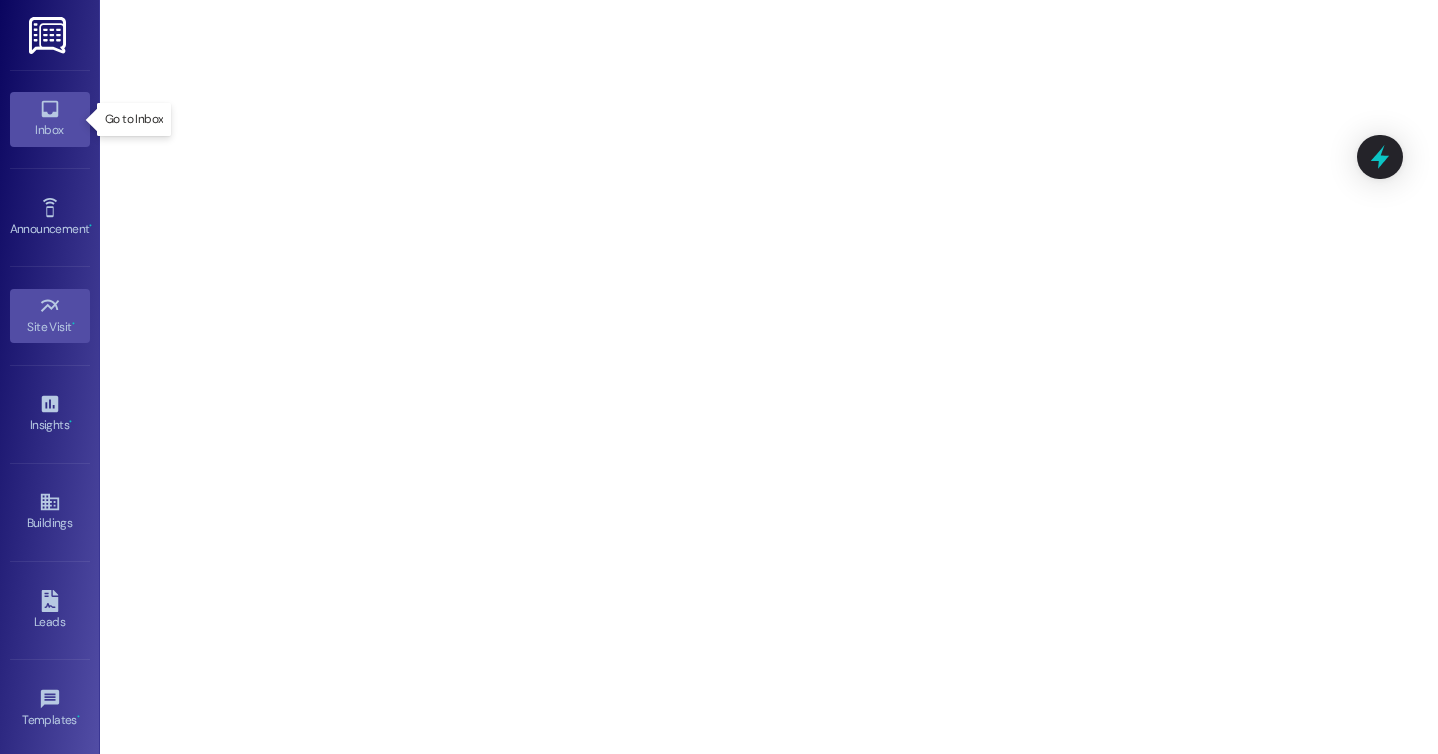 click 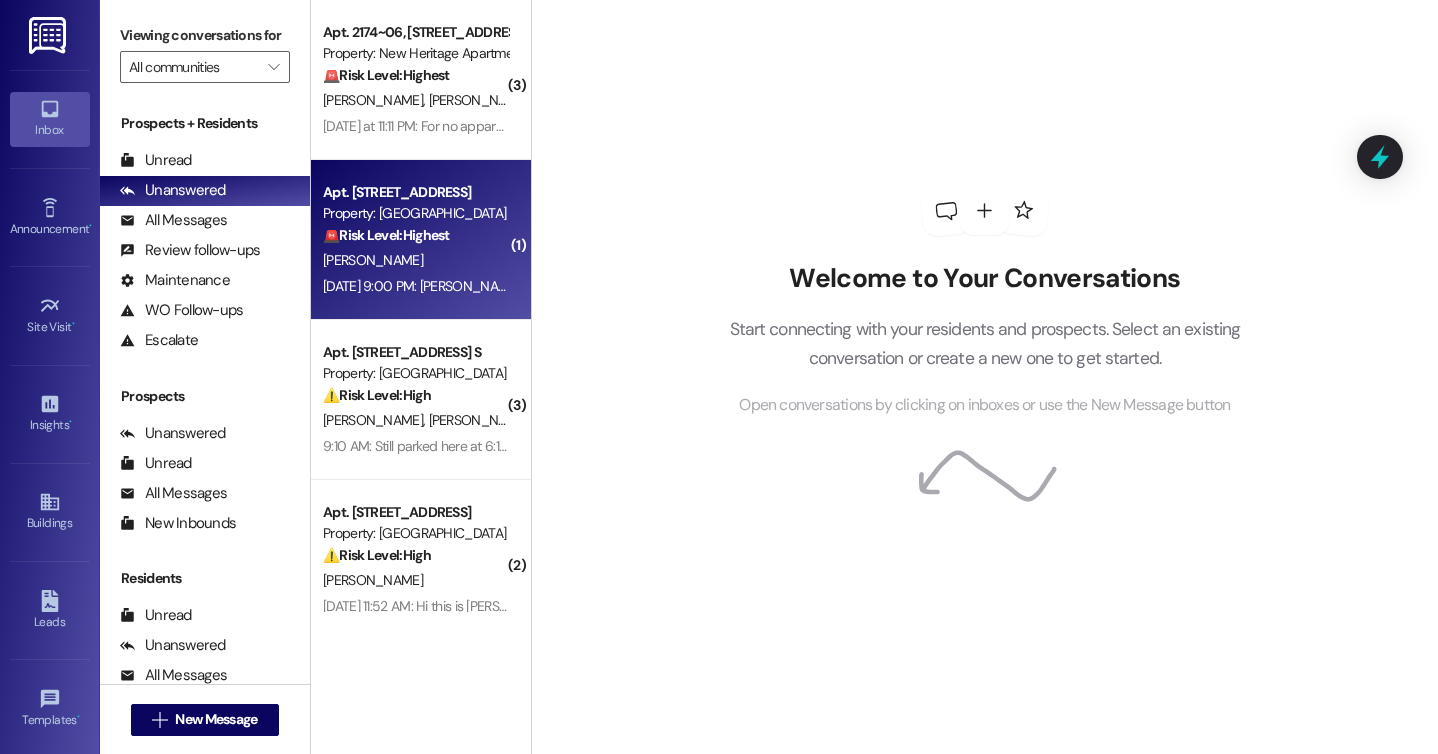 click on "[PERSON_NAME]" at bounding box center [373, 260] 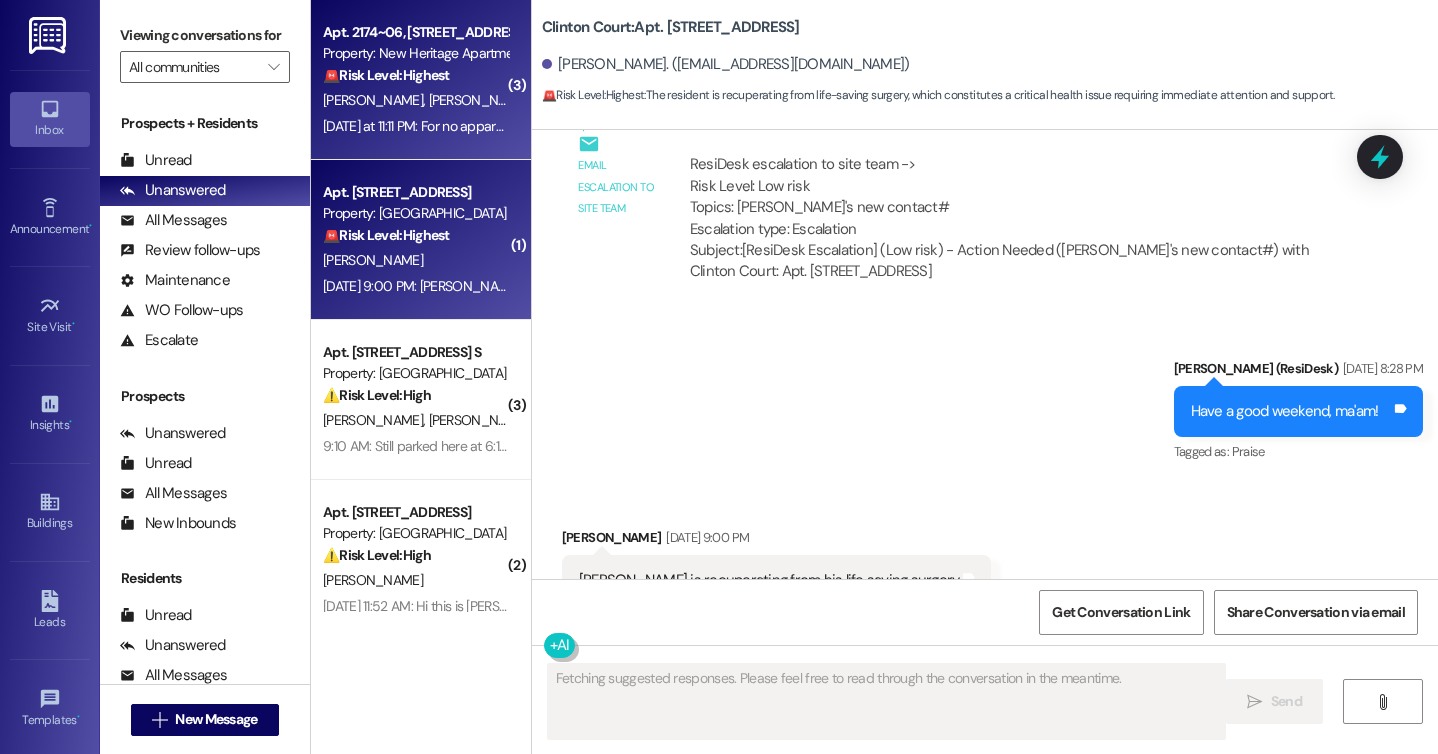 scroll, scrollTop: 1148, scrollLeft: 0, axis: vertical 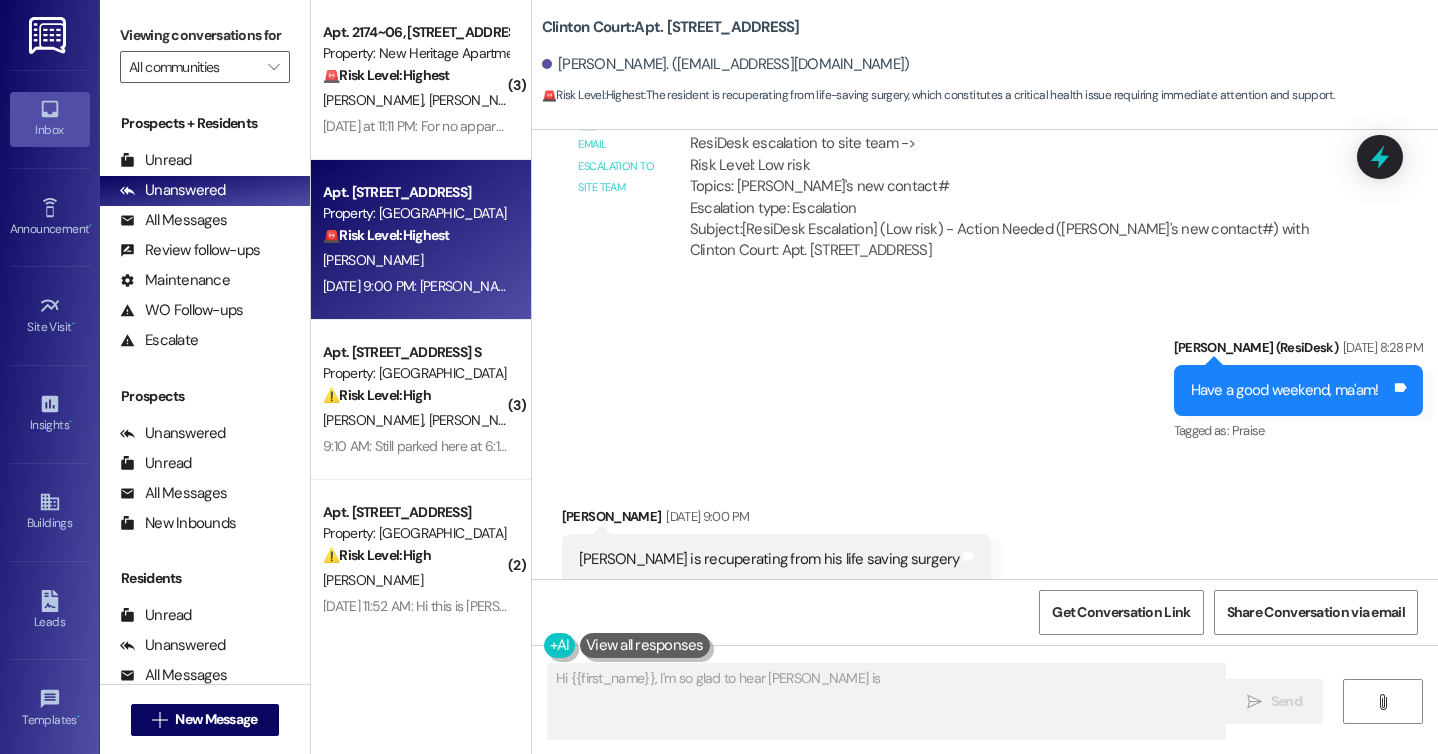 click on "Sent via SMS [PERSON_NAME]   (ResiDesk) [DATE] 8:28 PM Have a good weekend, ma'am! Tags and notes Tagged as:   Praise Click to highlight conversations about Praise" at bounding box center (985, 376) 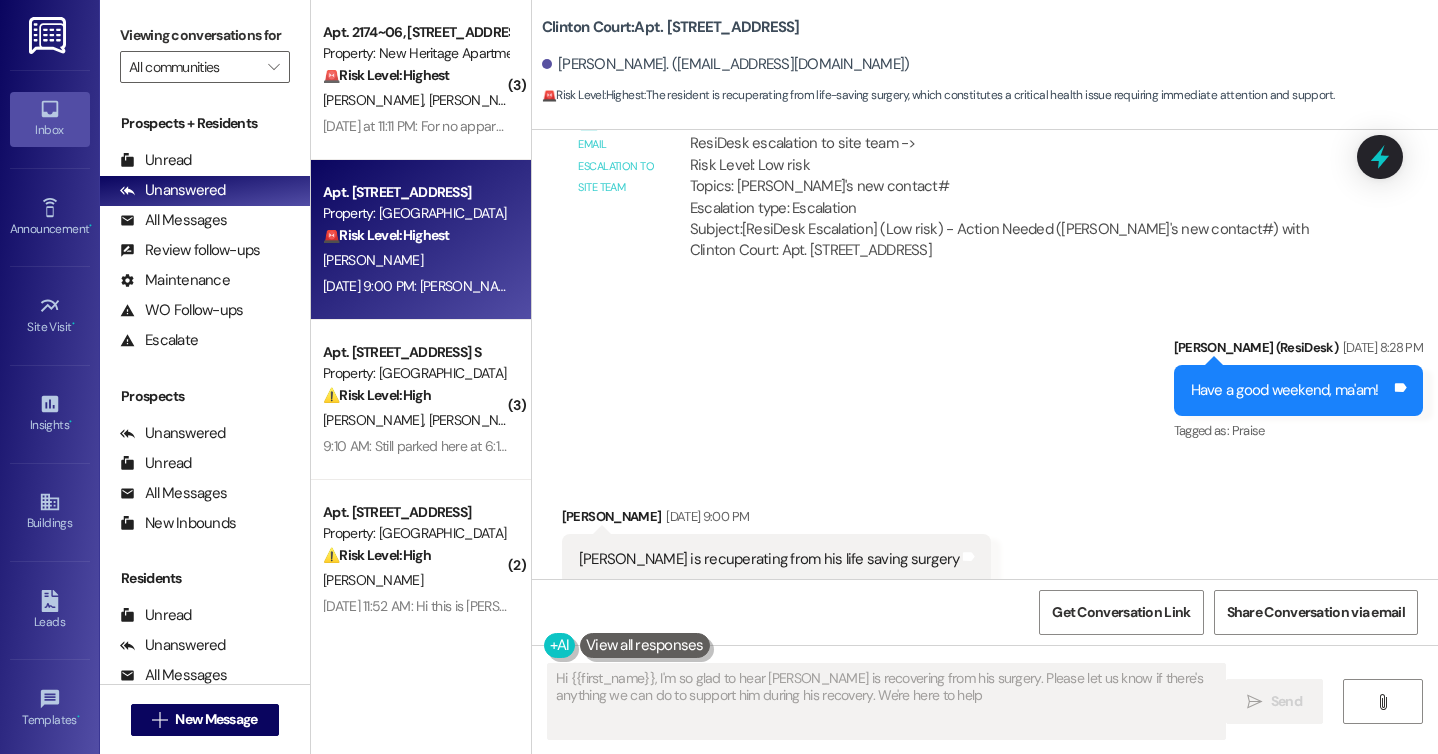 type on "Hi {{first_name}}, I'm so glad to hear [PERSON_NAME] is recovering from his surgery. Please let us know if there's anything we can do to support him during his recovery. We're here to help!" 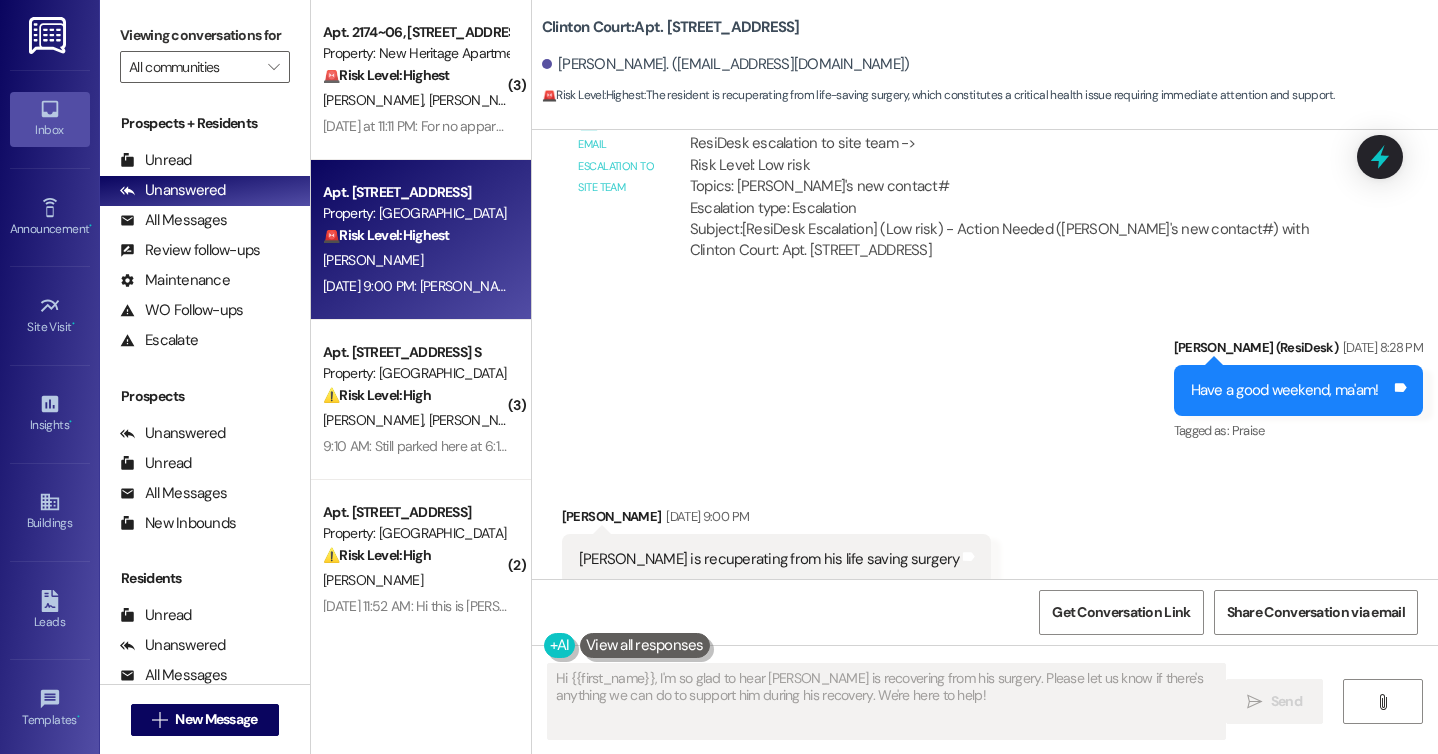 click on "Sent via SMS [PERSON_NAME]   (ResiDesk) [DATE] 8:28 PM Have a good weekend, ma'am! Tags and notes Tagged as:   Praise Click to highlight conversations about Praise" at bounding box center [985, 376] 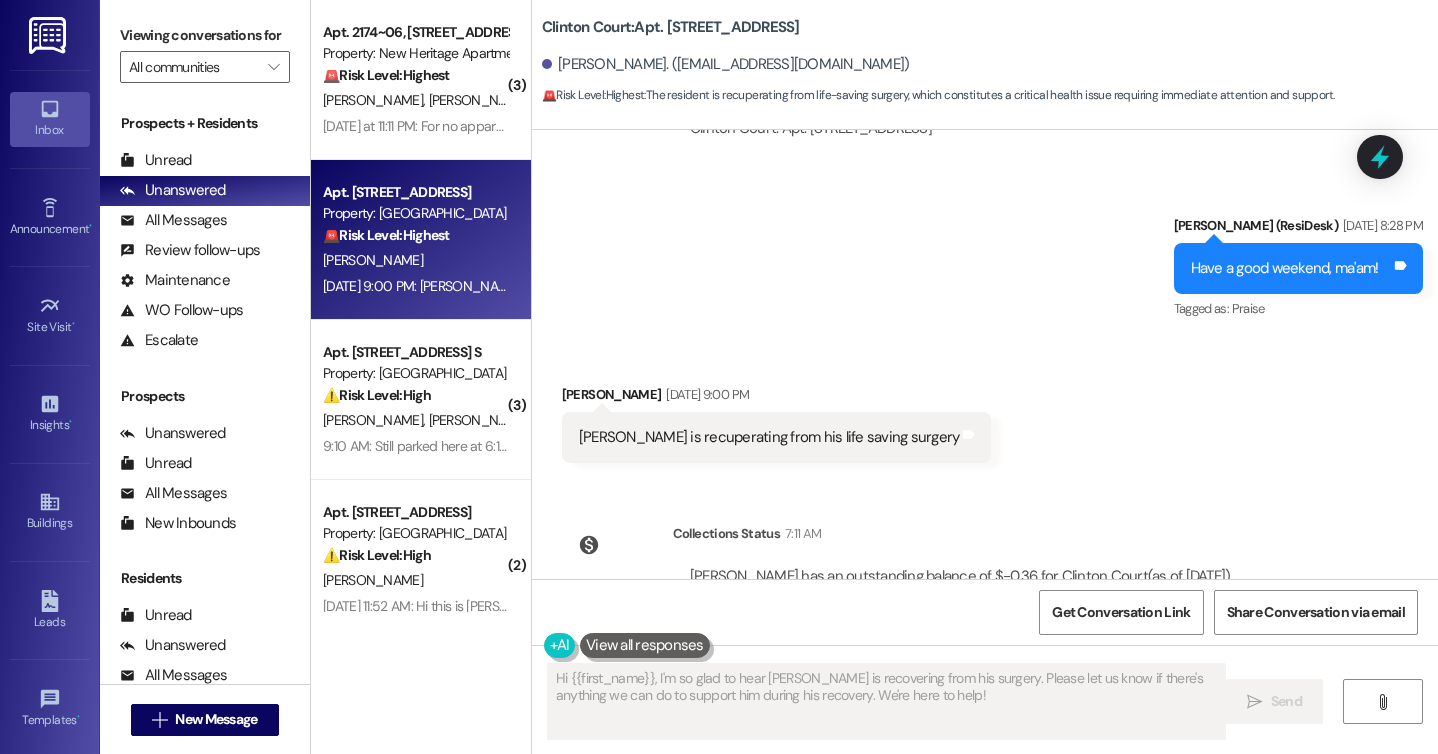 scroll, scrollTop: 1280, scrollLeft: 0, axis: vertical 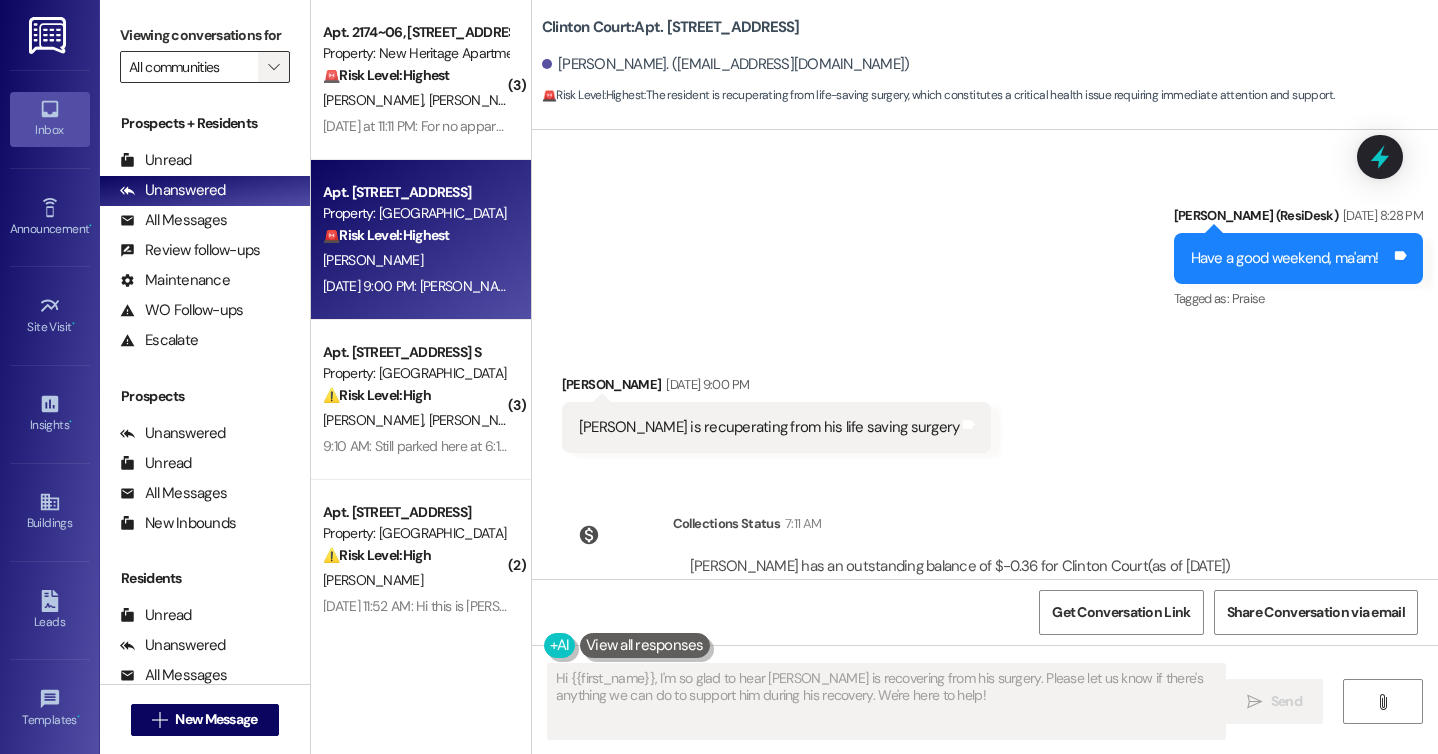 click on "" at bounding box center [273, 67] 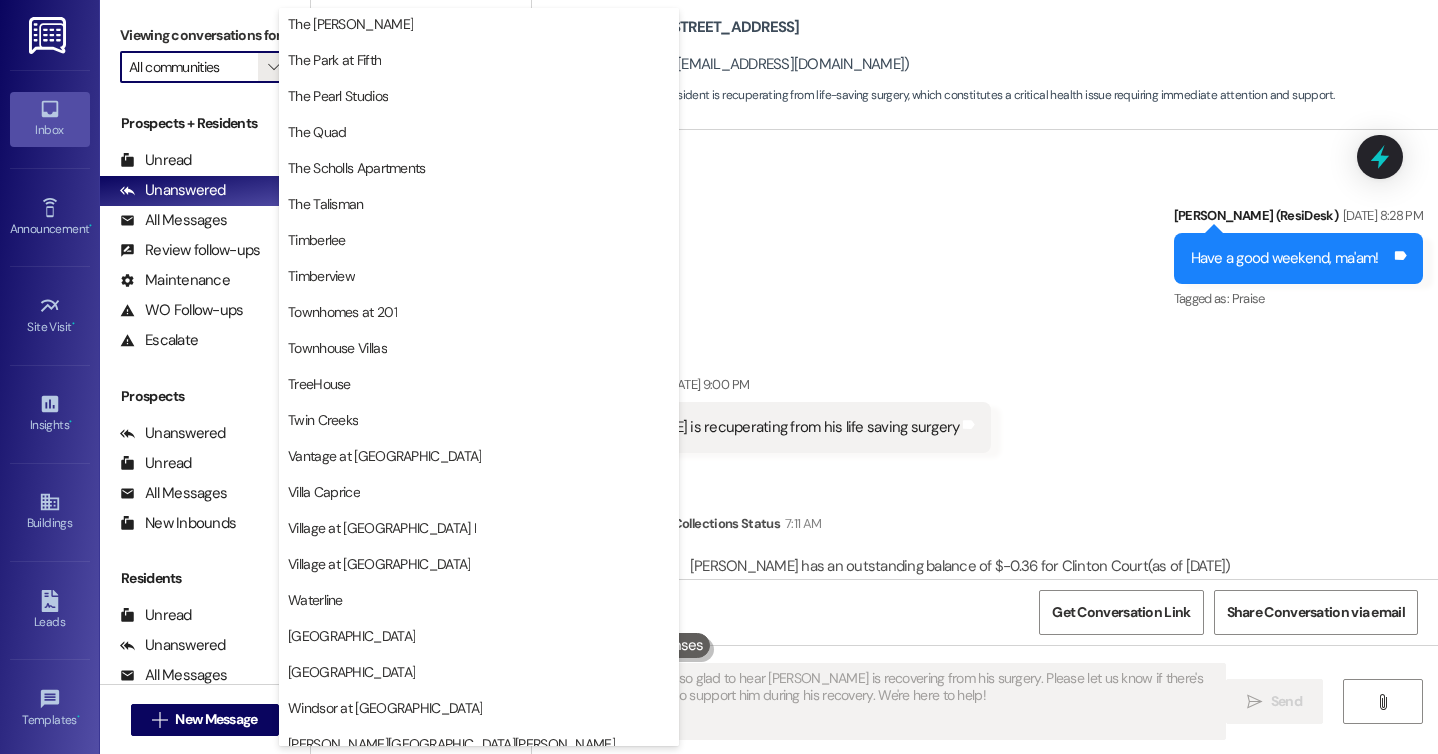 scroll, scrollTop: 3814, scrollLeft: 0, axis: vertical 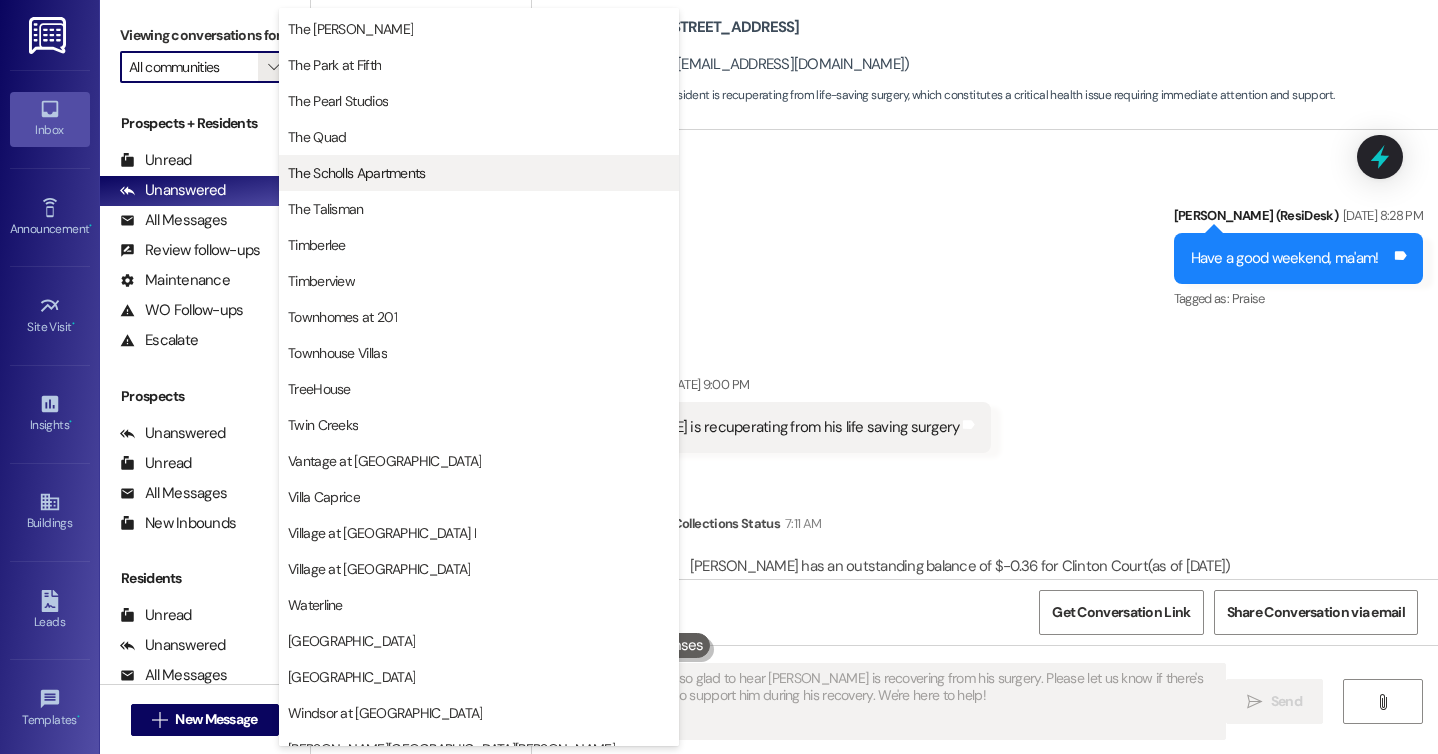 click on "The Scholls Apartments" at bounding box center (357, 173) 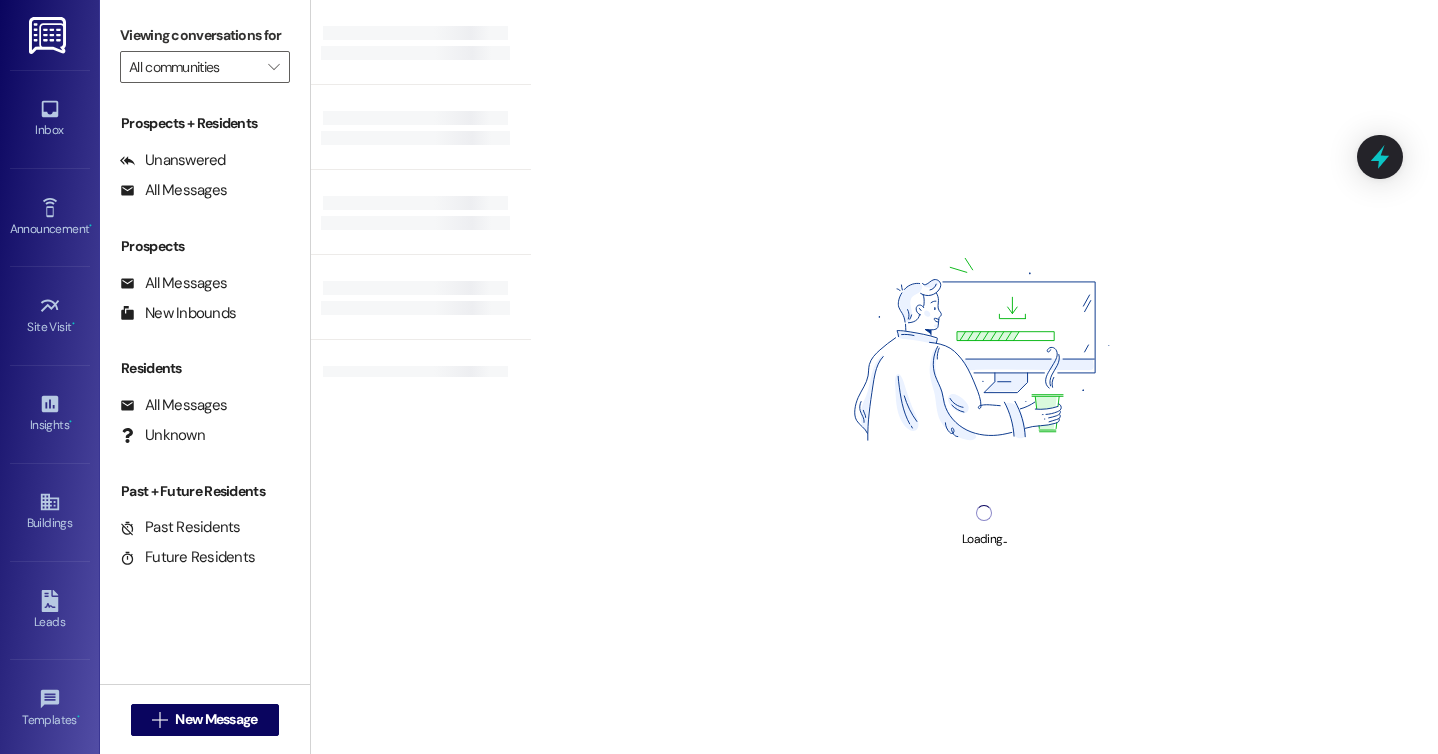 type on "The Scholls Apartments" 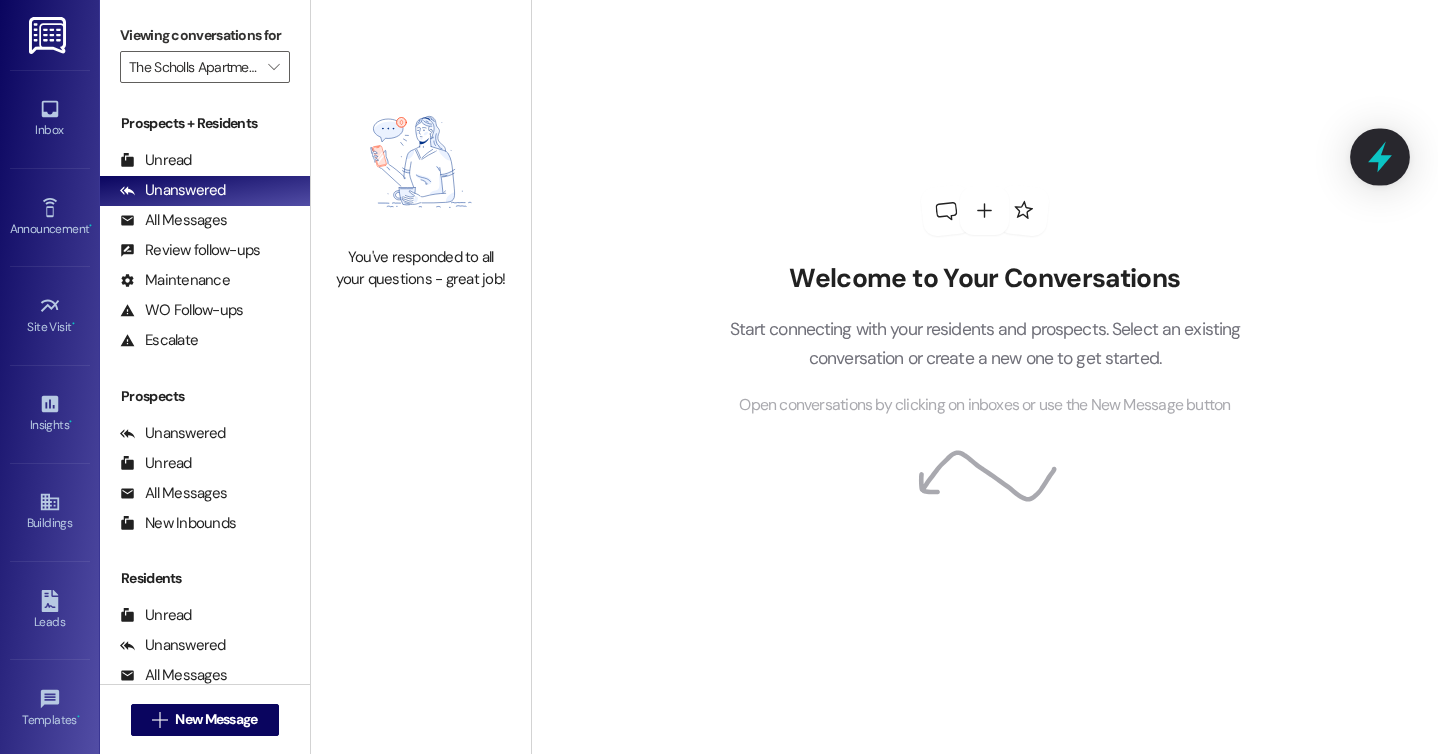 click 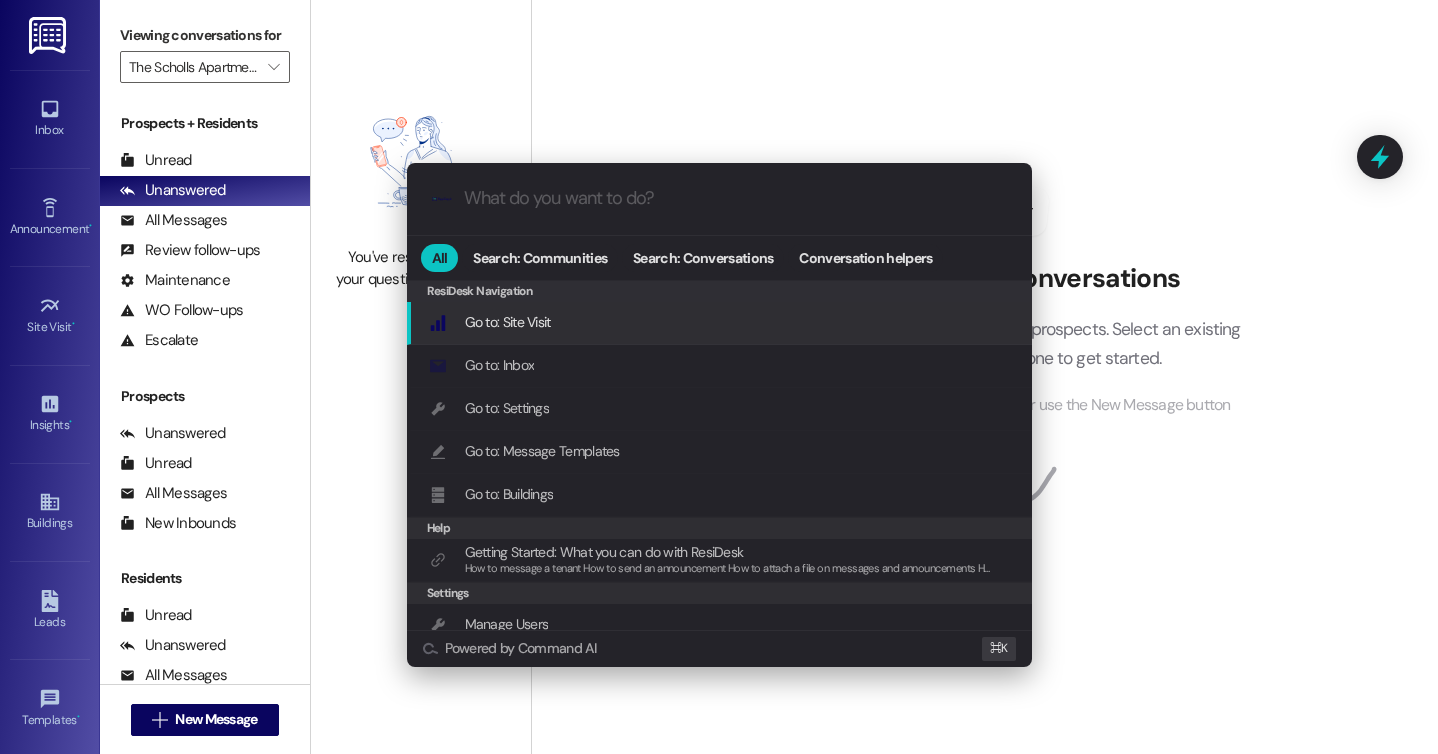 paste on "35279855" 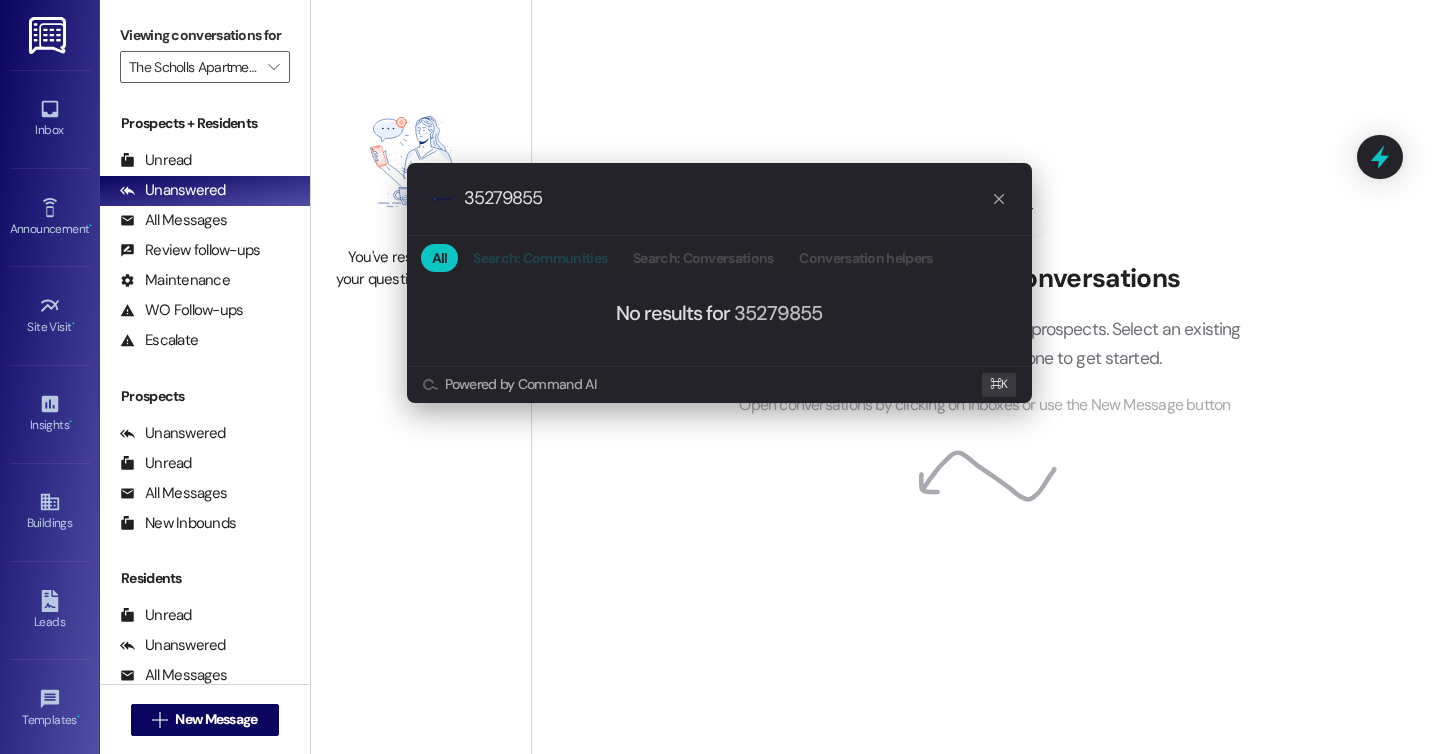 type on "35279855" 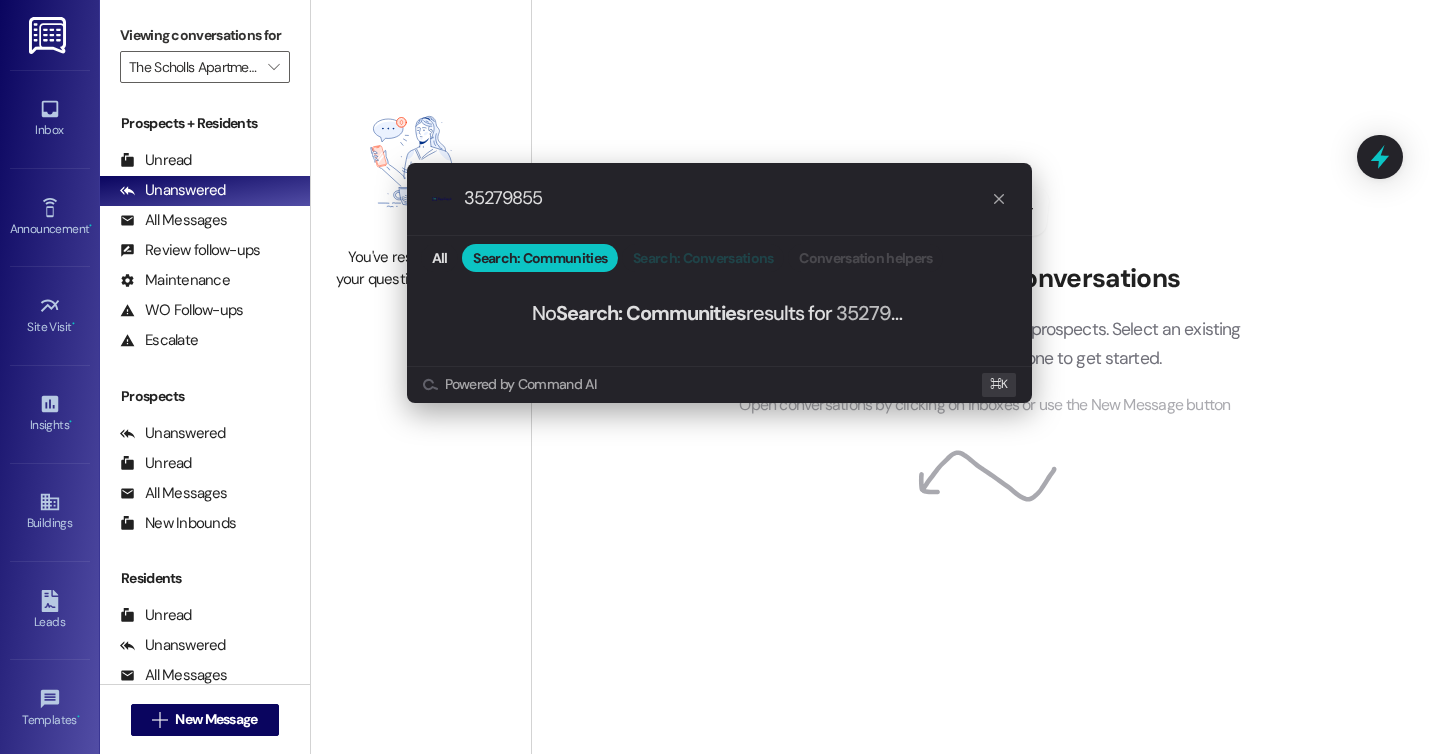 click on "Search: Conversations" at bounding box center [703, 258] 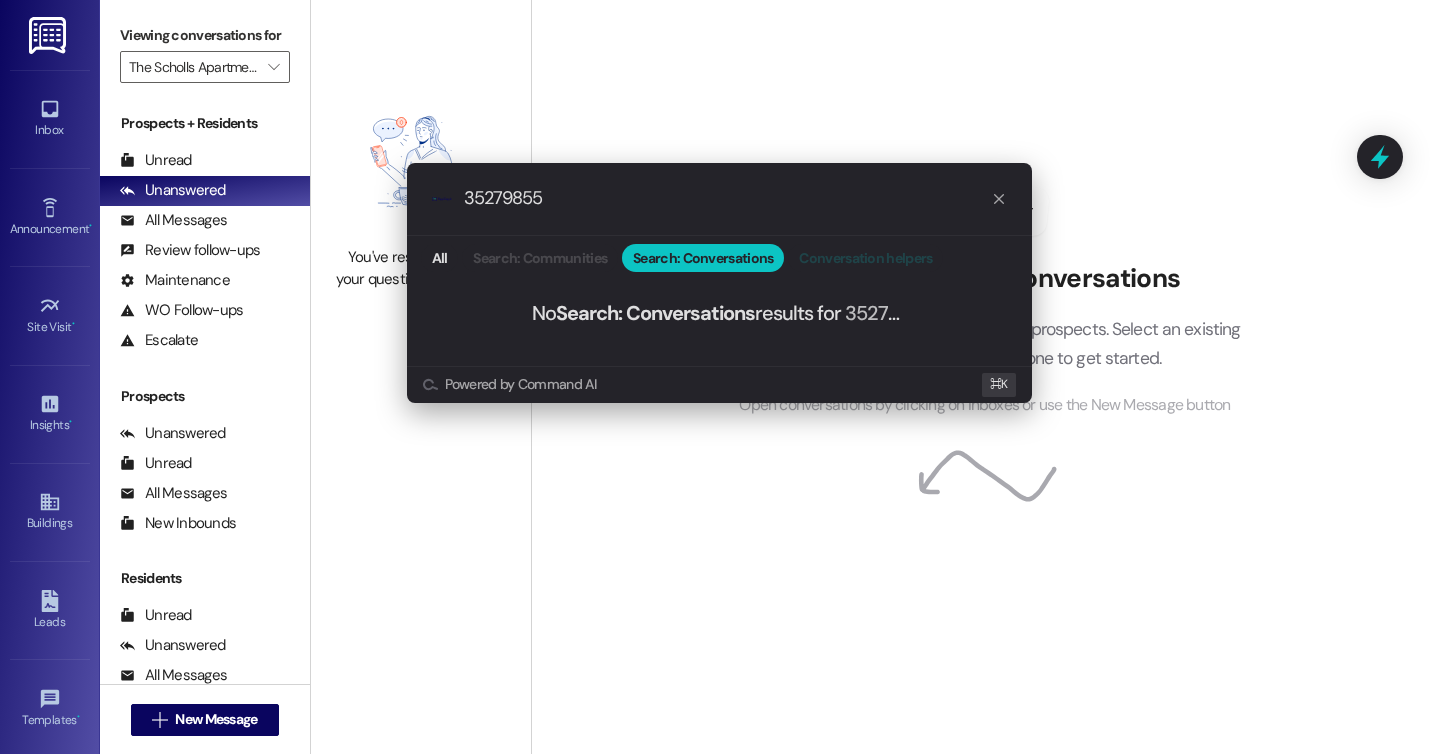 click on "Conversation helpers" at bounding box center [865, 258] 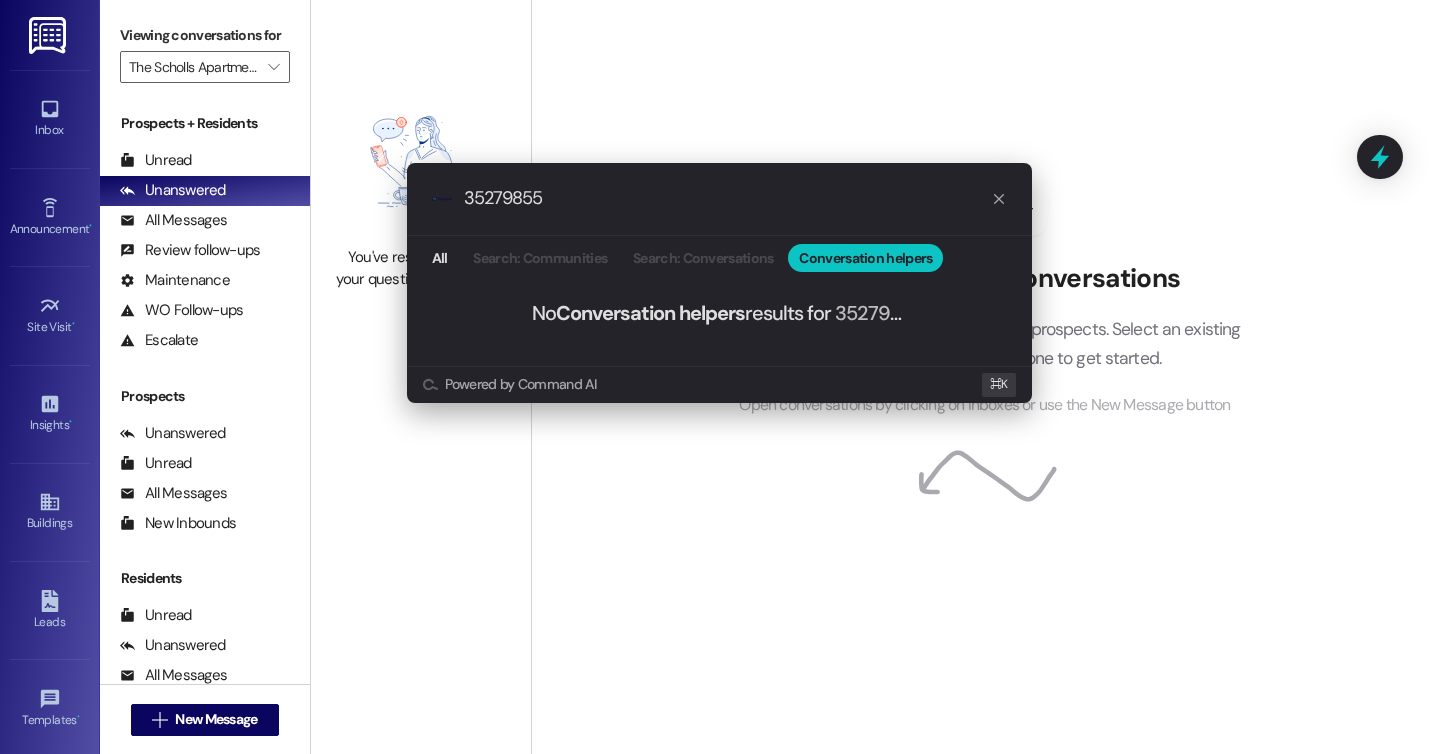 click on ".cls-1{fill:#0a055f;}.cls-2{fill:#0cc4c4;} resideskLogoBlueOrange 35279855" at bounding box center (719, 198) 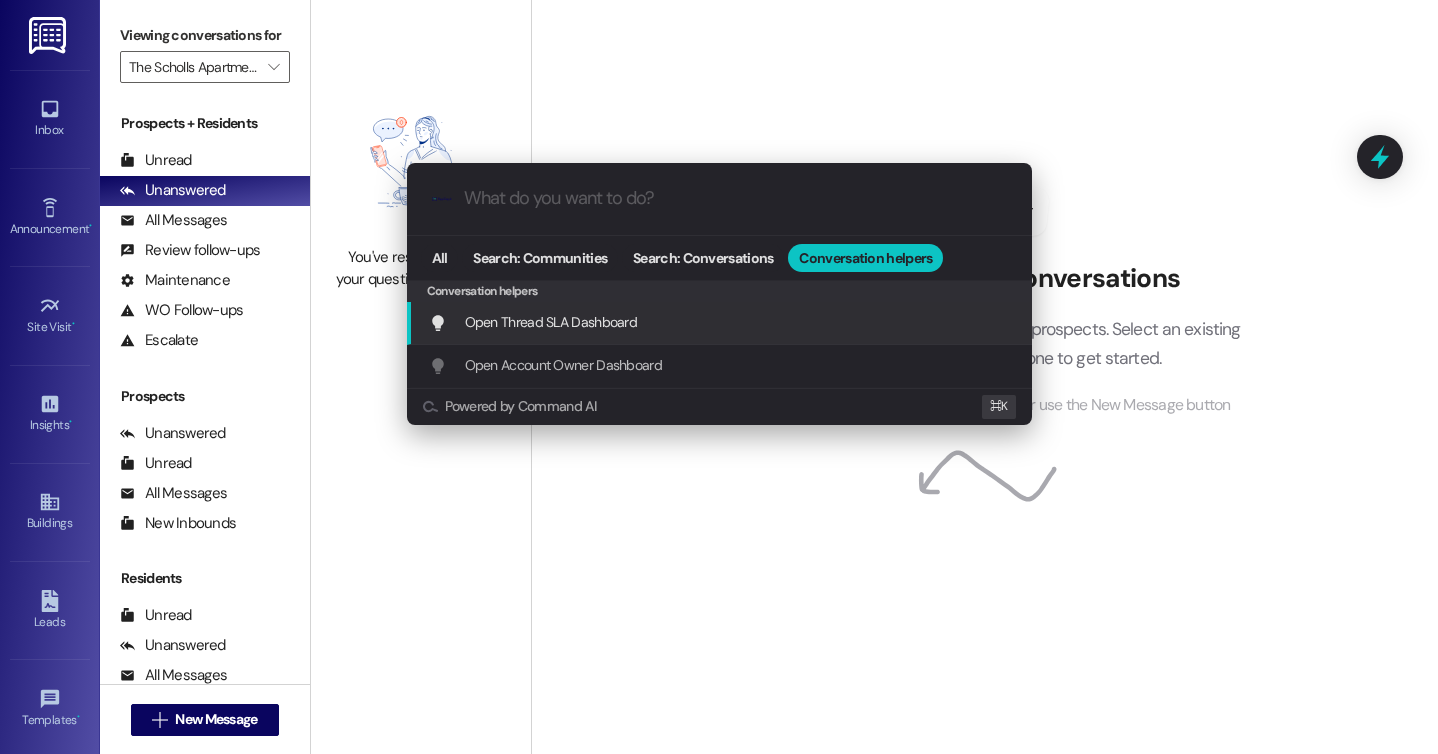 click on ".cls-1{fill:#0a055f;}.cls-2{fill:#0cc4c4;} resideskLogoBlueOrange All Search: Communities Search: Conversations Conversation helpers Conversation helpers Conversation helpers Open Thread SLA Dashboard Add shortcut Open Account Owner Dashboard Add shortcut Powered by Command AI ⌘ K" at bounding box center [719, 377] 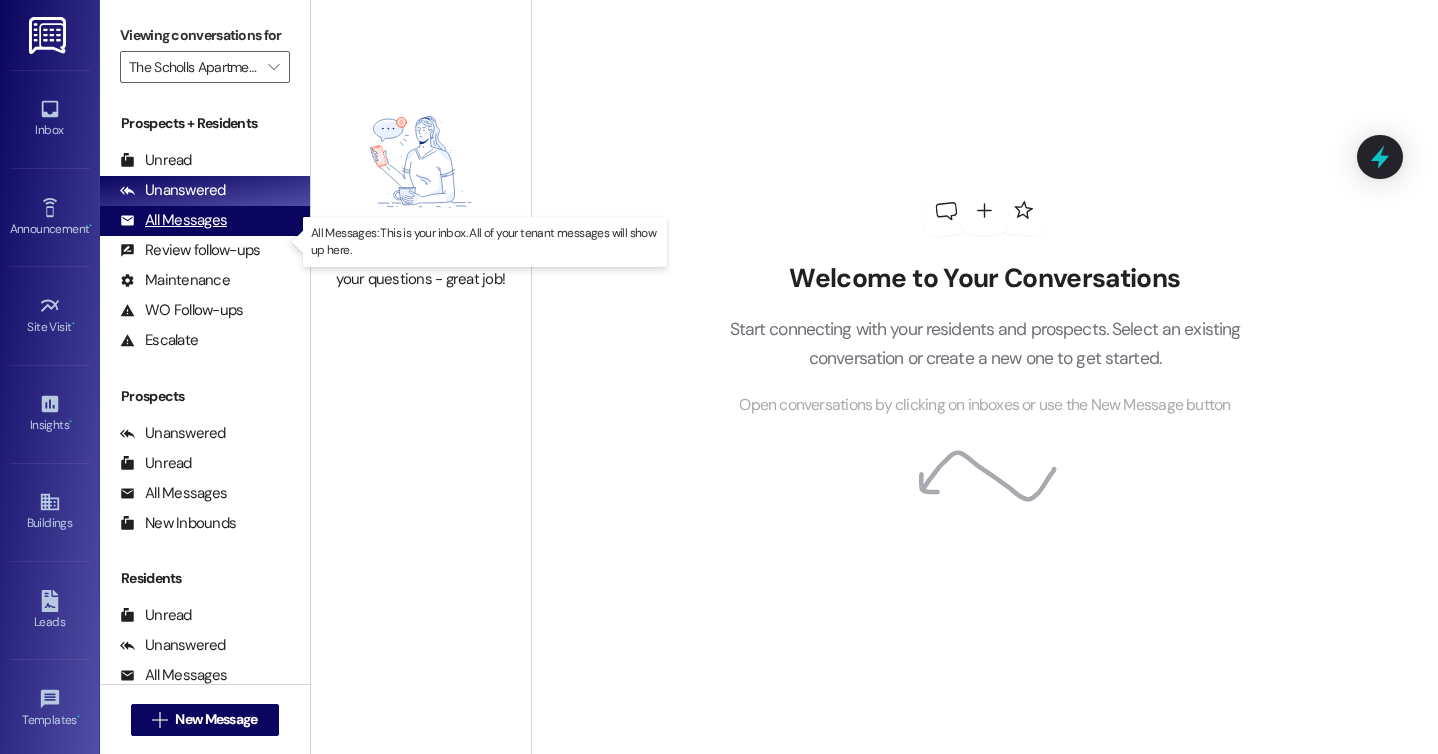 click on "All Messages" at bounding box center (173, 220) 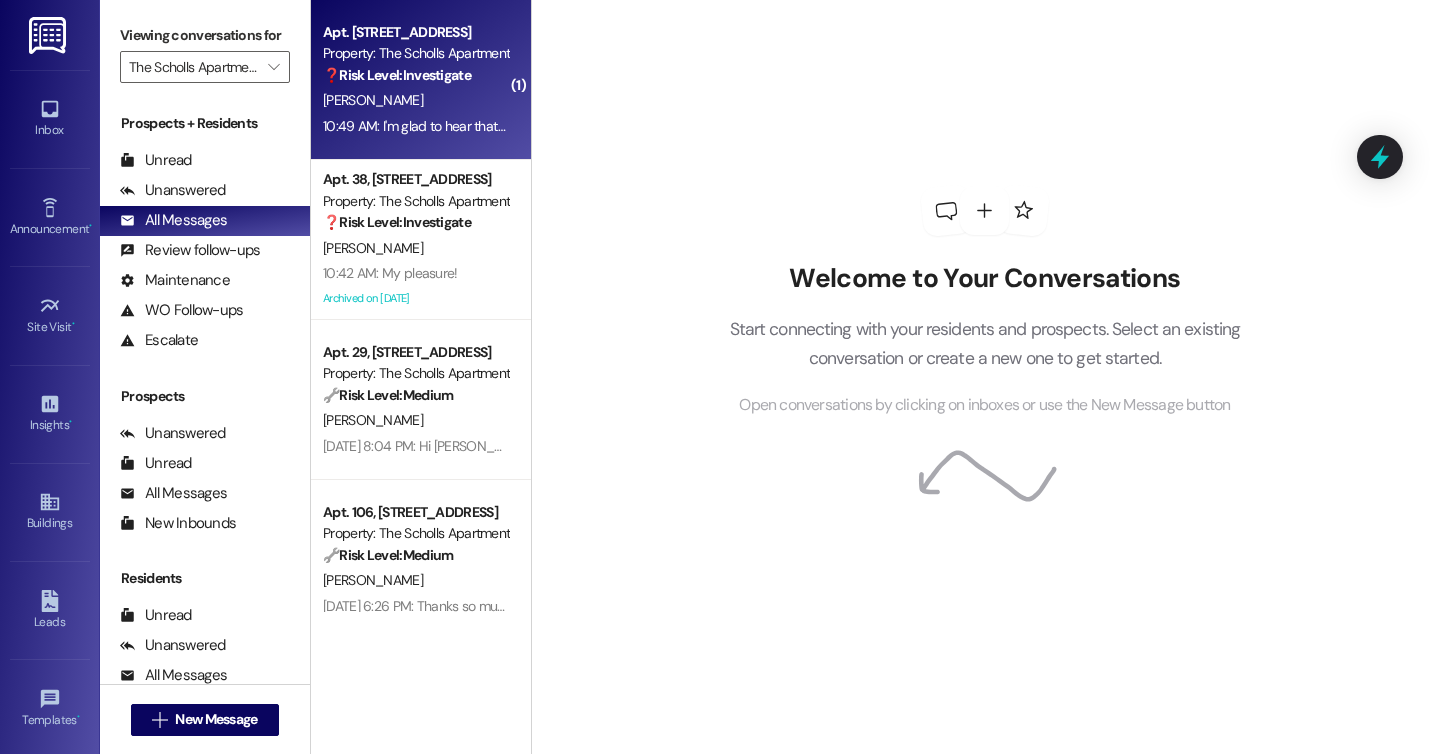 click on "❓  Risk Level:  Investigate" at bounding box center [397, 75] 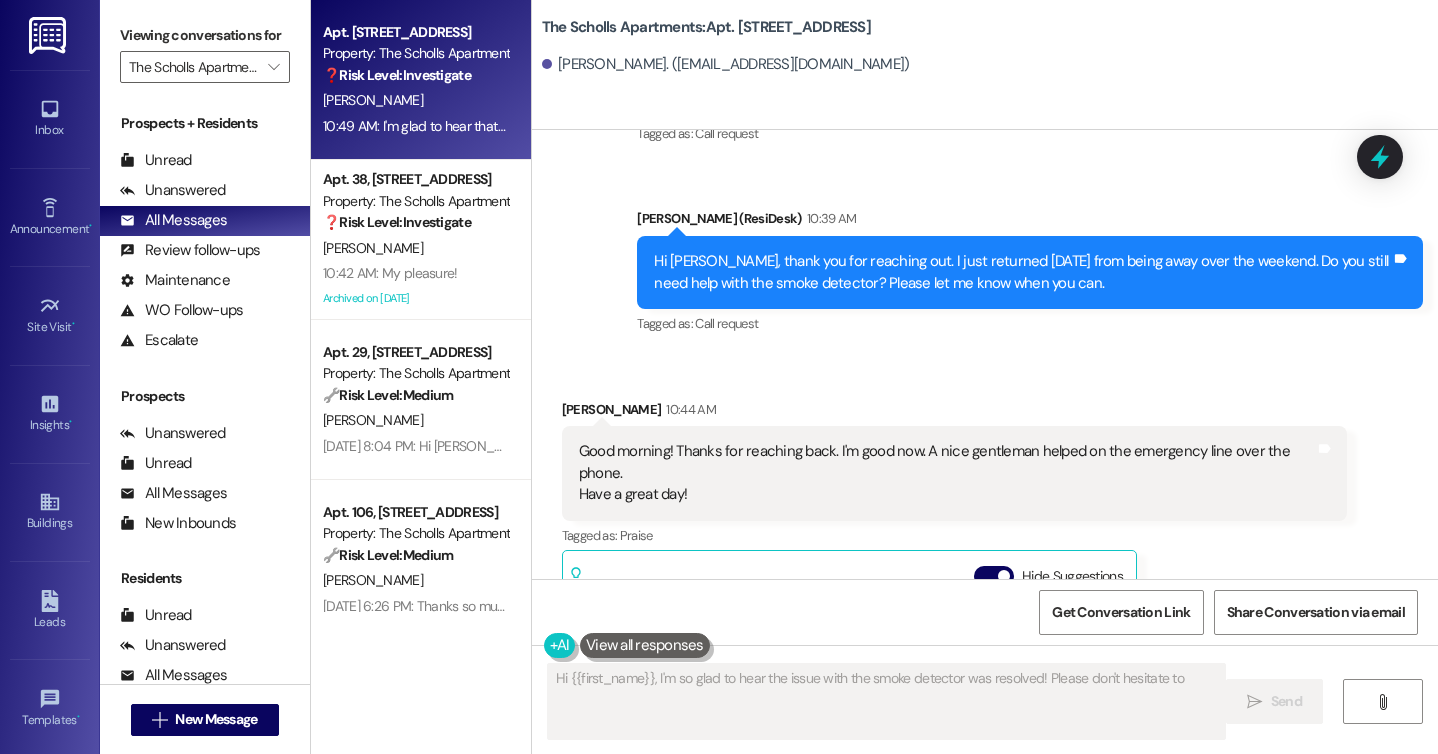 scroll, scrollTop: 2758, scrollLeft: 0, axis: vertical 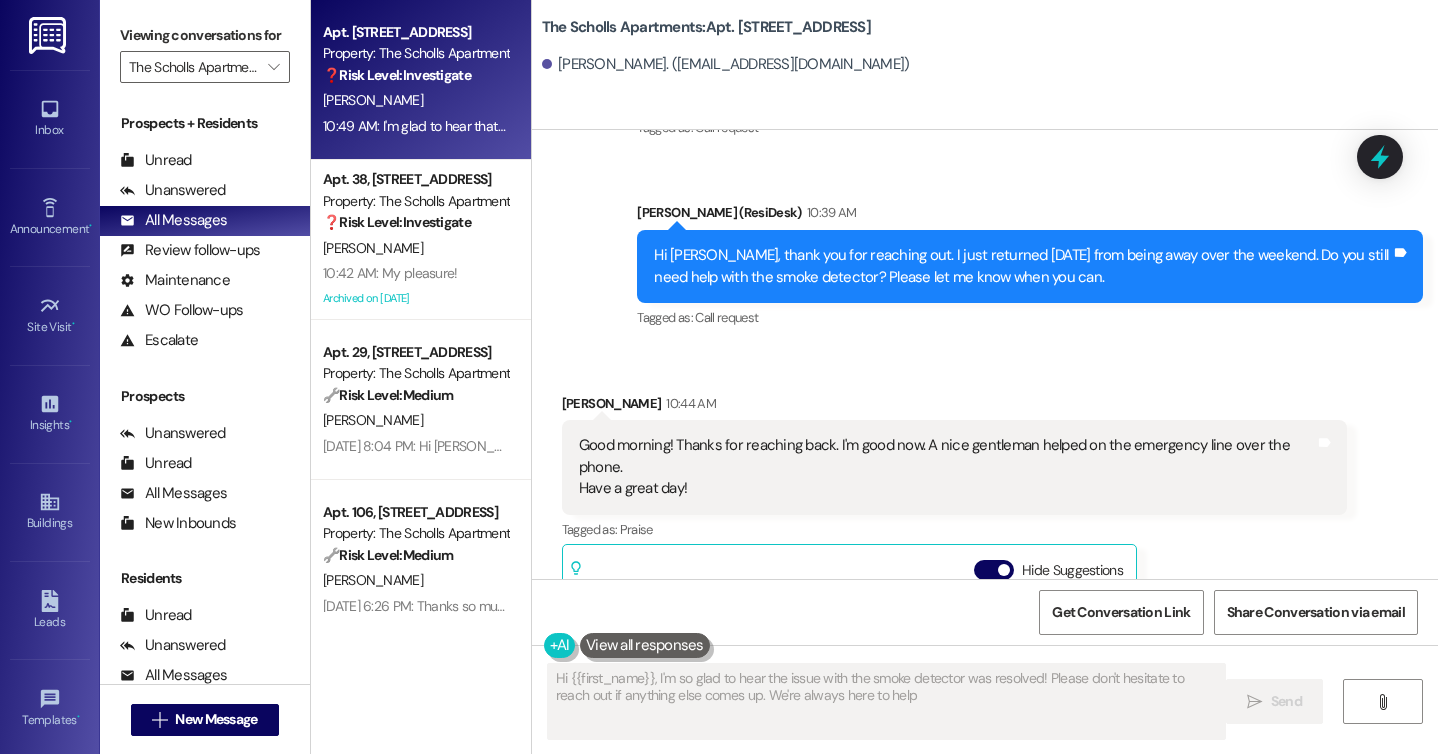 type on "Hi {{first_name}}, I'm so glad to hear the issue with the smoke detector was resolved! Please don't hesitate to reach out if anything else comes up. We're always here to help!" 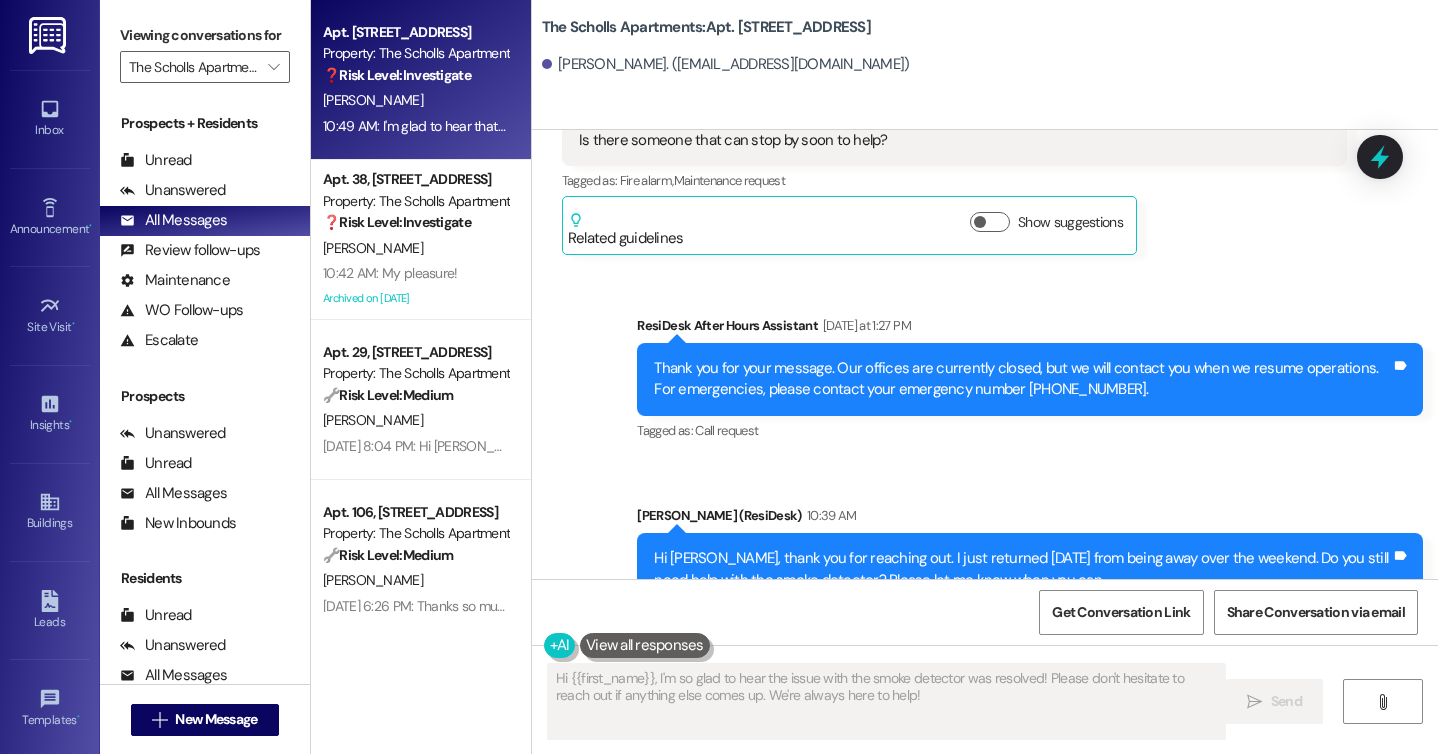scroll, scrollTop: 2482, scrollLeft: 0, axis: vertical 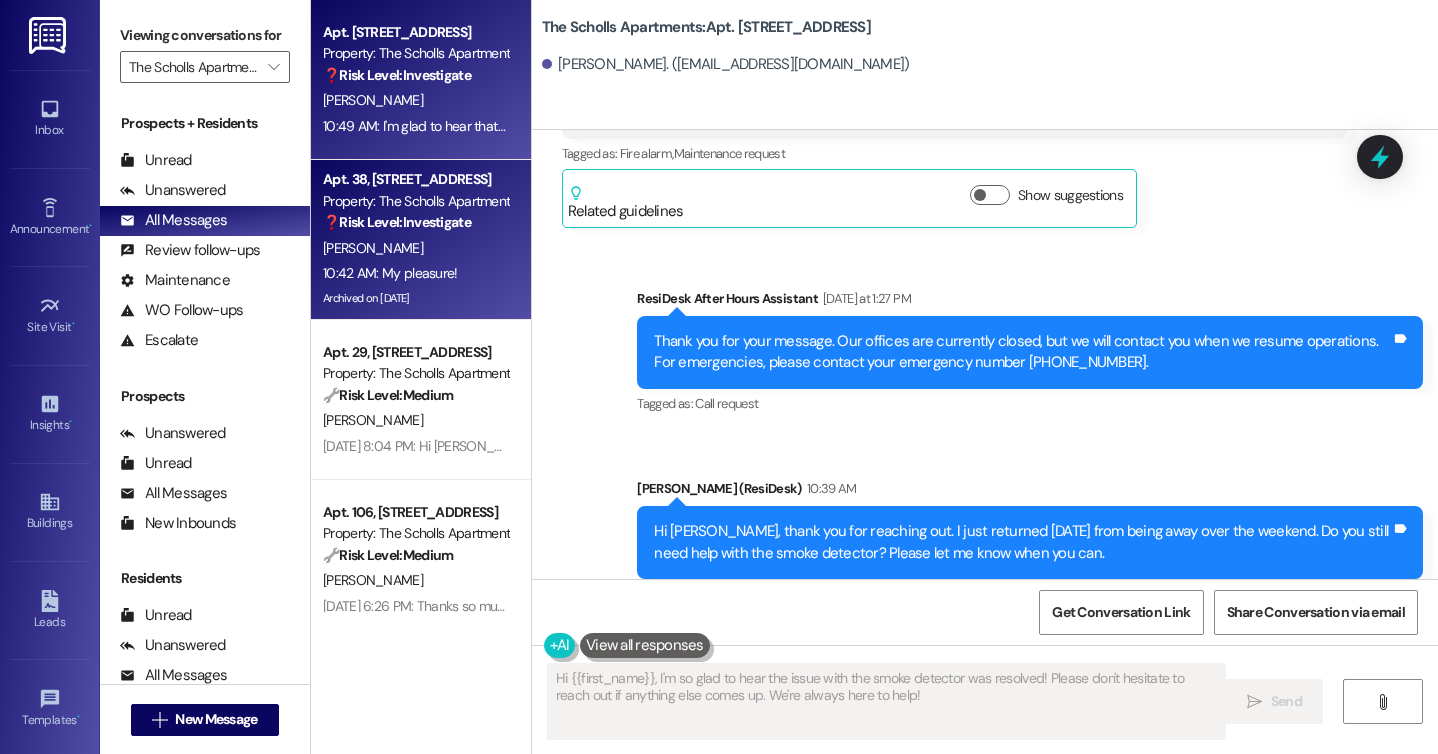 click on "Property: The Scholls Apartments" at bounding box center (415, 201) 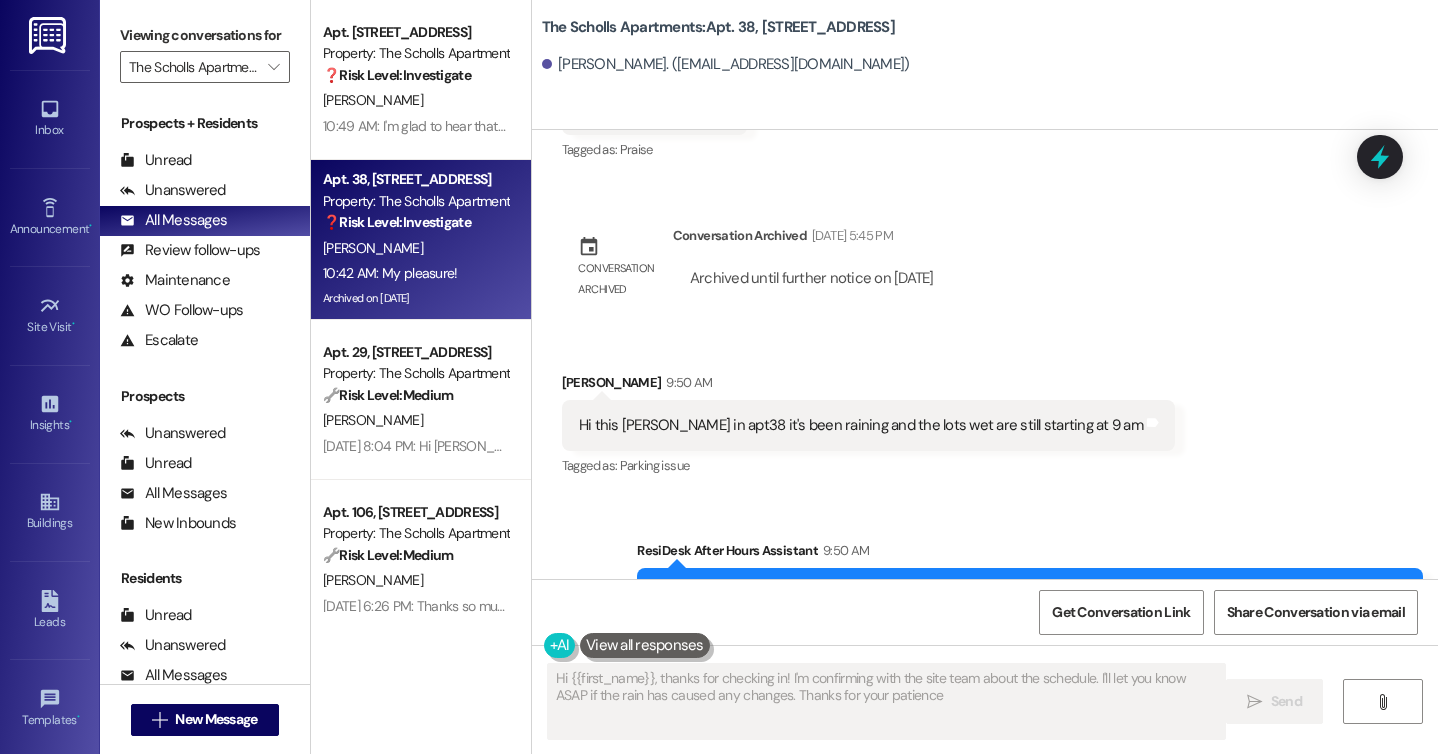 type on "Hi {{first_name}}, thanks for checking in! I'm confirming with the site team about the schedule. I'll let you know ASAP if the rain has caused any changes. Thanks for your patience!" 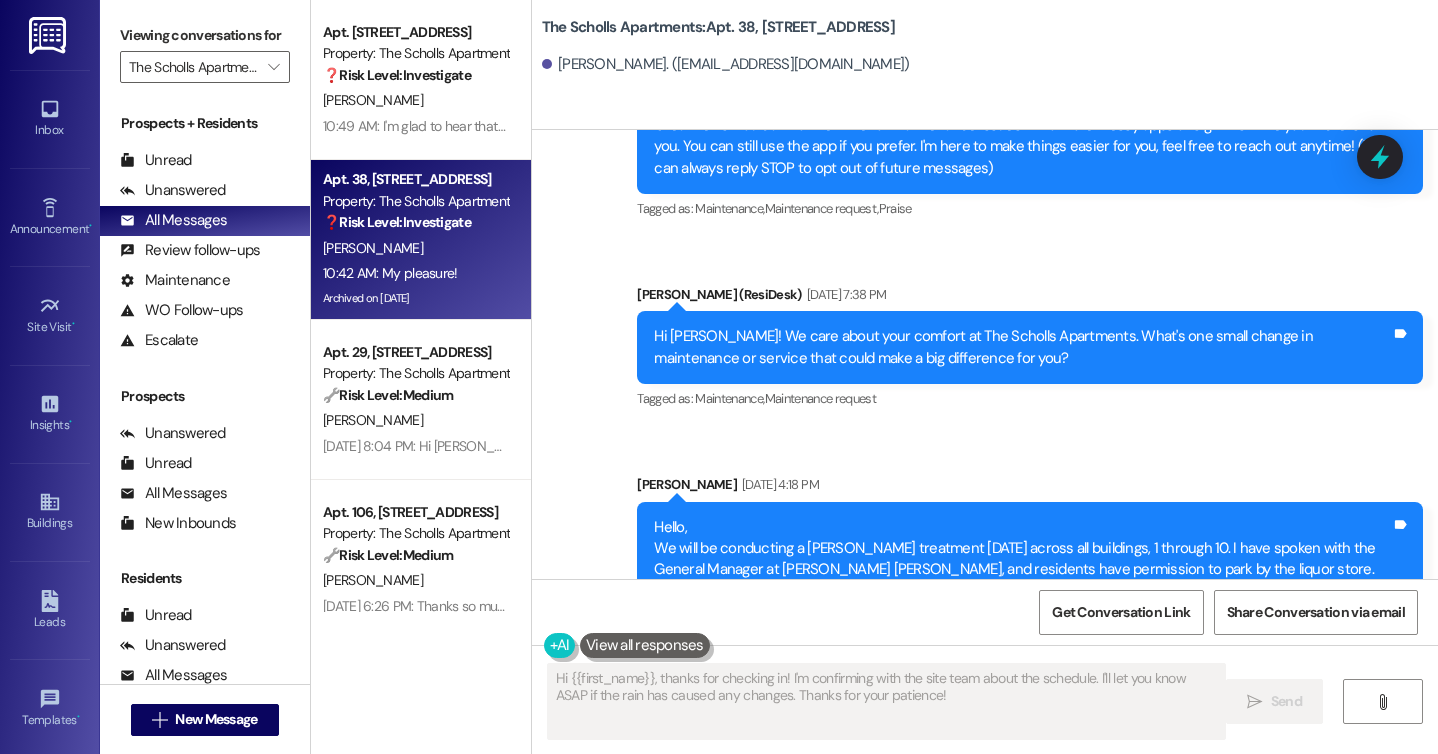 scroll, scrollTop: 0, scrollLeft: 0, axis: both 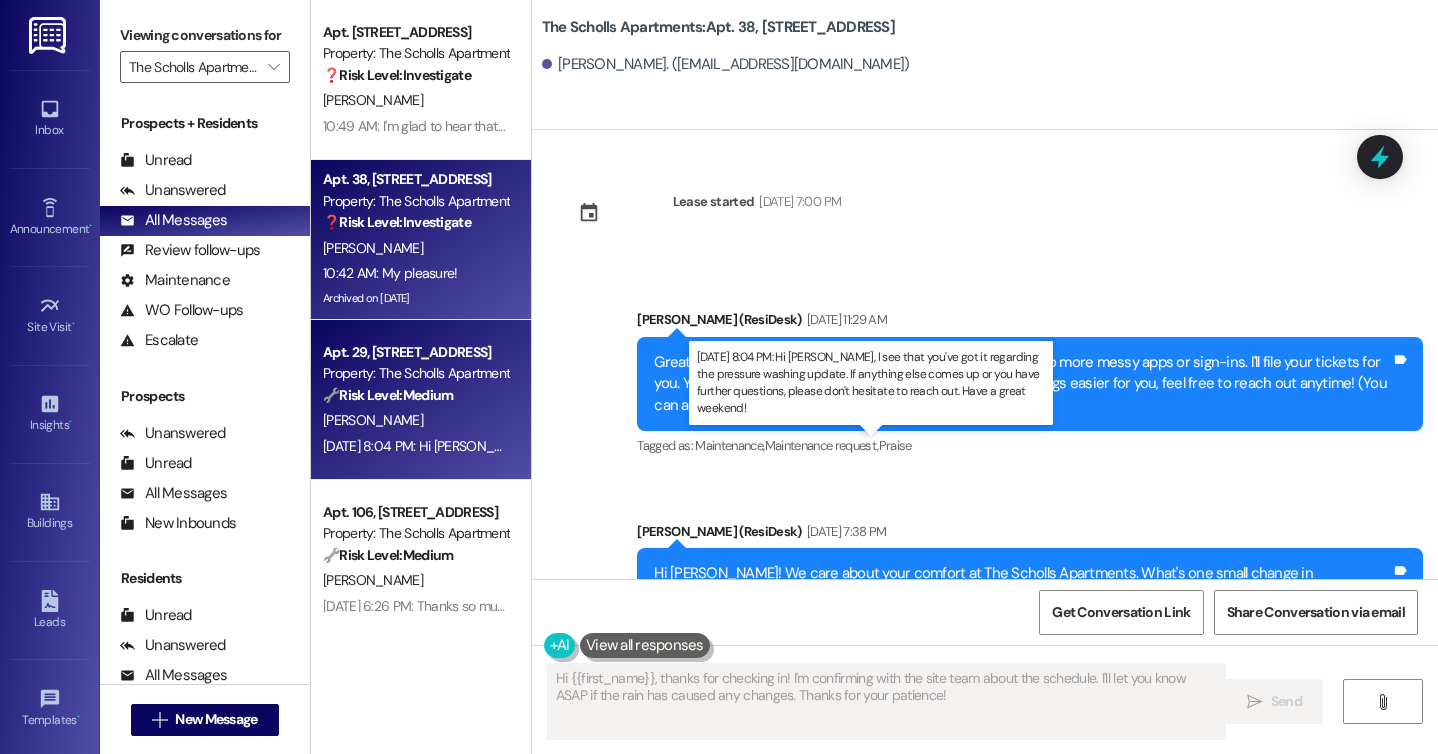 click on "[DATE] 8:04 PM: Hi [PERSON_NAME], I see that you've got it regarding the pressure washing update. If anything else comes up or you have further questions, please don't hesitate to reach out. Have a great weekend! [DATE] 8:04 PM: Hi [PERSON_NAME], I see that you've got it regarding the pressure washing update. If anything else comes up or you have further questions, please don't hesitate to reach out. Have a great weekend!" at bounding box center (943, 446) 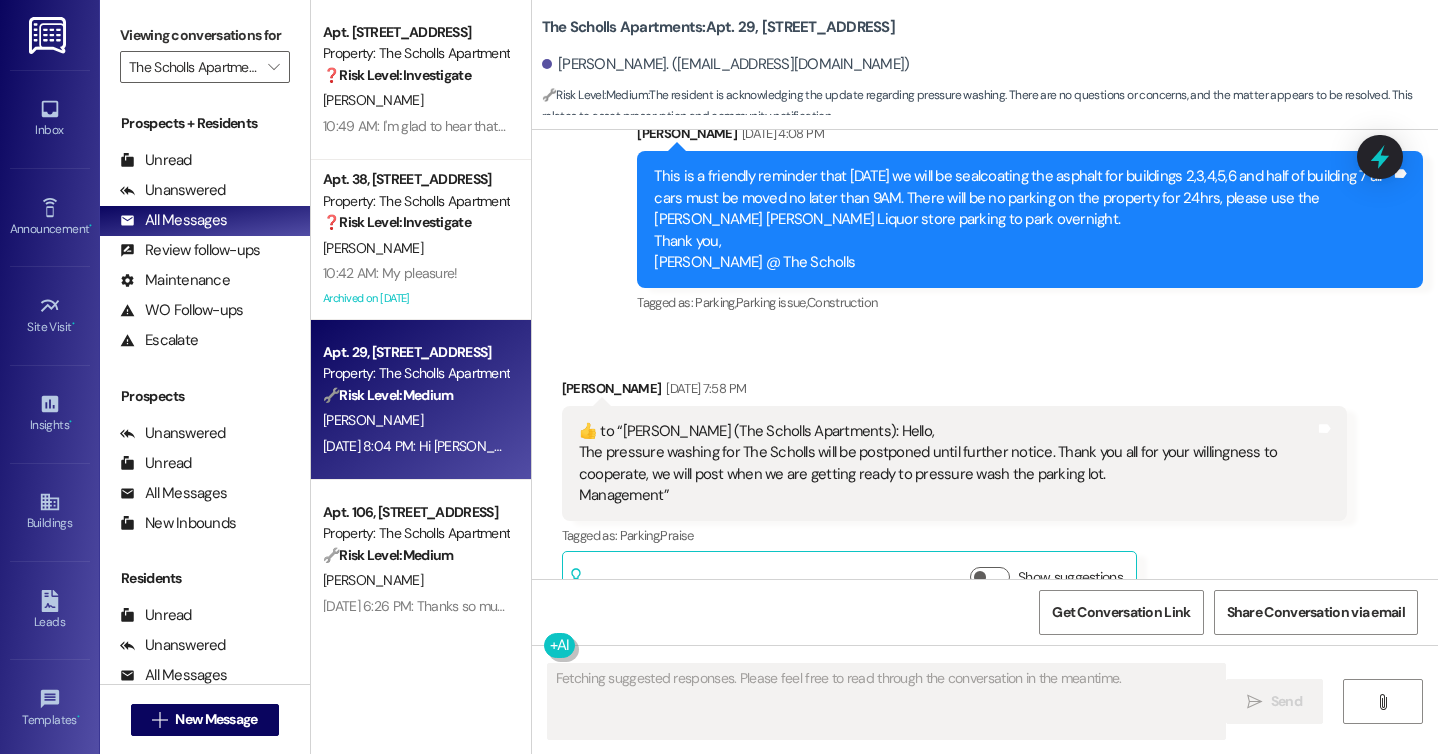 scroll, scrollTop: 2877, scrollLeft: 0, axis: vertical 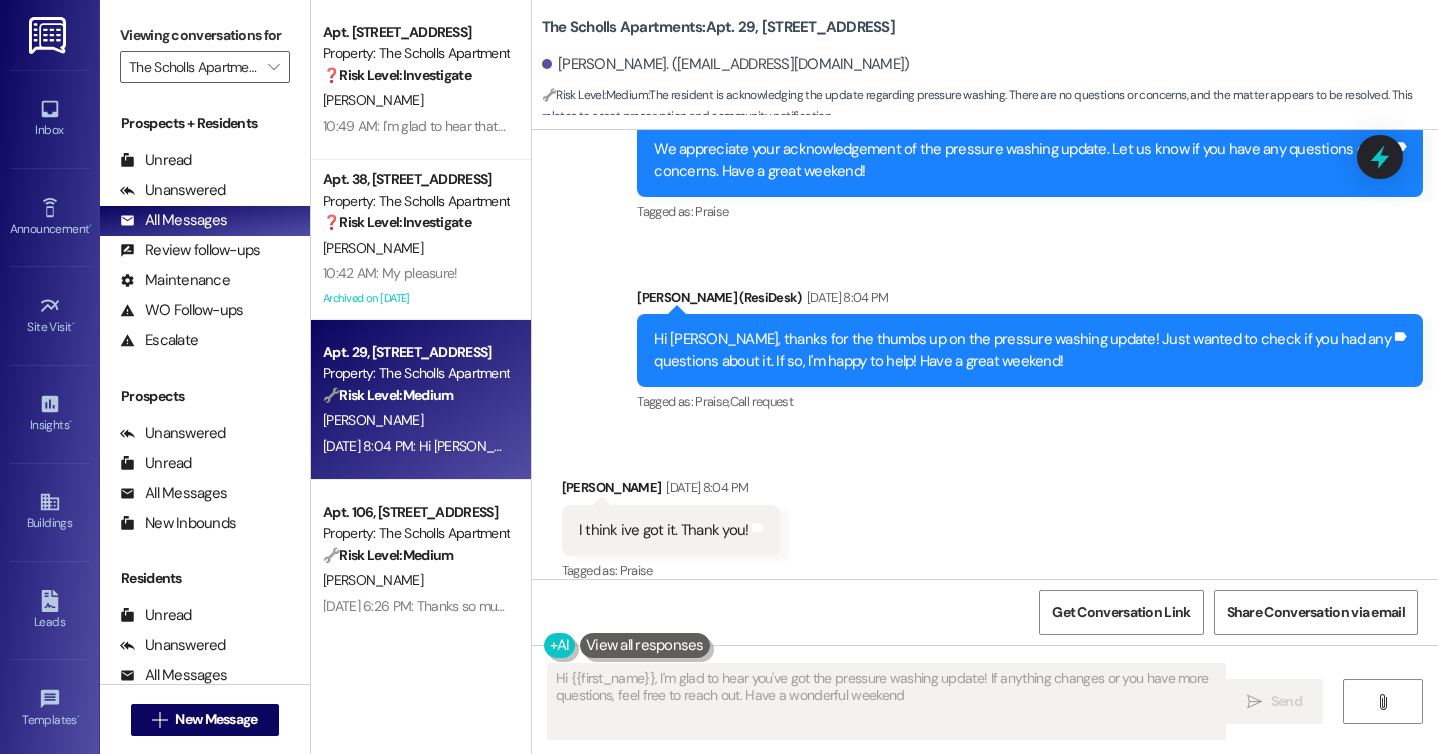 type on "Hi {{first_name}}, I'm glad to hear you've got the pressure washing update! If anything changes or you have more questions, feel free to reach out. Have a wonderful weekend!" 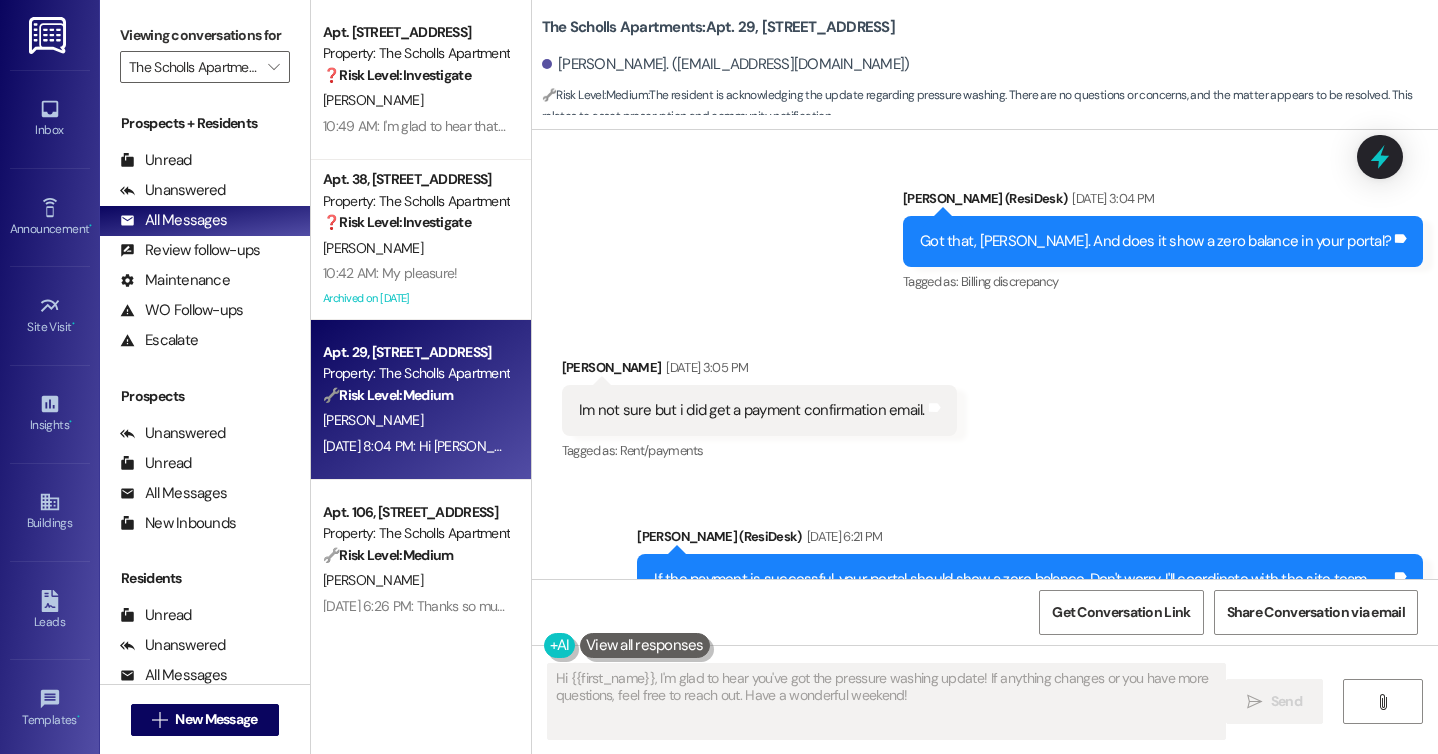scroll, scrollTop: 745, scrollLeft: 0, axis: vertical 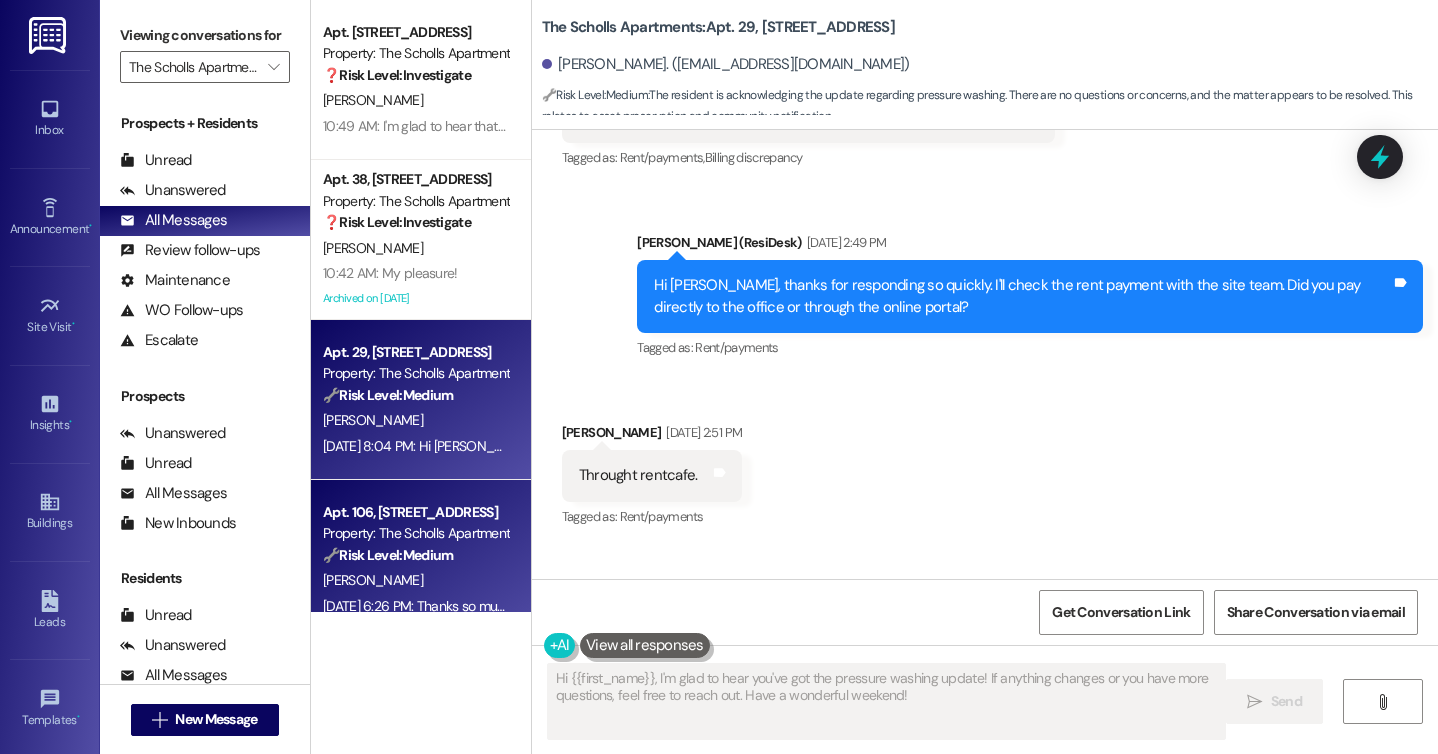 click on "🔧  Risk Level:  Medium The resident confirmed they left a review. This is a follow-up to a customer satisfaction request." at bounding box center (415, 555) 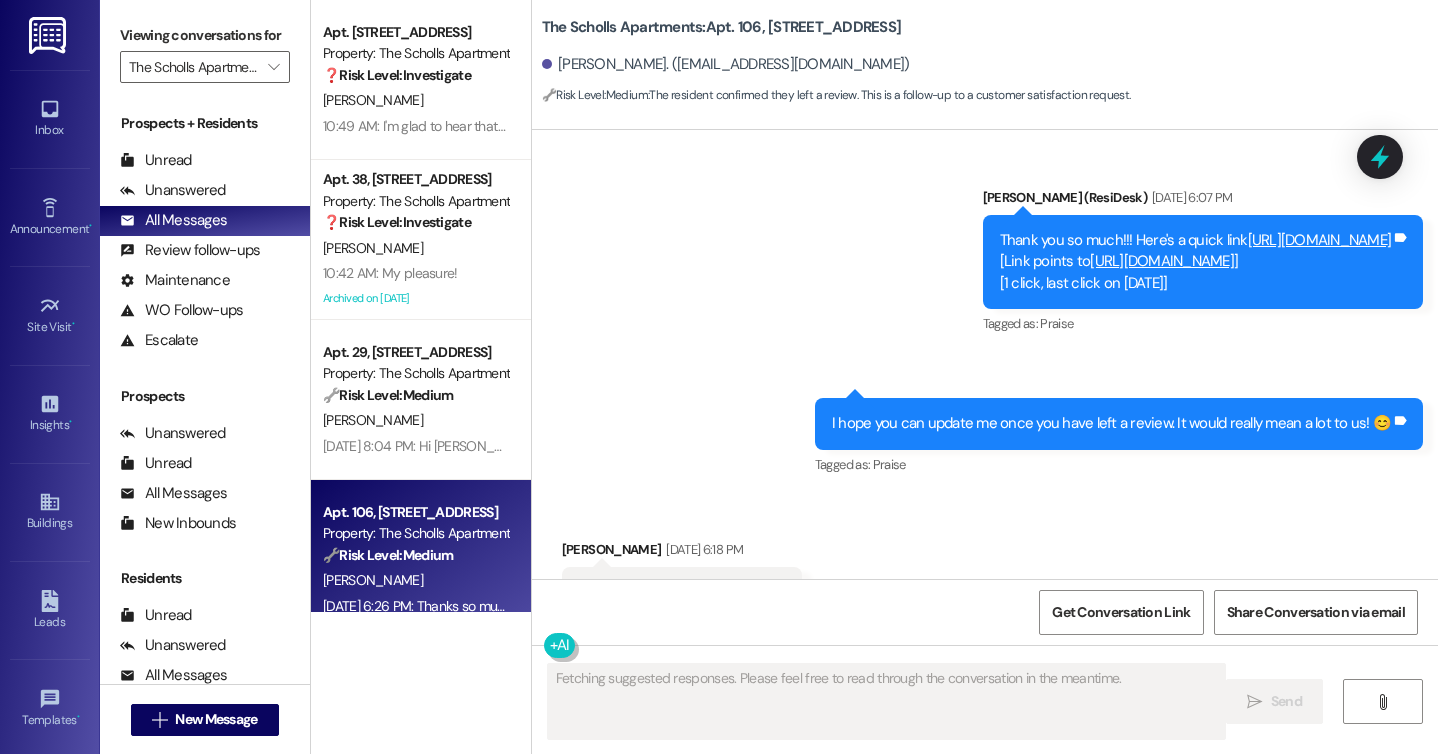 scroll, scrollTop: 1503, scrollLeft: 0, axis: vertical 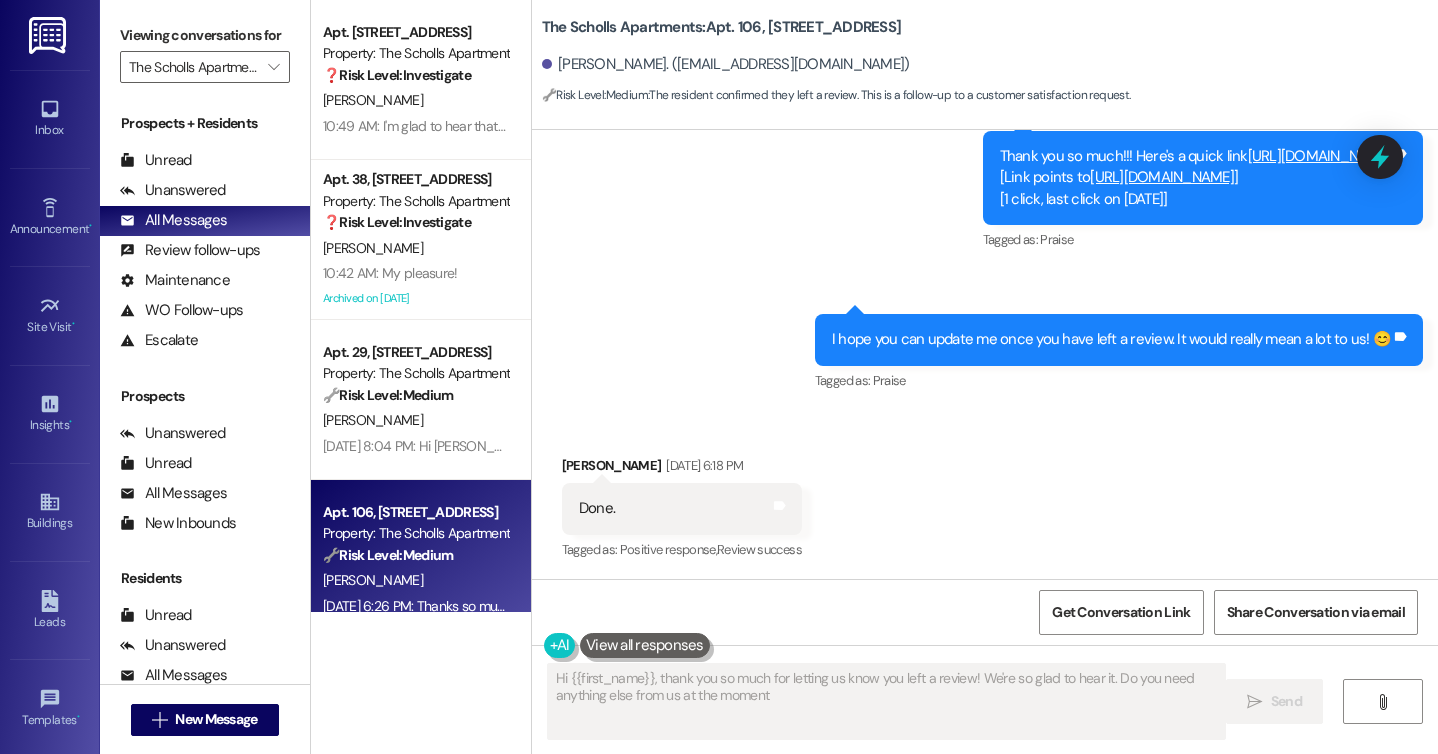 type on "Hi {{first_name}}, thank you so much for letting us know you left a review! We're so glad to hear it. Do you need anything else from us at the moment?" 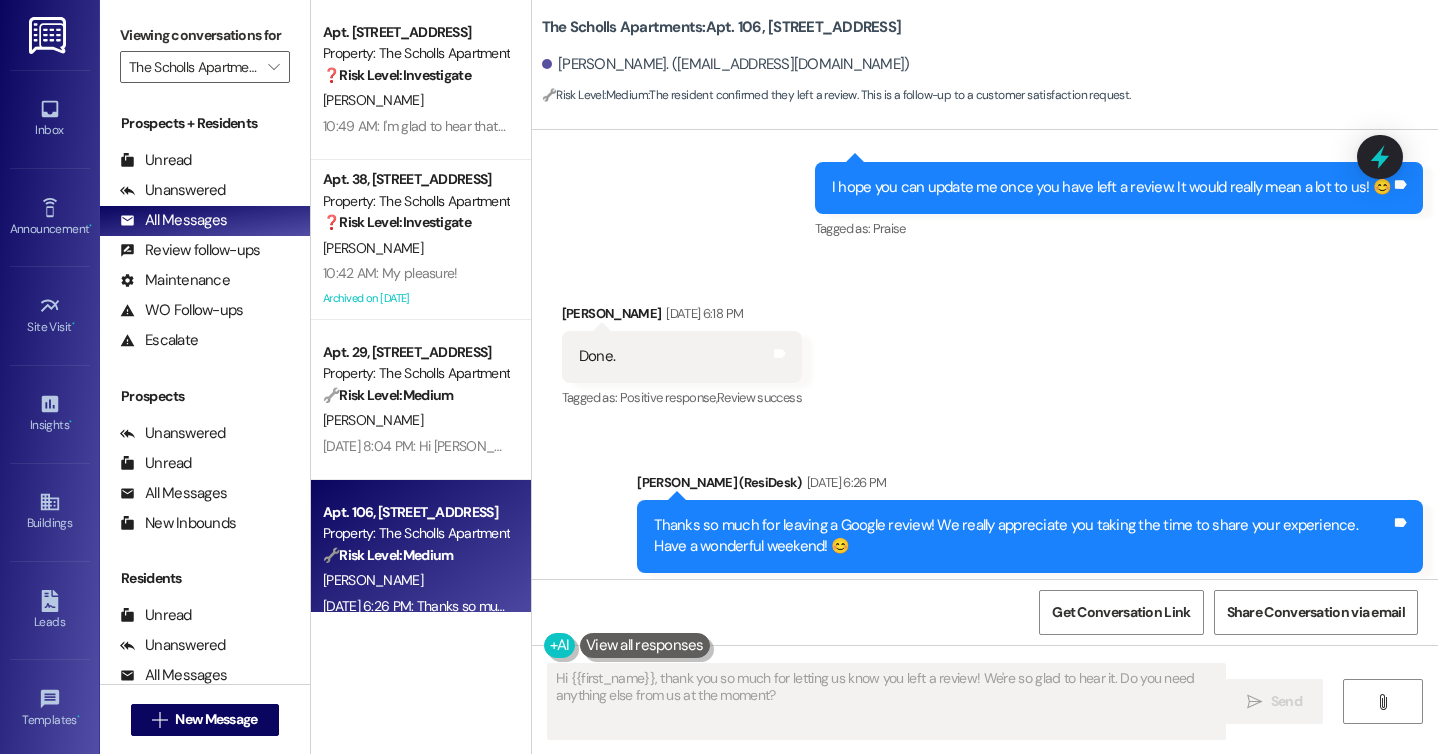scroll, scrollTop: 1694, scrollLeft: 0, axis: vertical 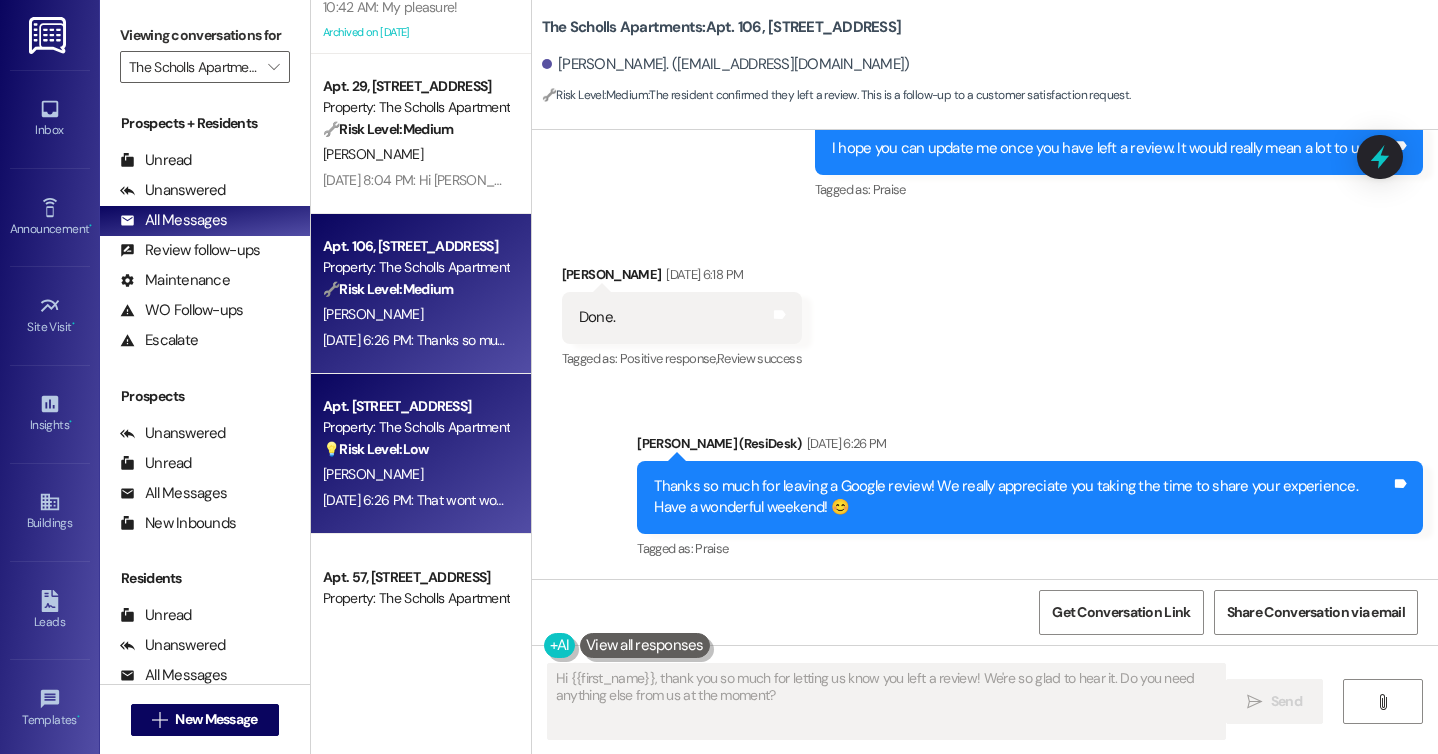 click on "Property: The Scholls Apartments" at bounding box center [415, 427] 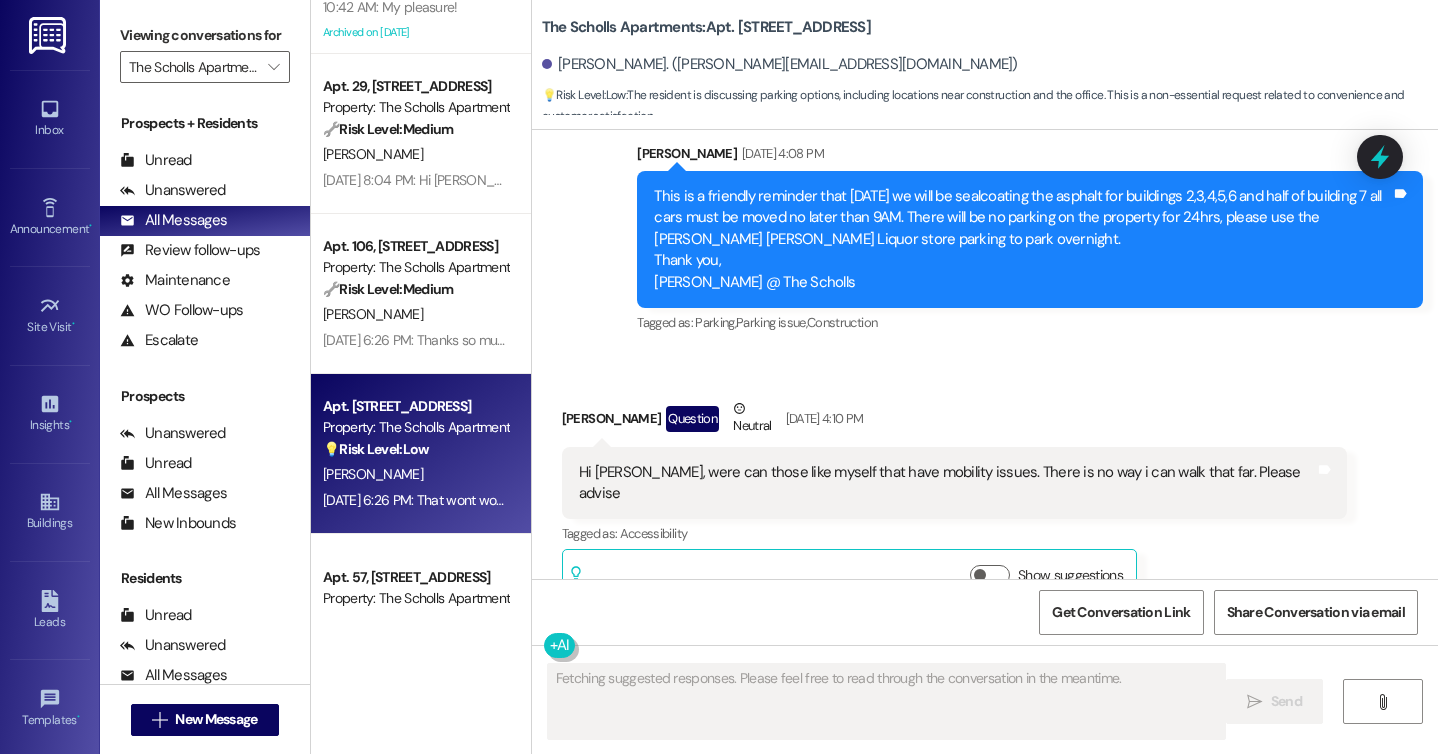 scroll, scrollTop: 1166, scrollLeft: 0, axis: vertical 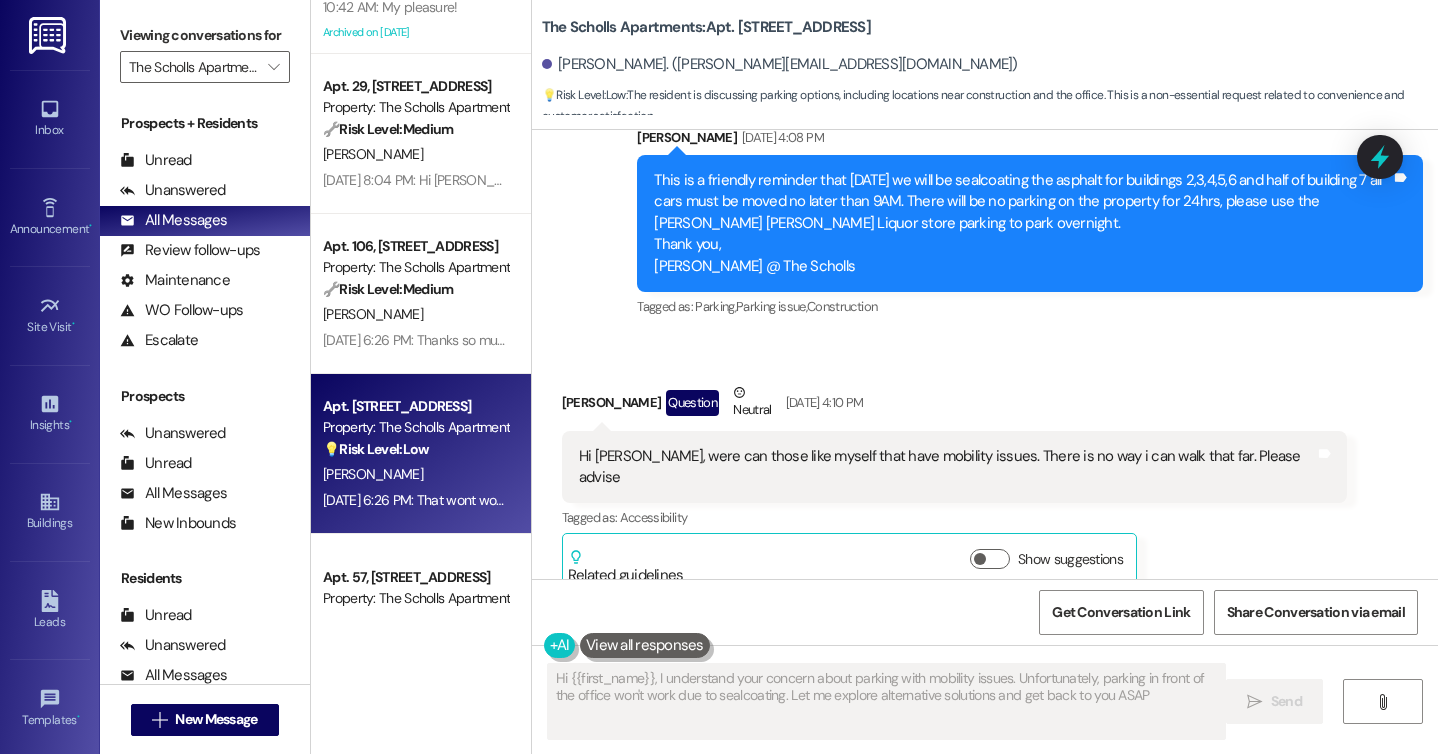 type on "Hi {{first_name}}, I understand your concern about parking with mobility issues. Unfortunately, parking in front of the office won't work due to sealcoating. Let me explore alternative solutions and get back to you ASAP." 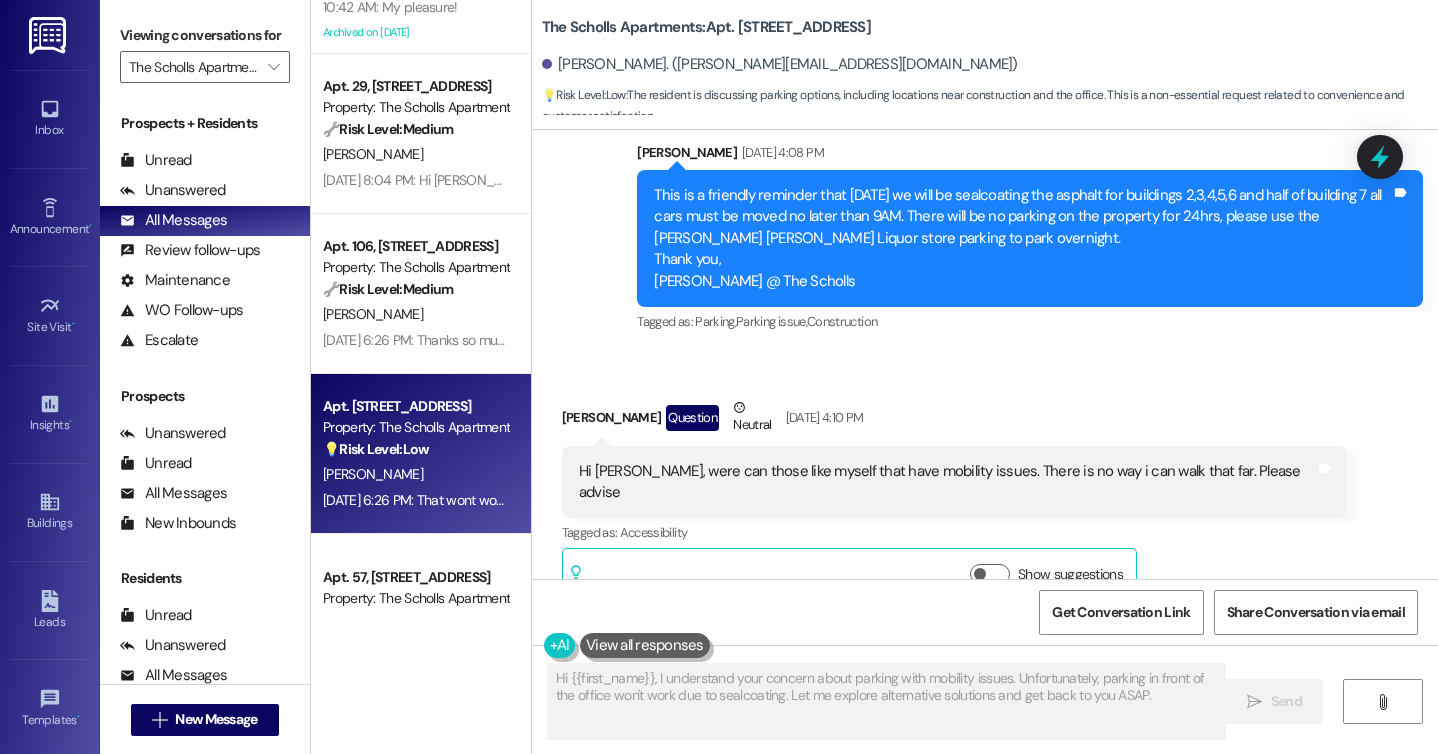 scroll, scrollTop: 1280, scrollLeft: 0, axis: vertical 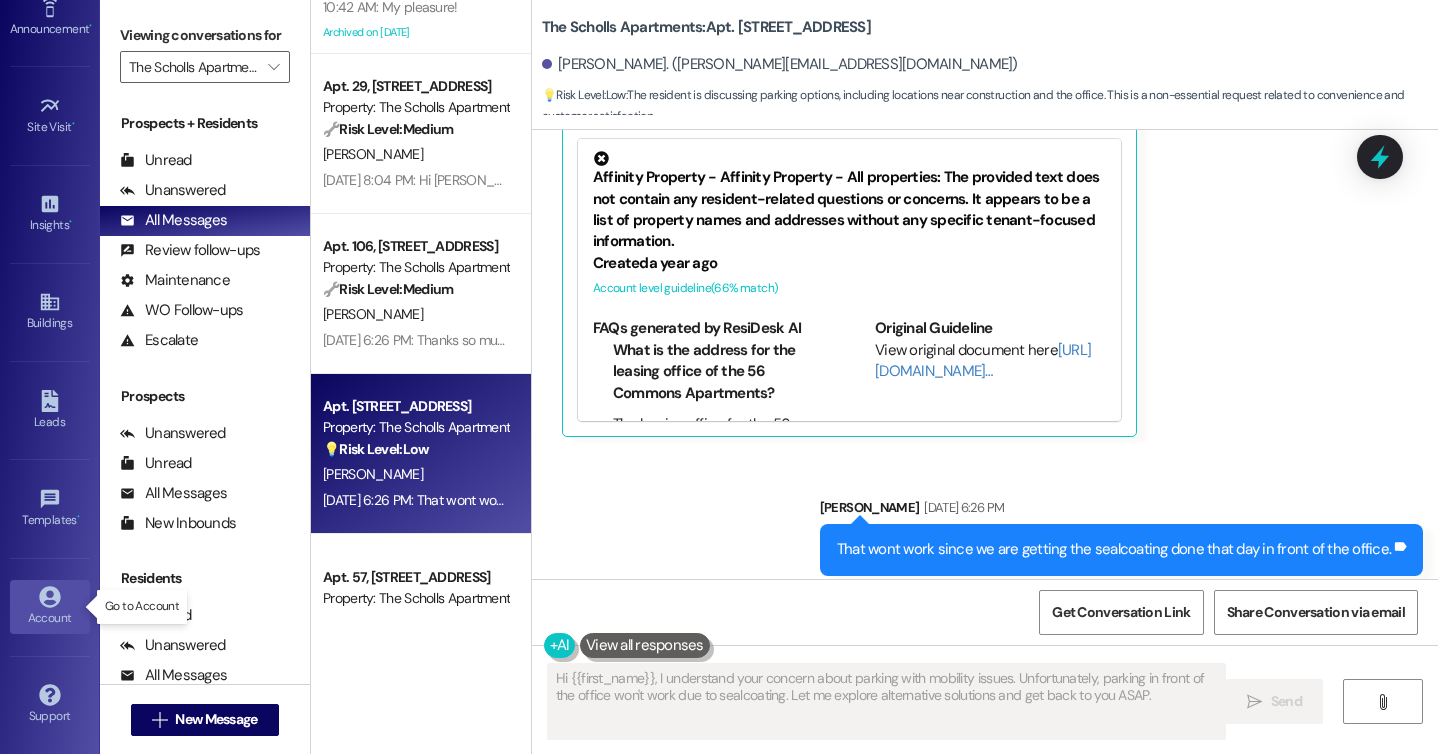 click on "Account" at bounding box center [50, 618] 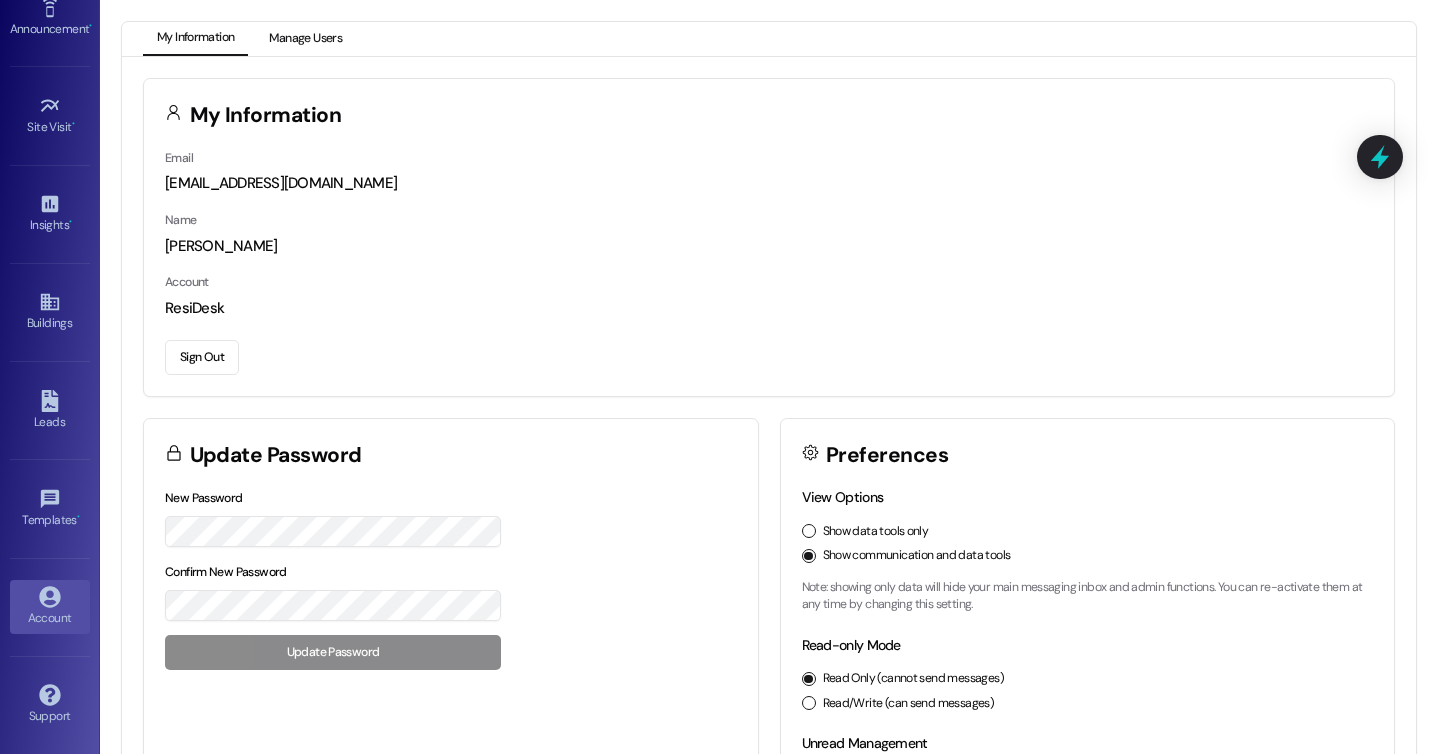 click on "Manage Users" at bounding box center (305, 39) 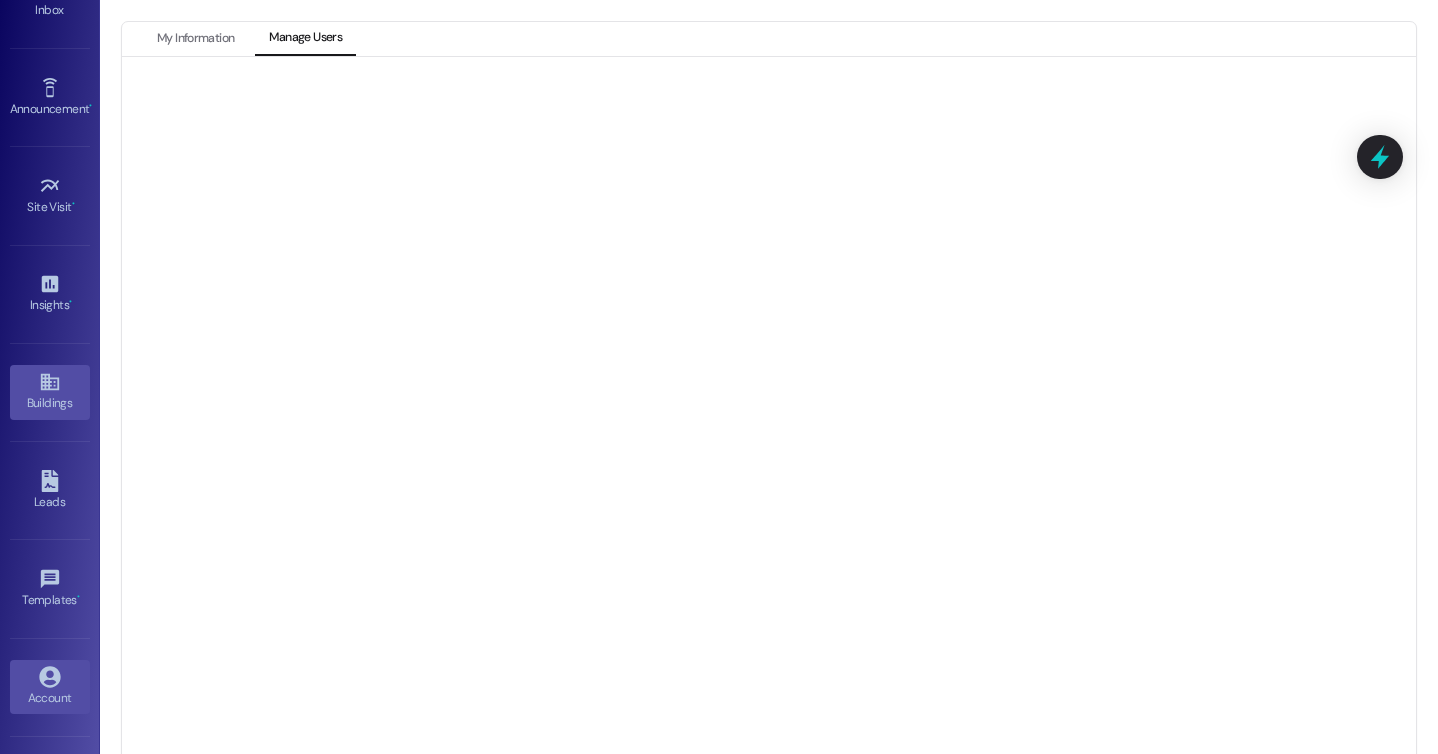 scroll, scrollTop: 0, scrollLeft: 0, axis: both 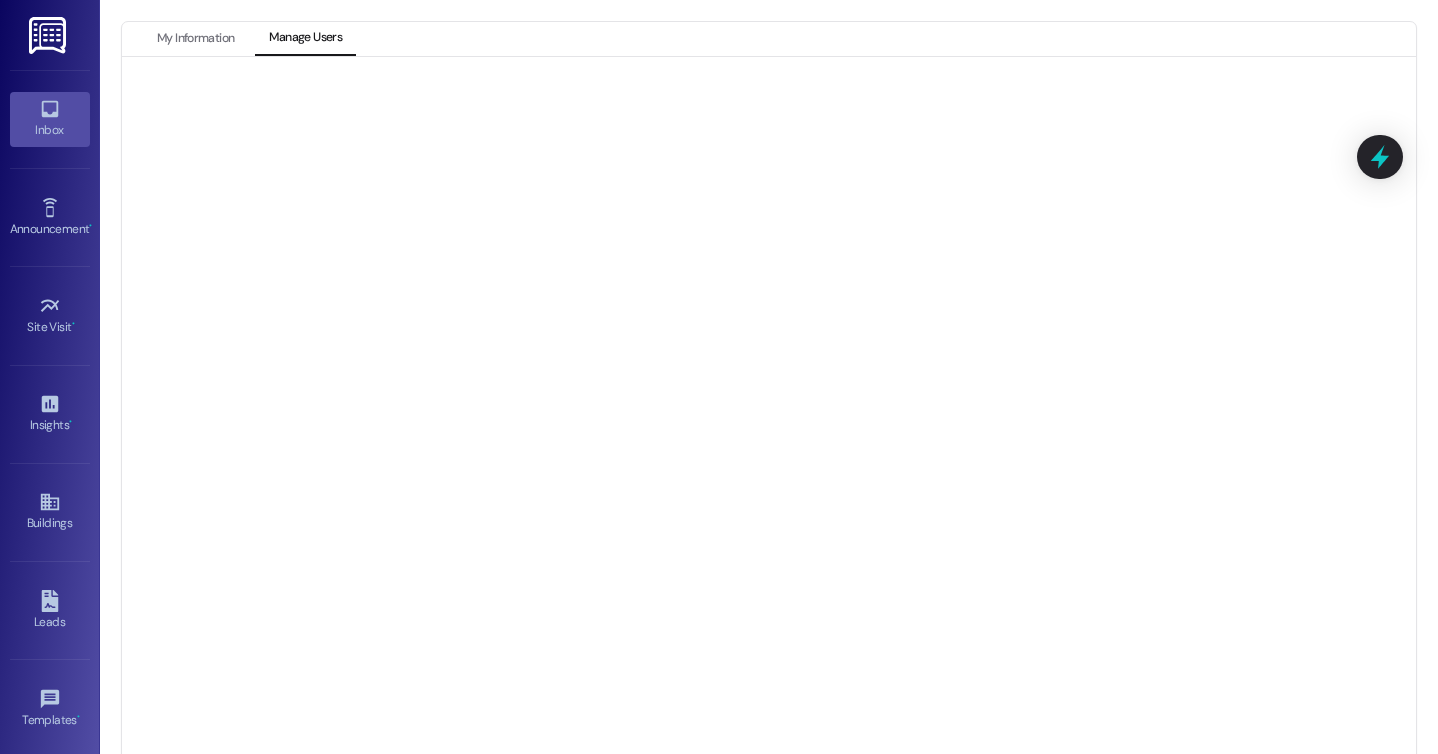 click 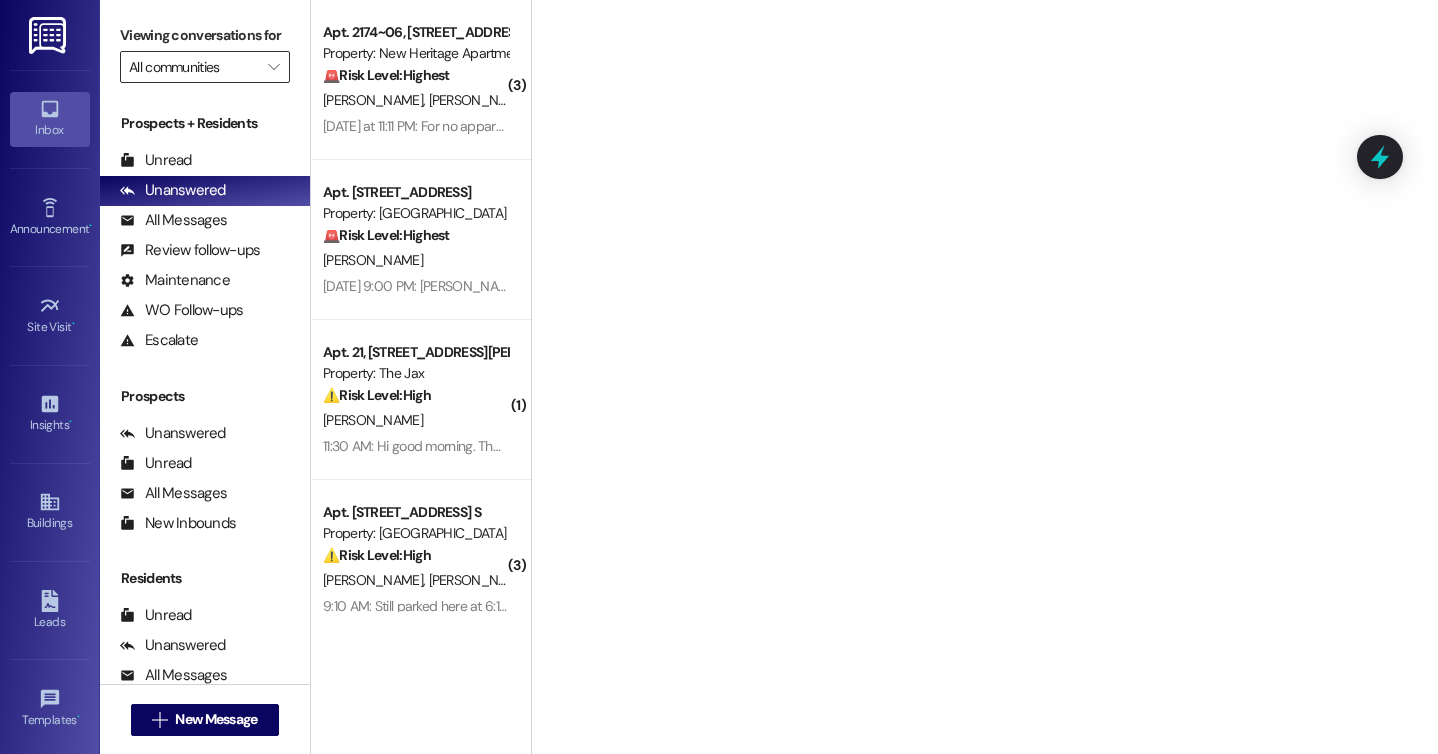 click on "All communities" at bounding box center (193, 67) 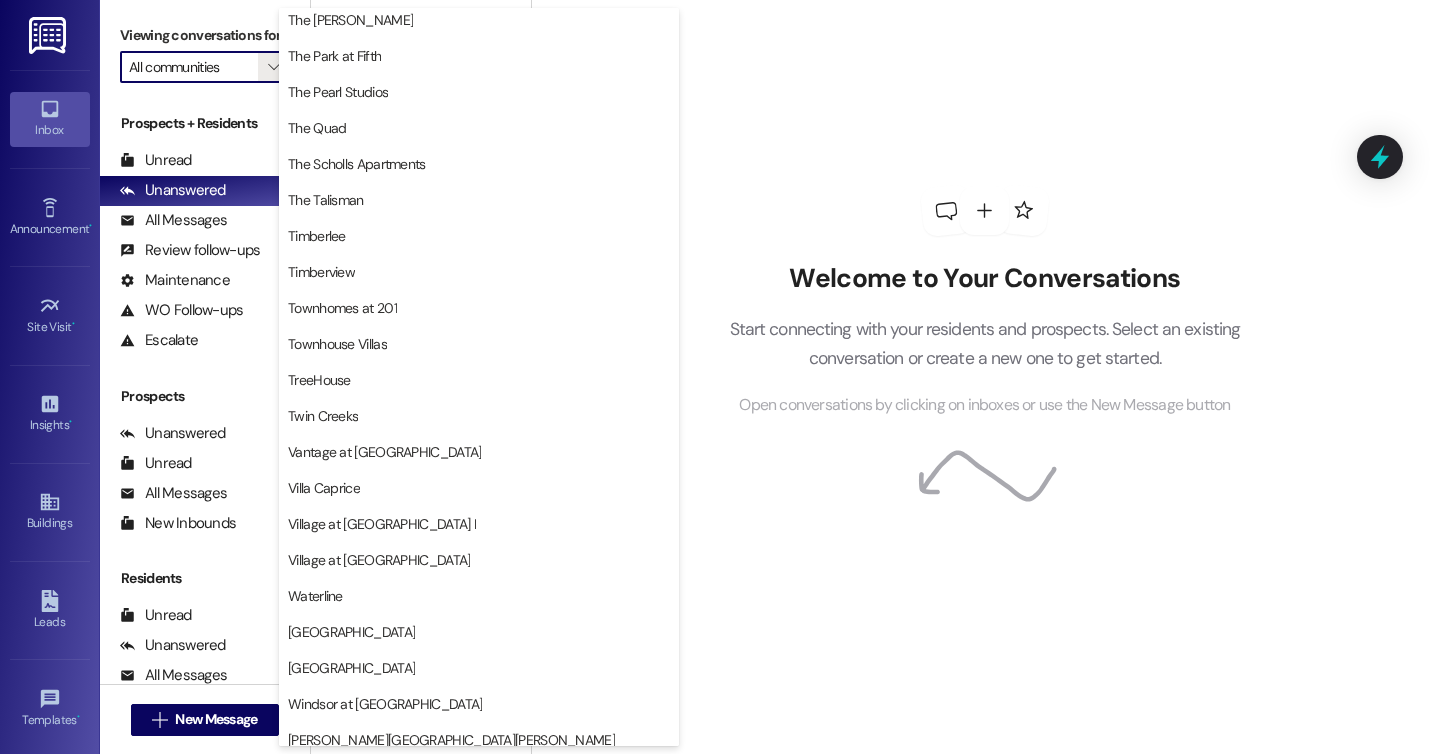 scroll, scrollTop: 3835, scrollLeft: 0, axis: vertical 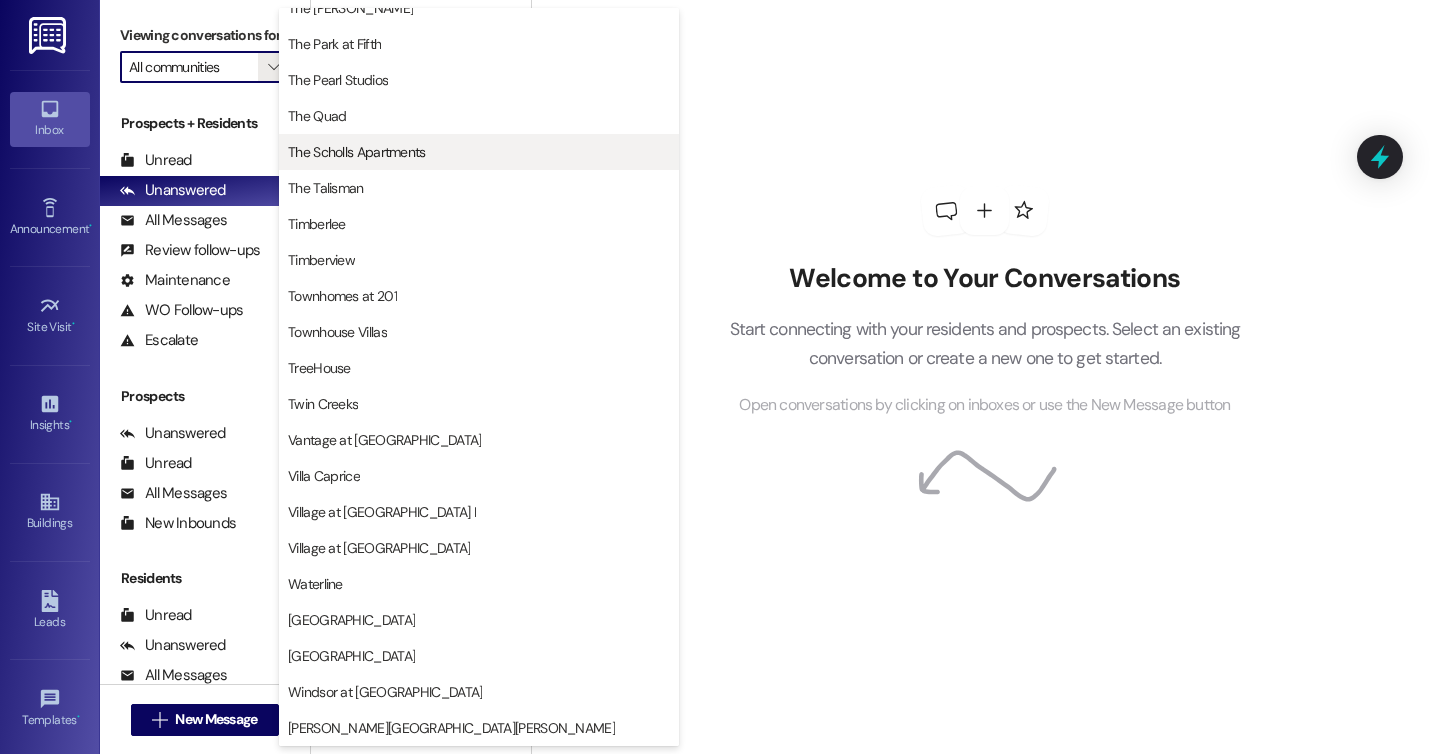 click on "The Scholls Apartments" at bounding box center [479, 152] 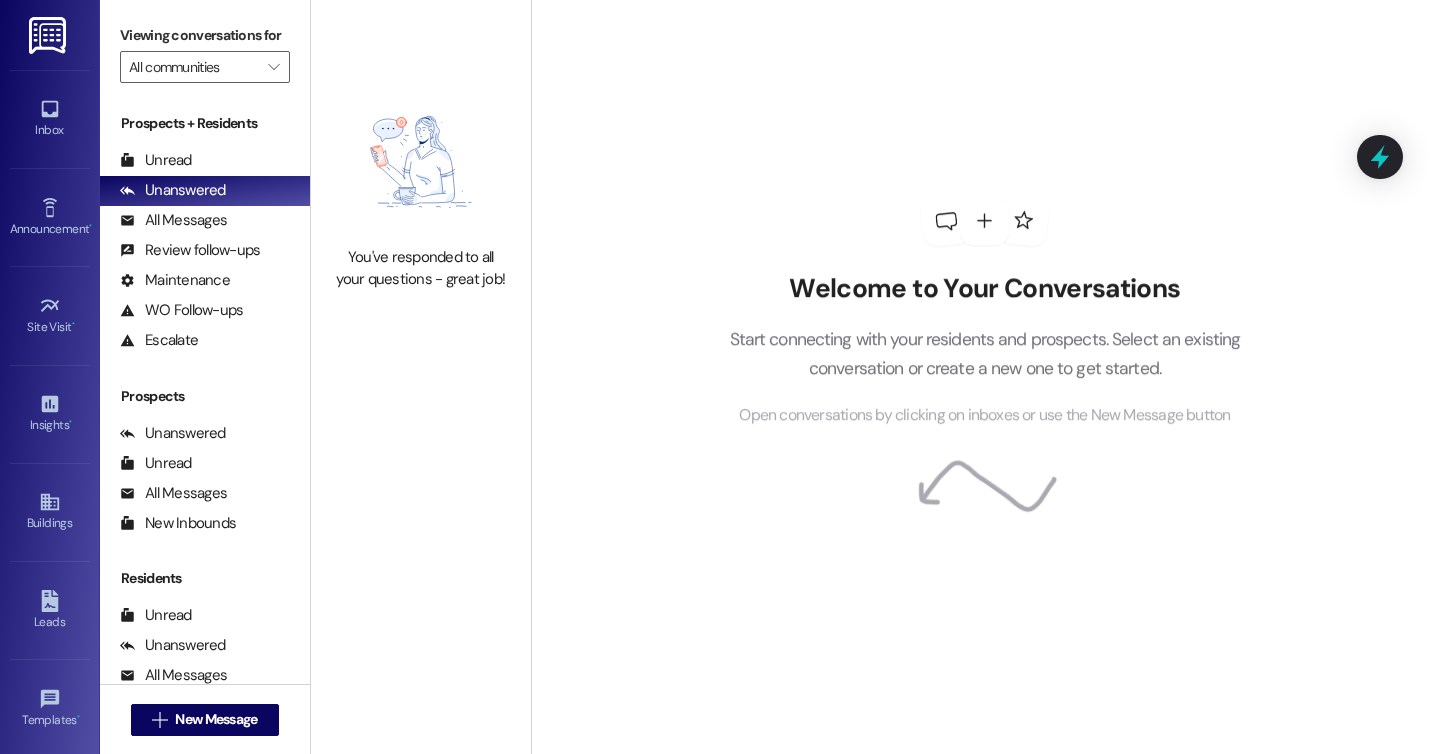 type on "The Scholls Apartments" 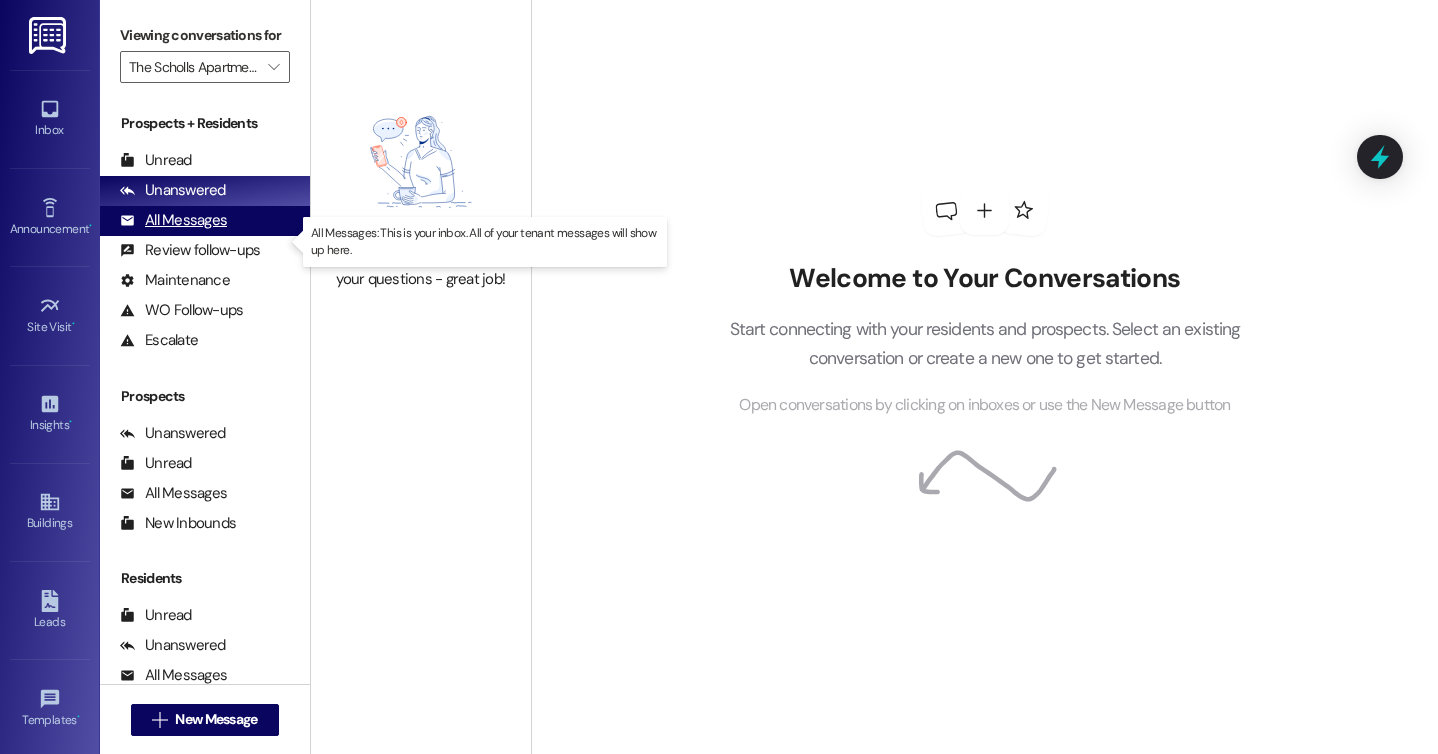 click on "All Messages" at bounding box center (173, 220) 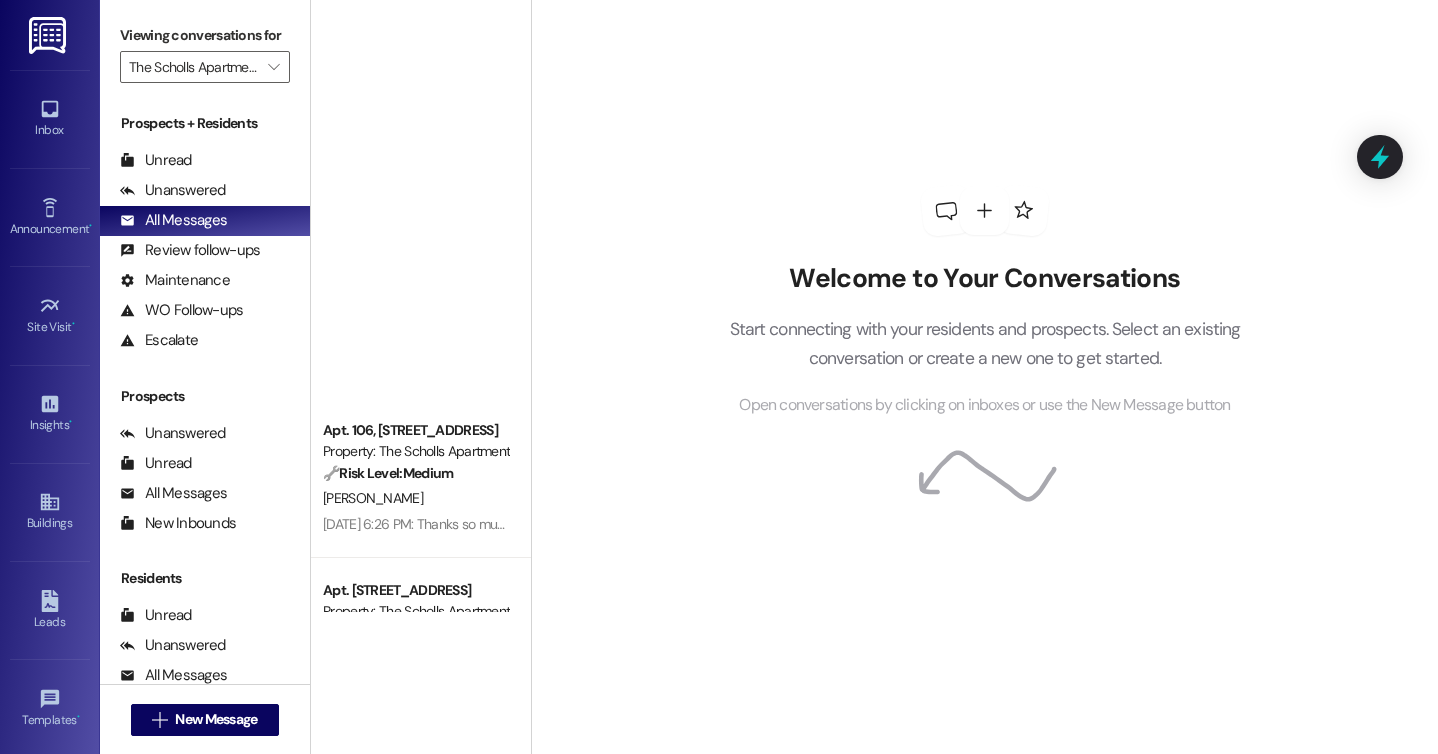 scroll, scrollTop: 0, scrollLeft: 0, axis: both 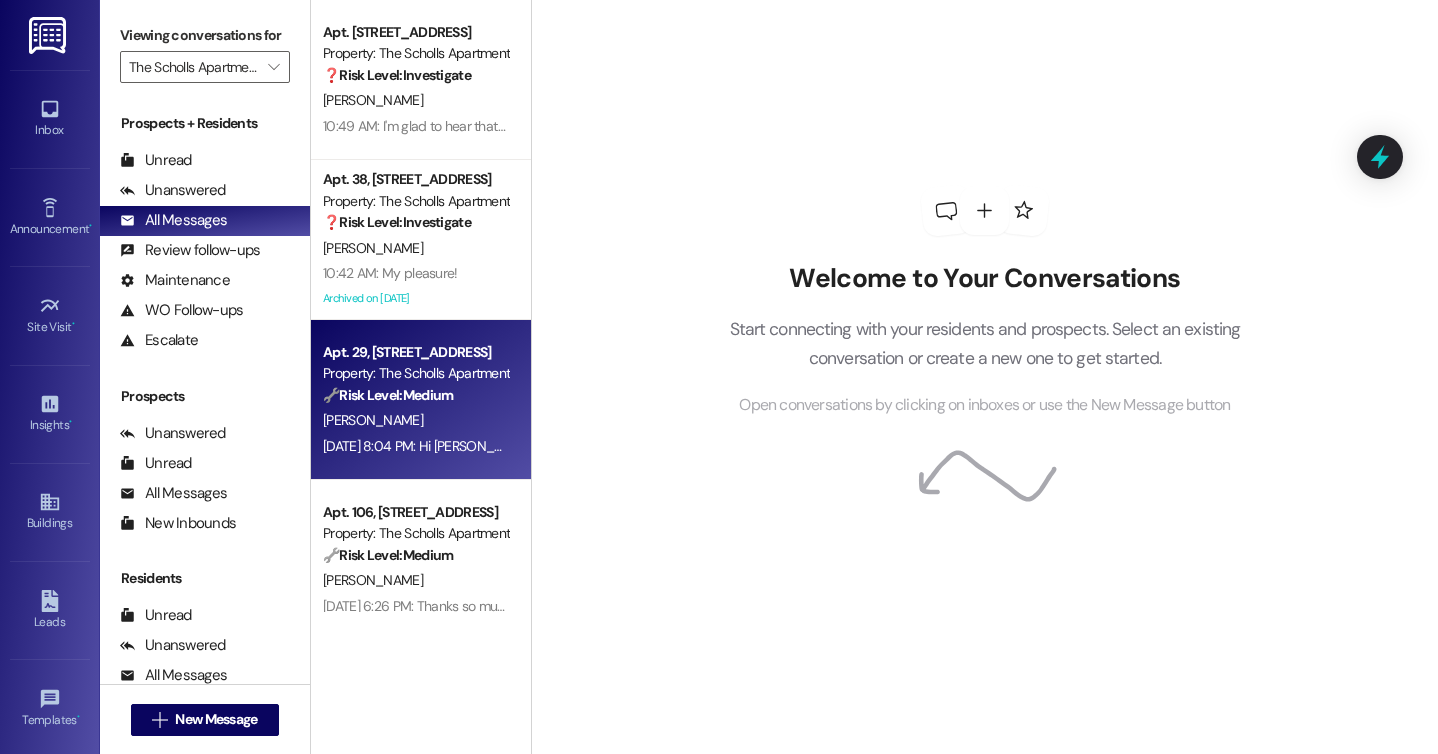 click on "Property: The Scholls Apartments" at bounding box center [415, 373] 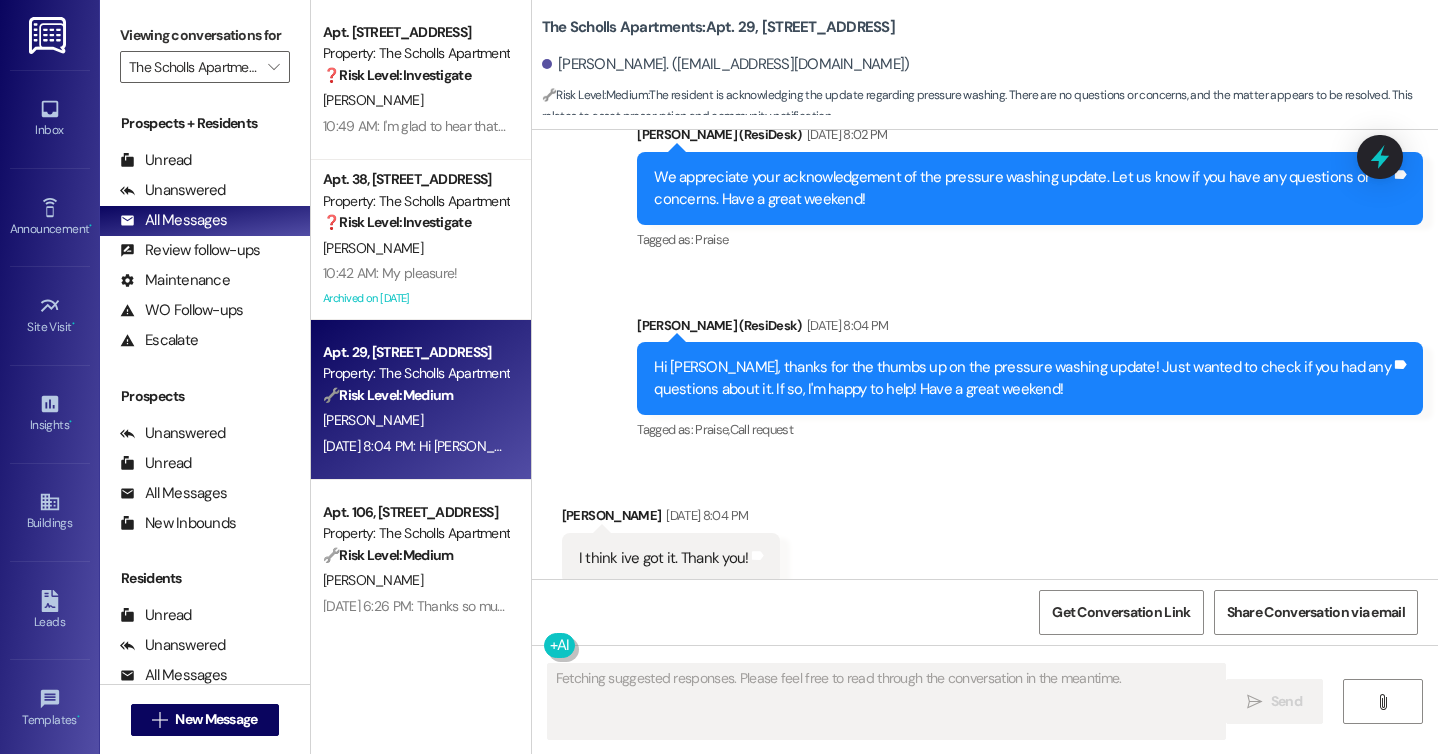 scroll, scrollTop: 2877, scrollLeft: 0, axis: vertical 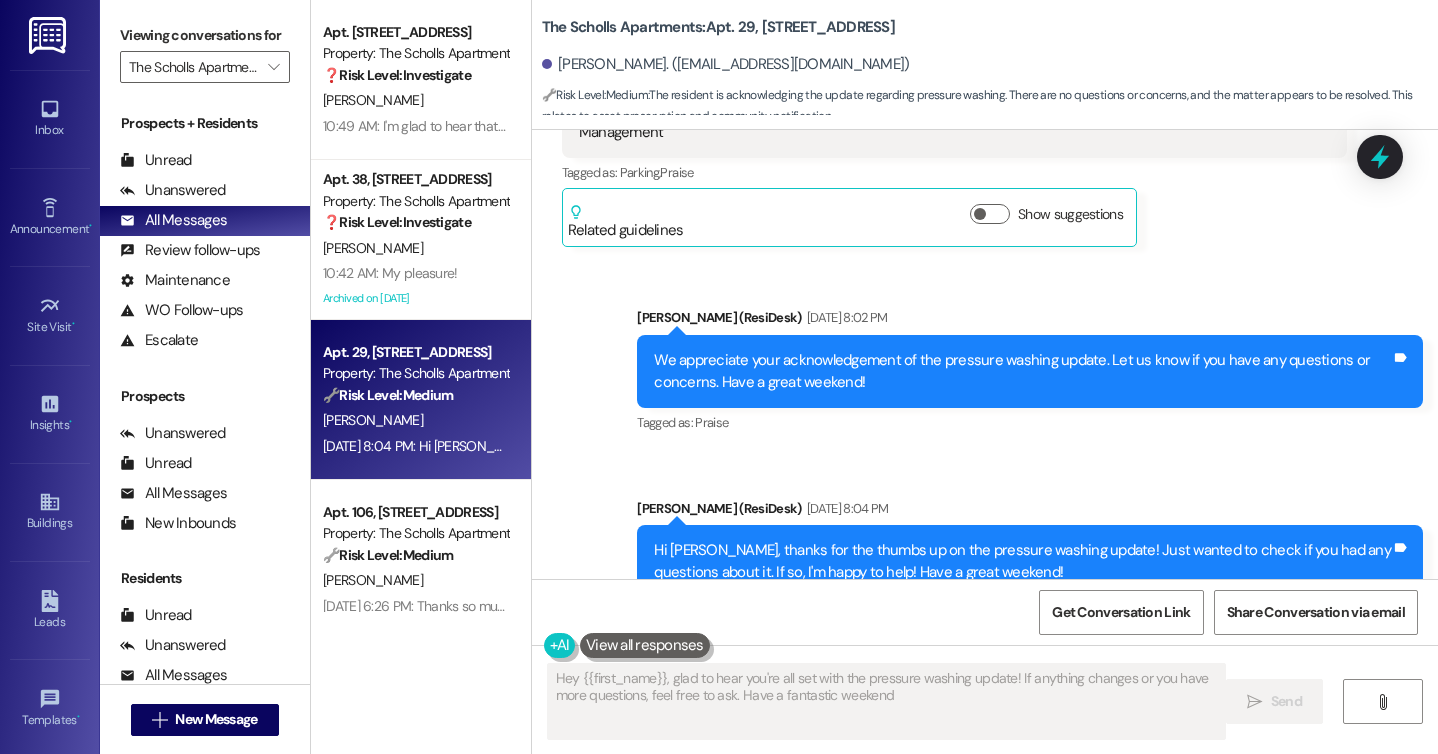 type on "Hey {{first_name}}, glad to hear you're all set with the pressure washing update! If anything changes or you have more questions, feel free to ask. Have a fantastic weekend!" 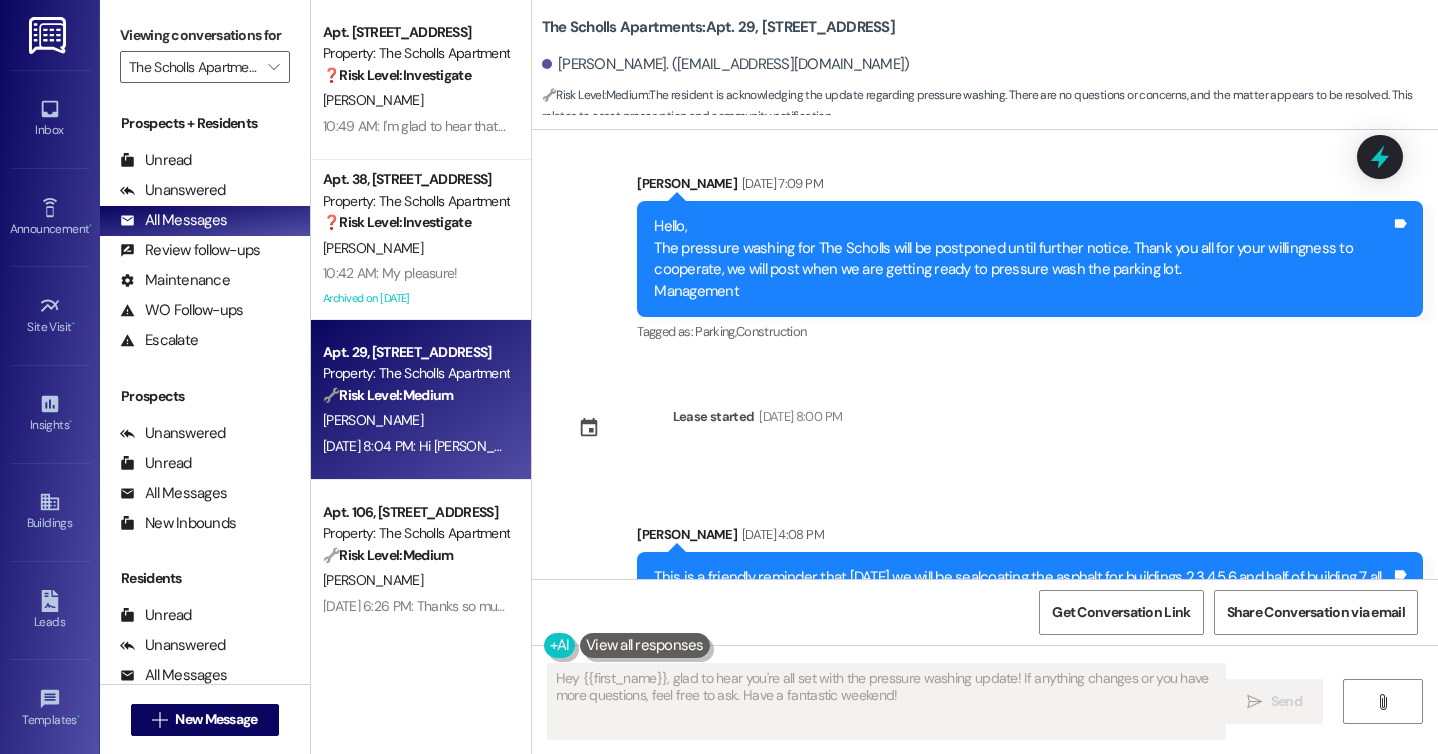scroll, scrollTop: 1897, scrollLeft: 0, axis: vertical 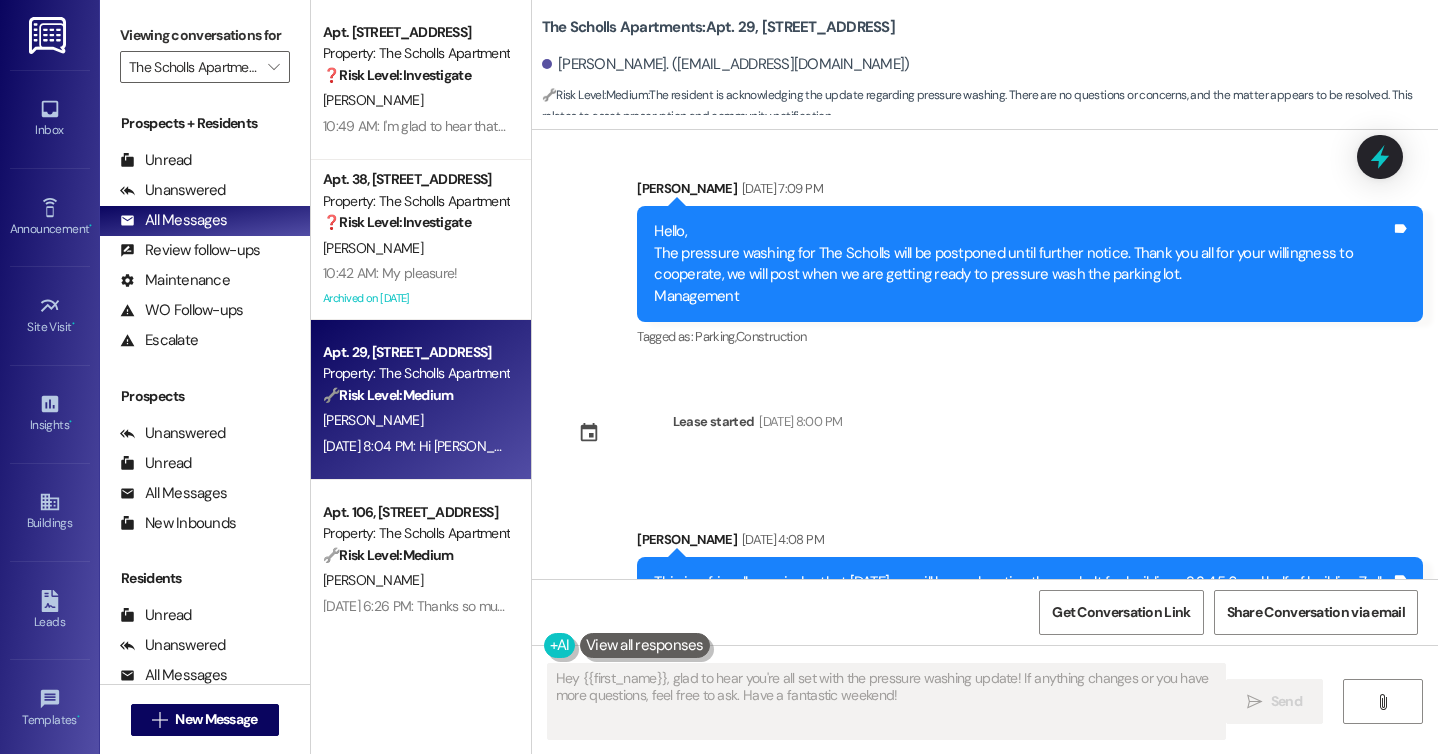 click on "Hello,
The pressure washing for The Scholls will be postponed until further notice. Thank you all for your willingness to cooperate, we will post when we are getting ready to pressure wash the parking lot.
Management" at bounding box center (1022, 264) 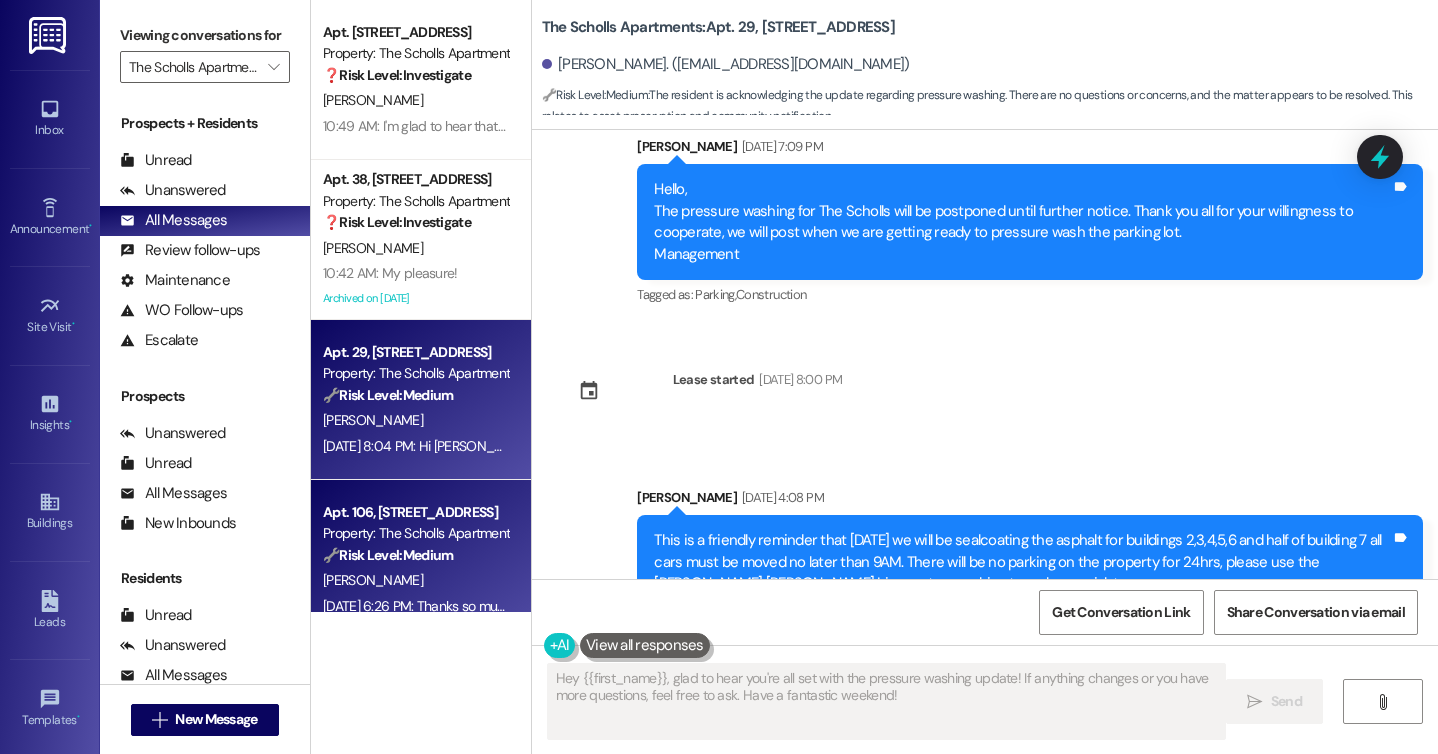 click on "[PERSON_NAME]" at bounding box center (373, 580) 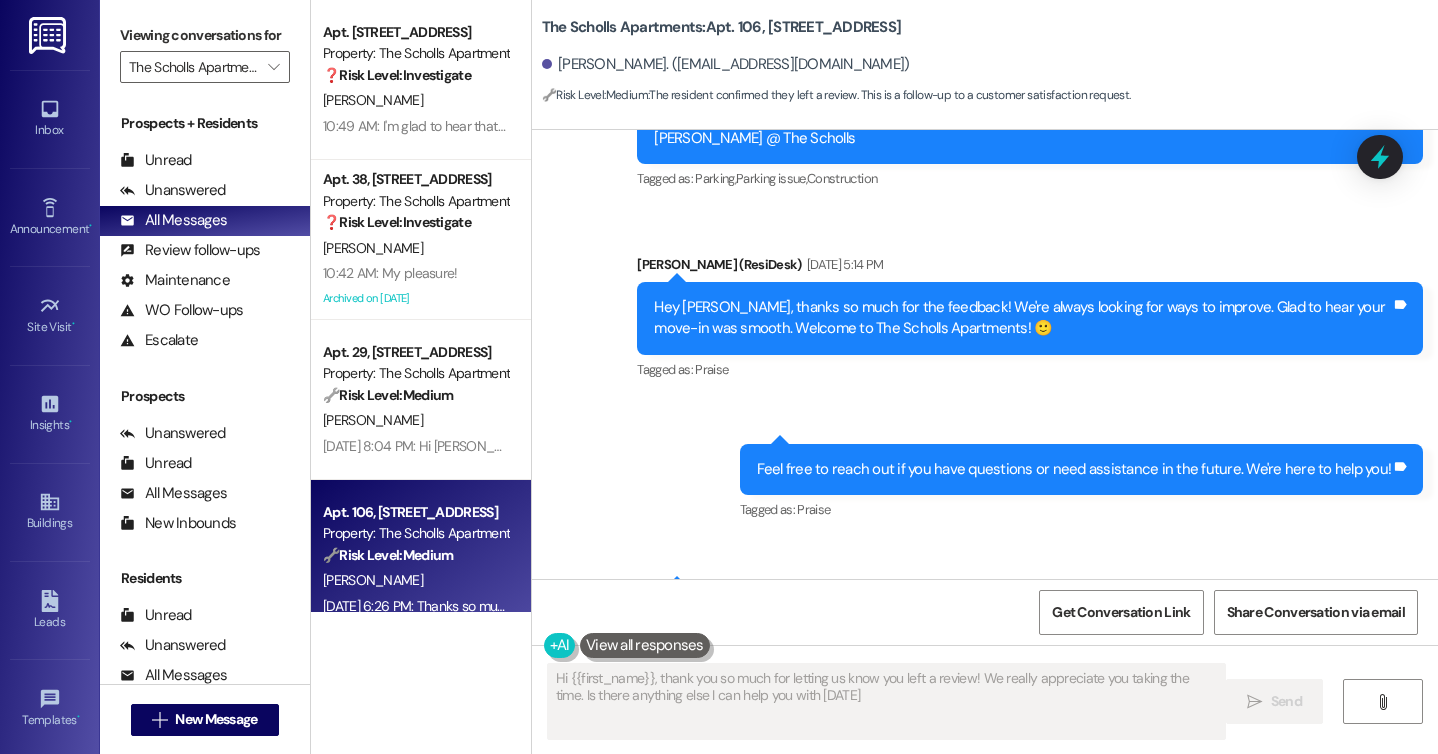 type on "Hi {{first_name}}, thank you so much for letting us know you left a review! We really appreciate you taking the time. Is there anything else I can help you with [DATE]?" 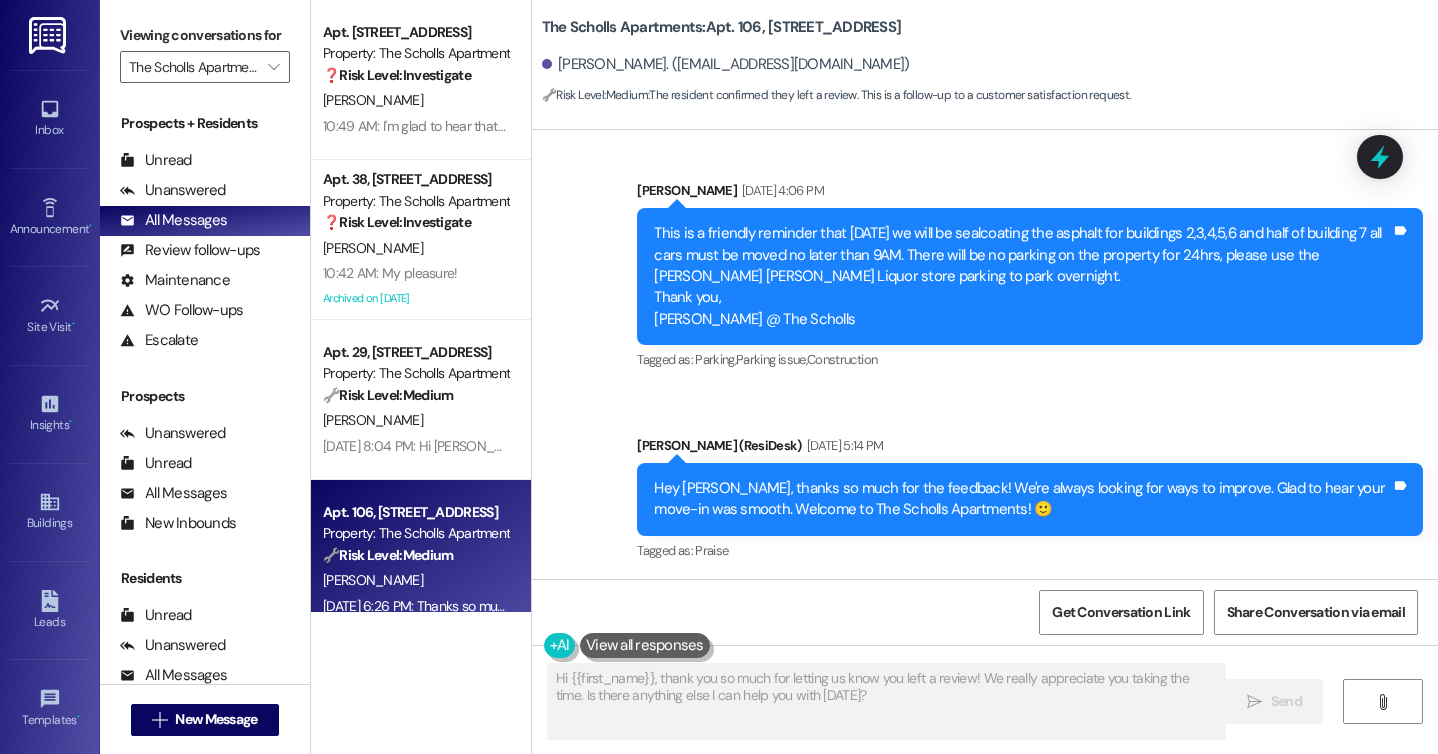 scroll, scrollTop: 512, scrollLeft: 0, axis: vertical 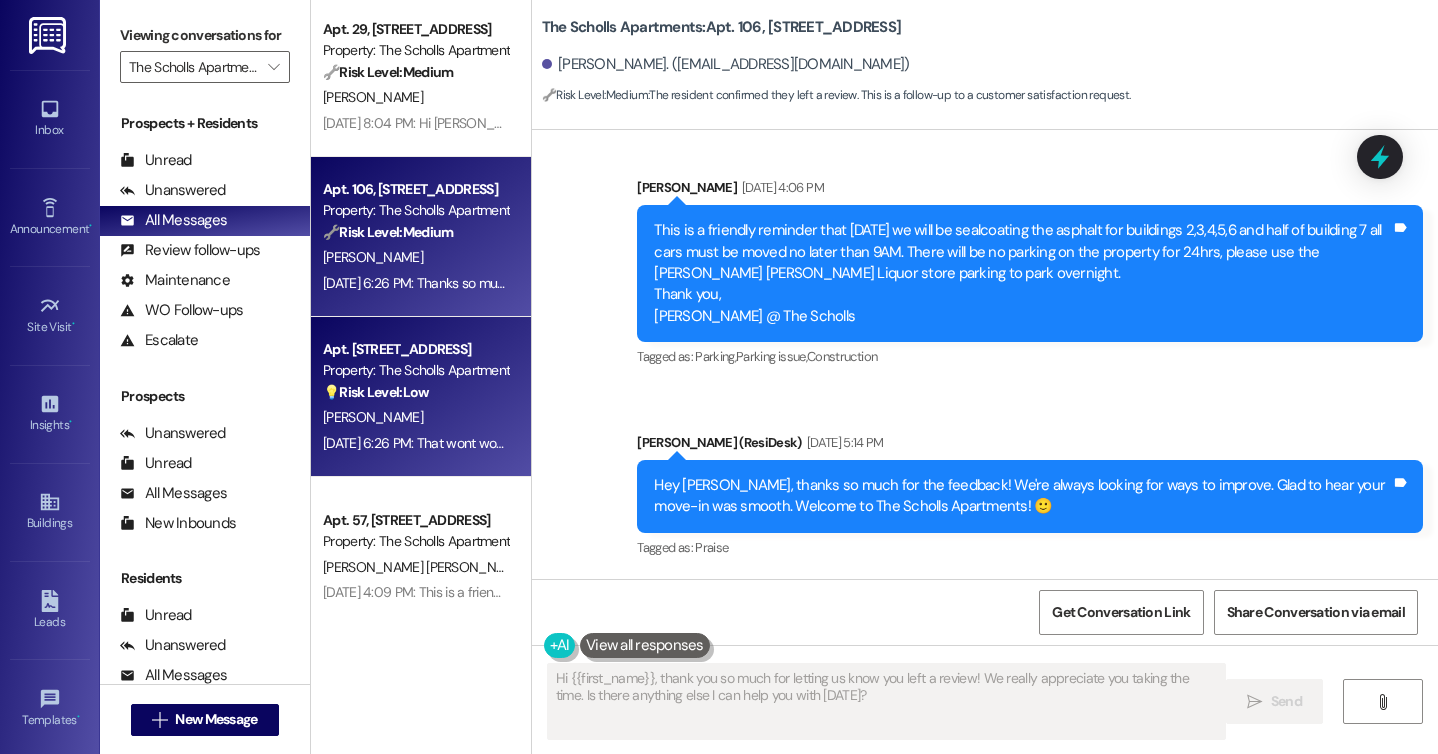 click on "💡  Risk Level:  Low" at bounding box center [376, 392] 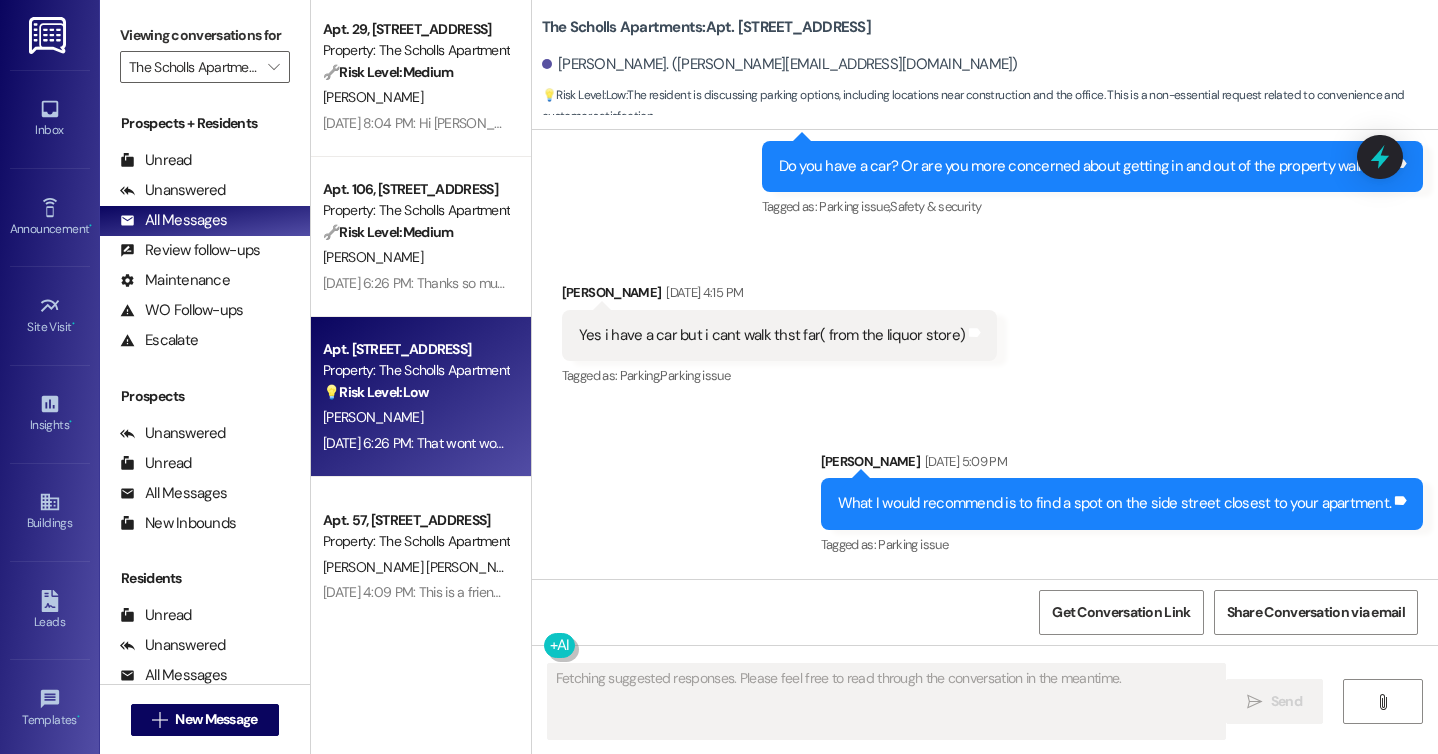 scroll, scrollTop: 1973, scrollLeft: 0, axis: vertical 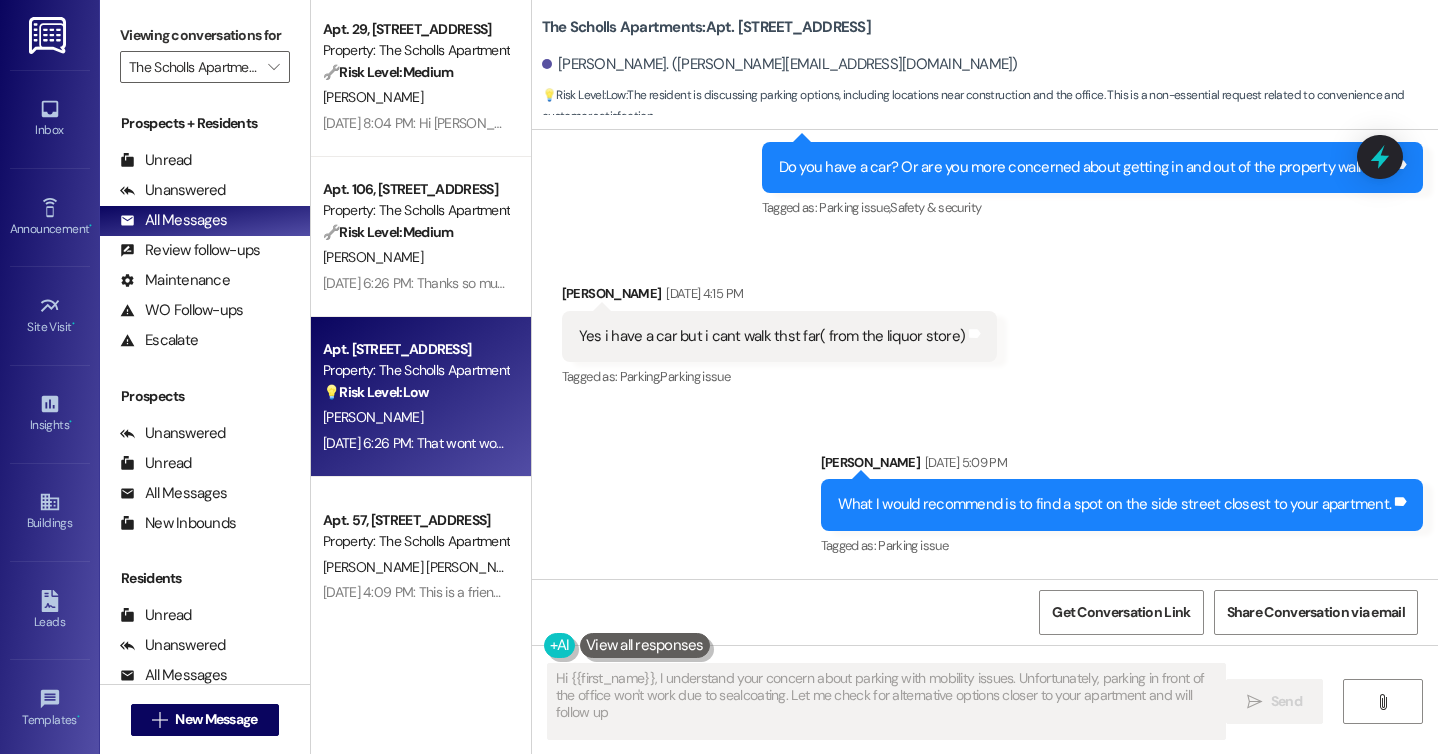 type on "Hi {{first_name}}, I understand your concern about parking with mobility issues. Unfortunately, parking in front of the office won't work due to sealcoating. Let me check for alternative options closer to your apartment and will follow up!" 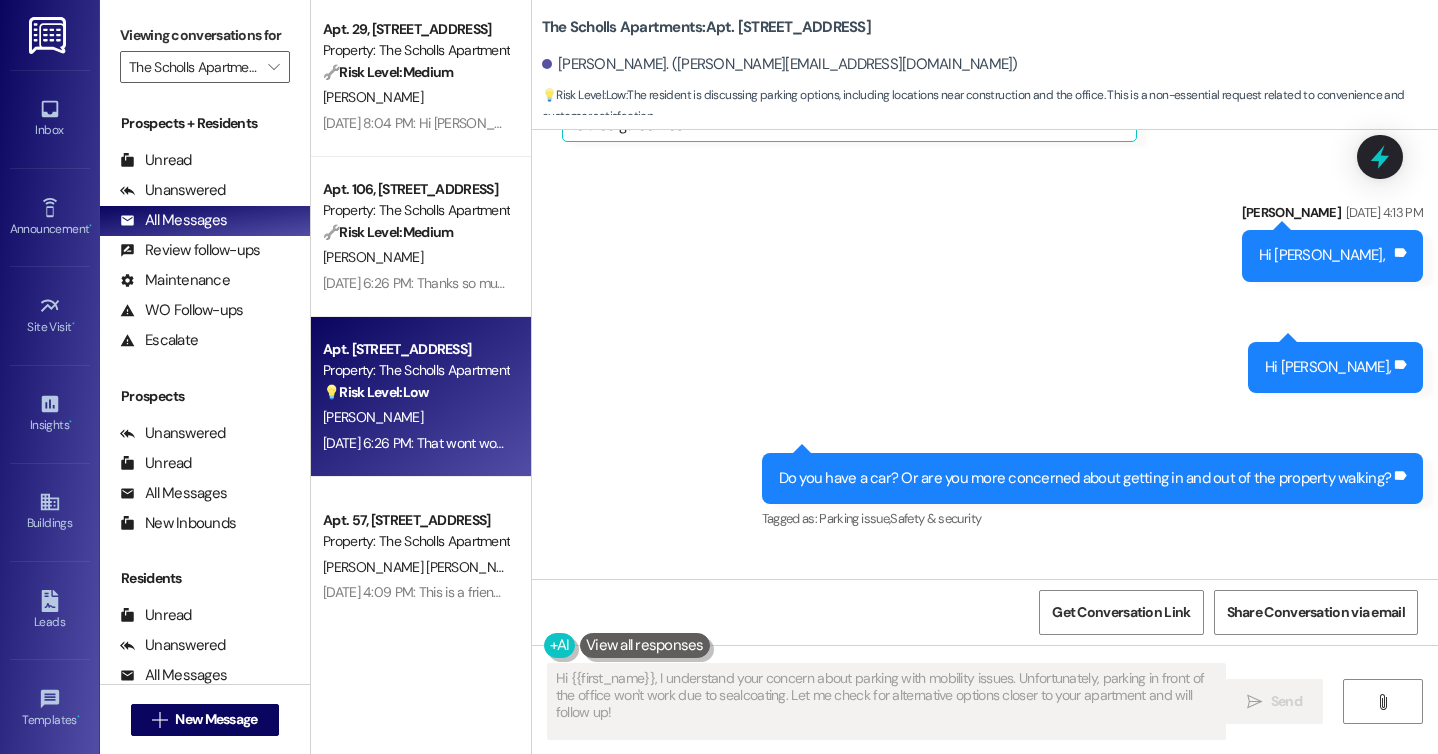 scroll, scrollTop: 1658, scrollLeft: 0, axis: vertical 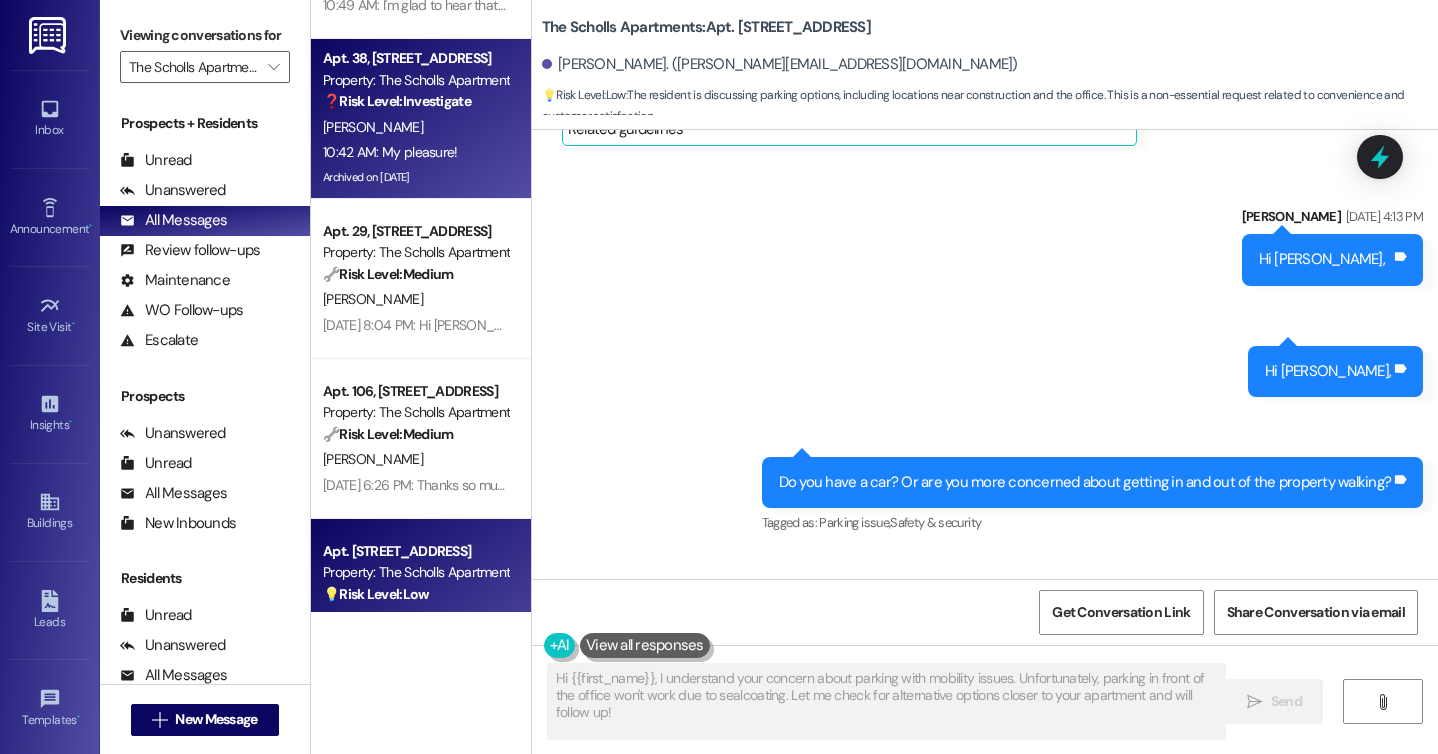 click on "[PERSON_NAME]" at bounding box center (415, 127) 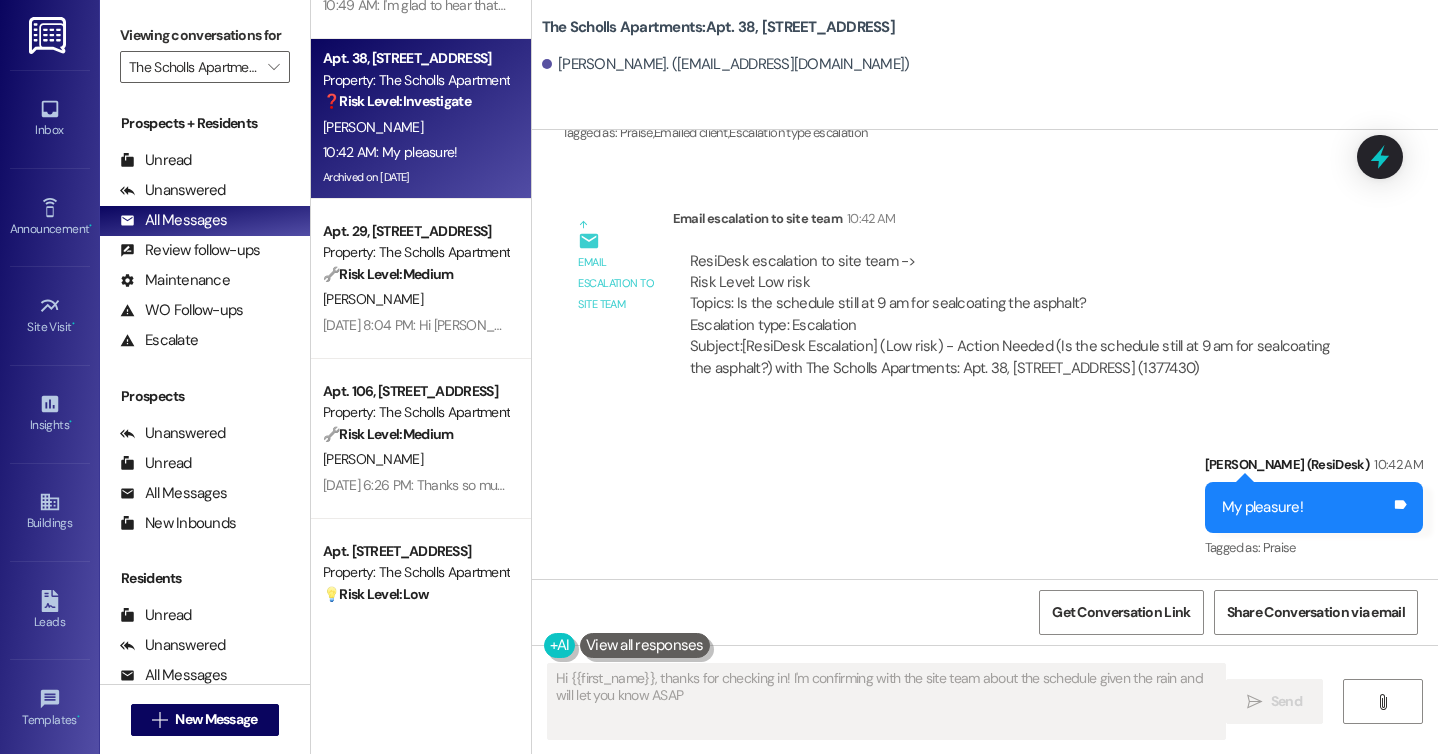 type on "Hi {{first_name}}, thanks for checking in! I'm confirming with the site team about the schedule given the rain and will let you know ASAP!" 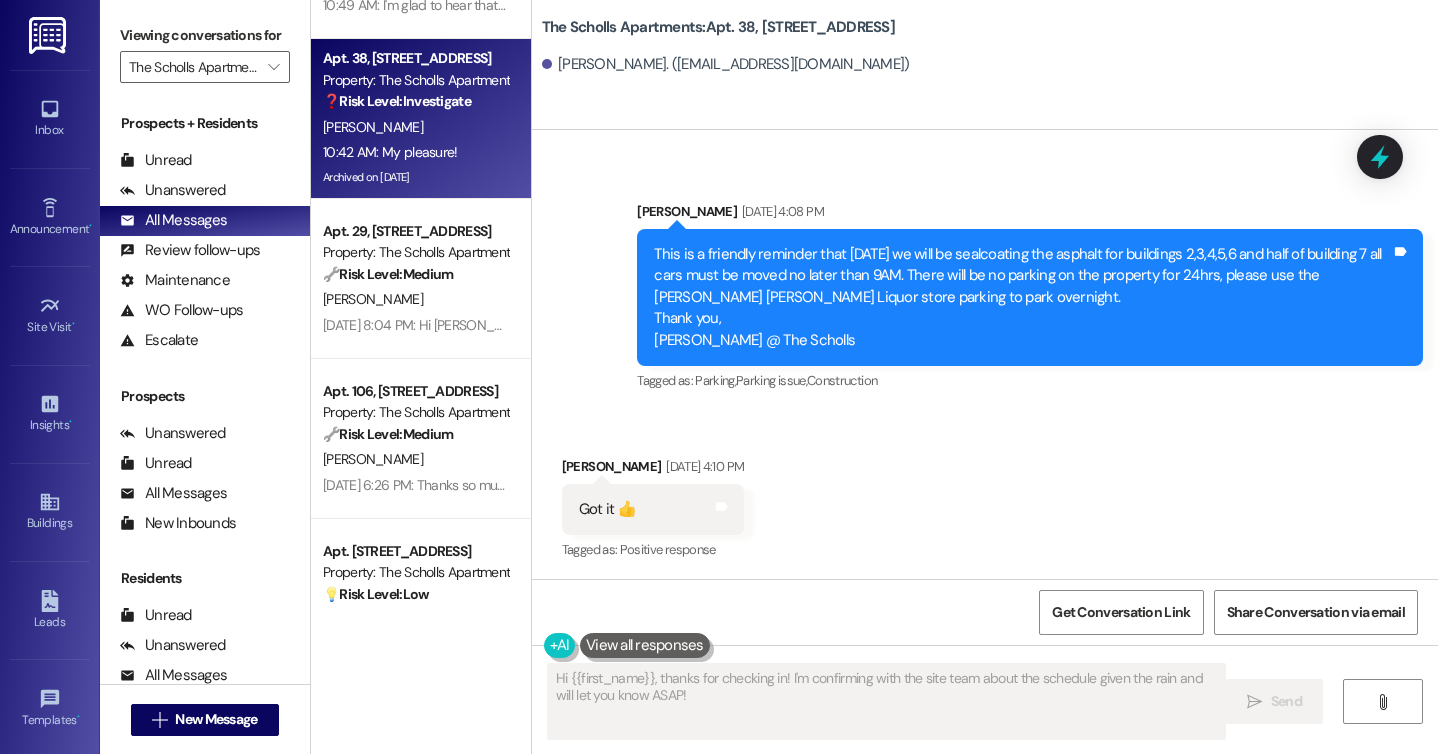 scroll, scrollTop: 1160, scrollLeft: 0, axis: vertical 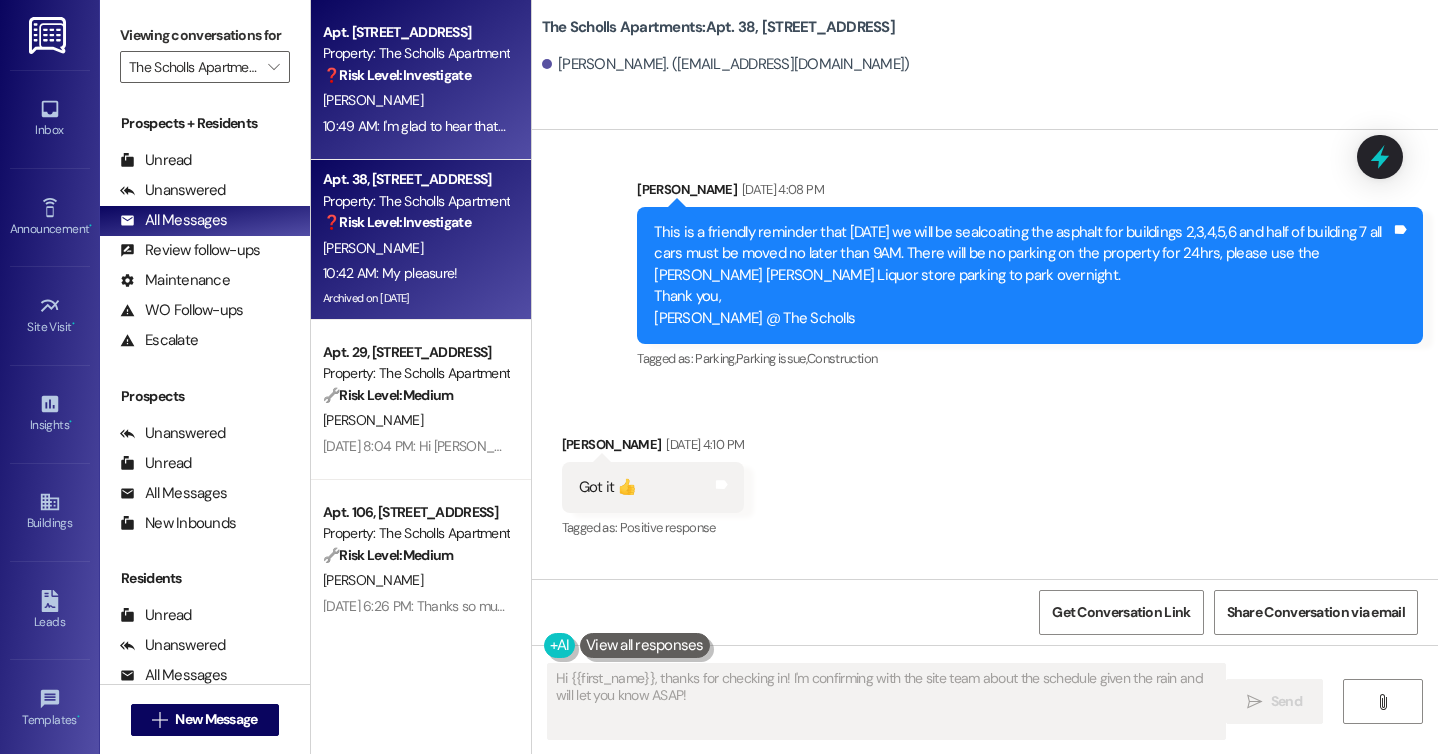 click on "[PERSON_NAME]" at bounding box center [415, 100] 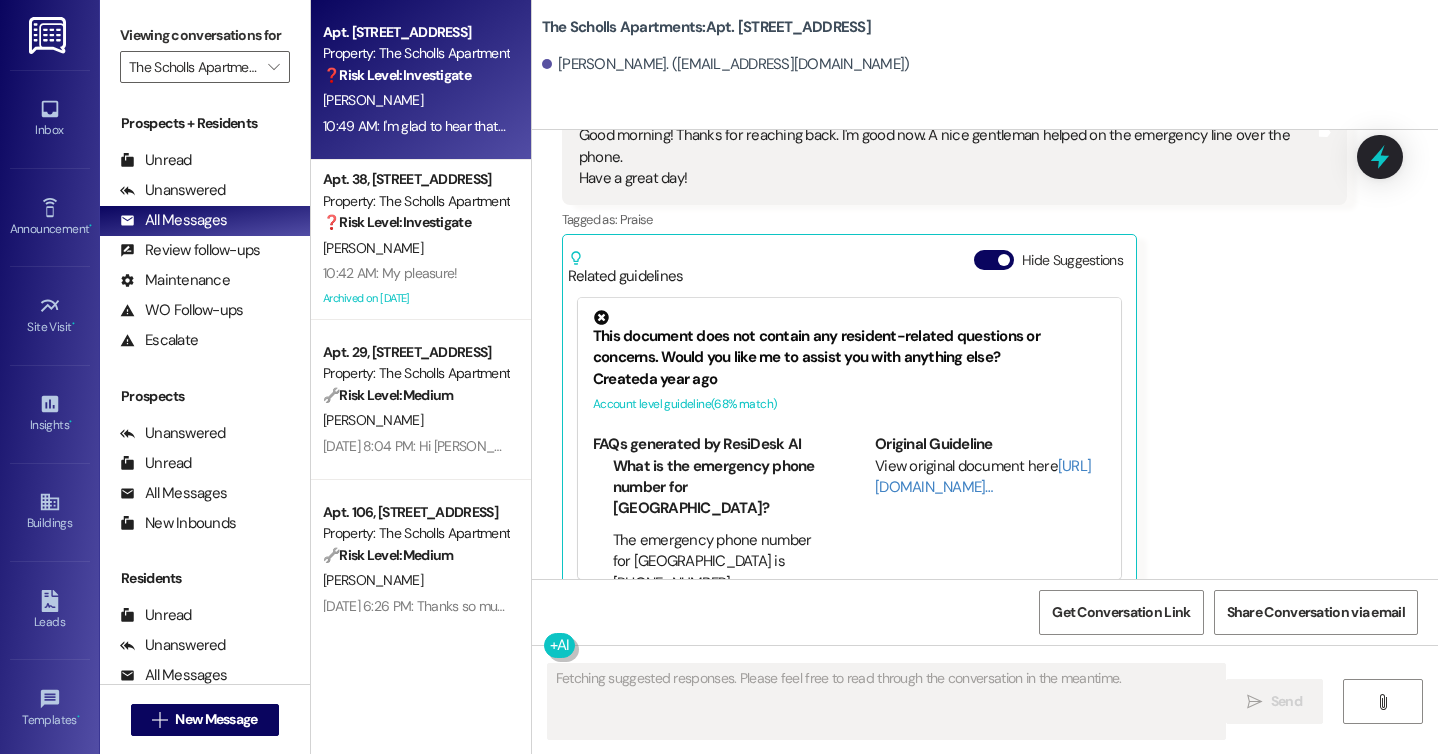 scroll, scrollTop: 3099, scrollLeft: 0, axis: vertical 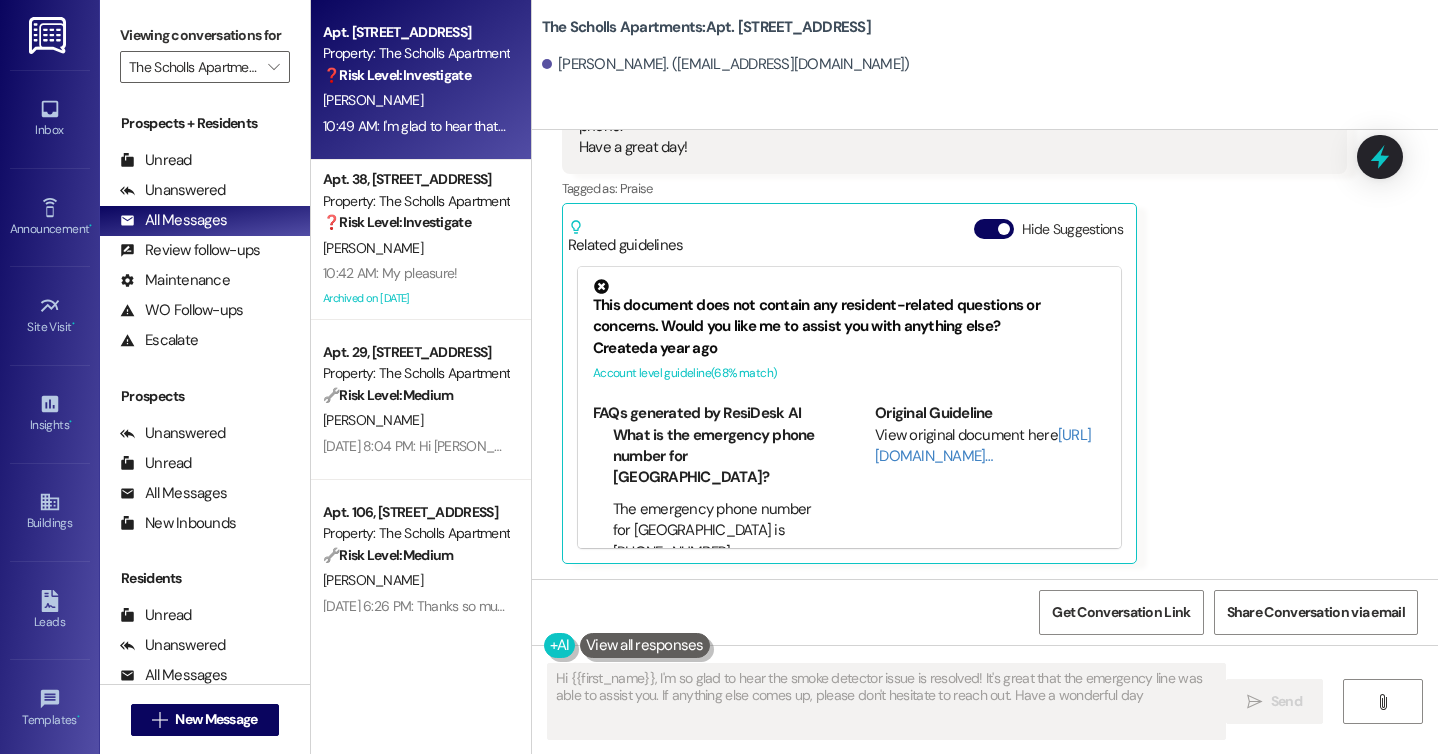 type on "Hi {{first_name}}, I'm so glad to hear the smoke detector issue is resolved! It's great that the emergency line was able to assist you. If anything else comes up, please don't hesitate to reach out. Have a wonderful day!" 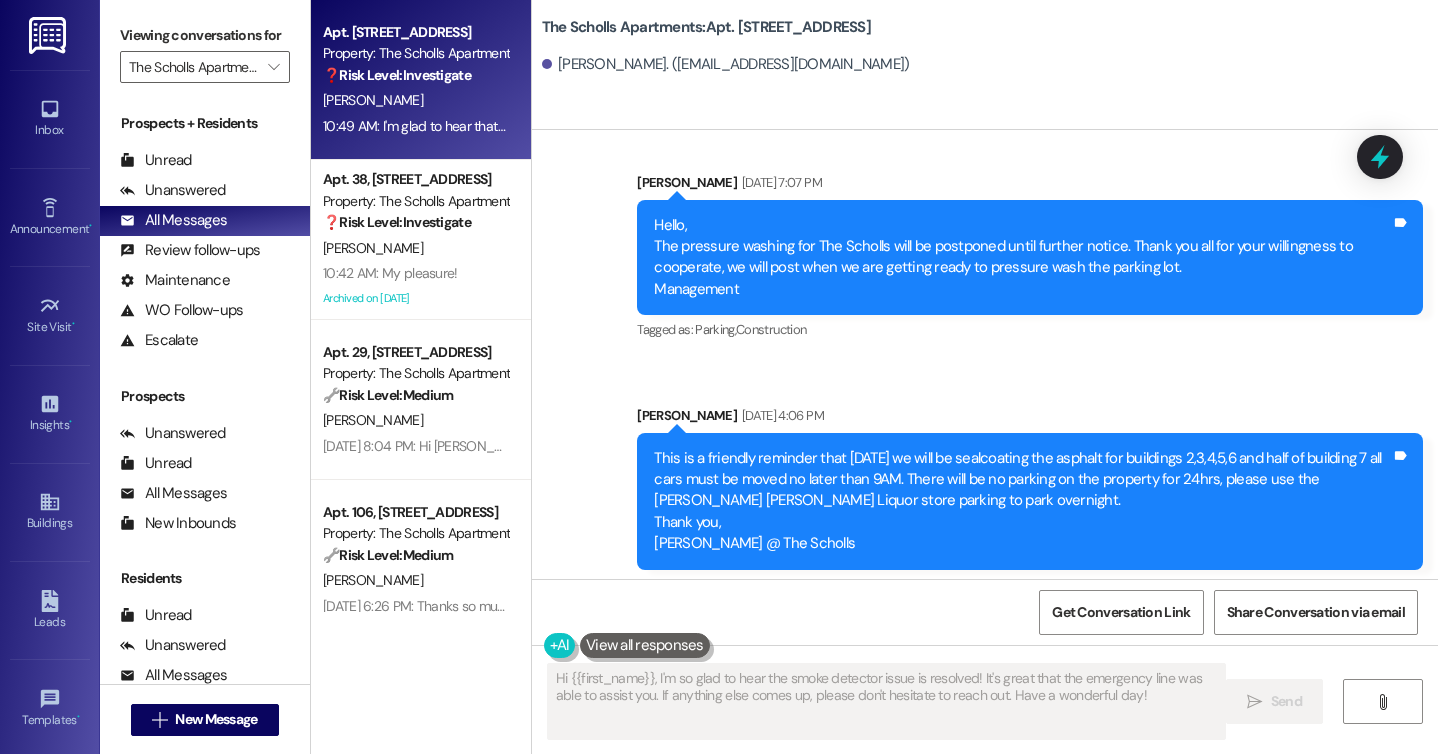scroll, scrollTop: 1823, scrollLeft: 0, axis: vertical 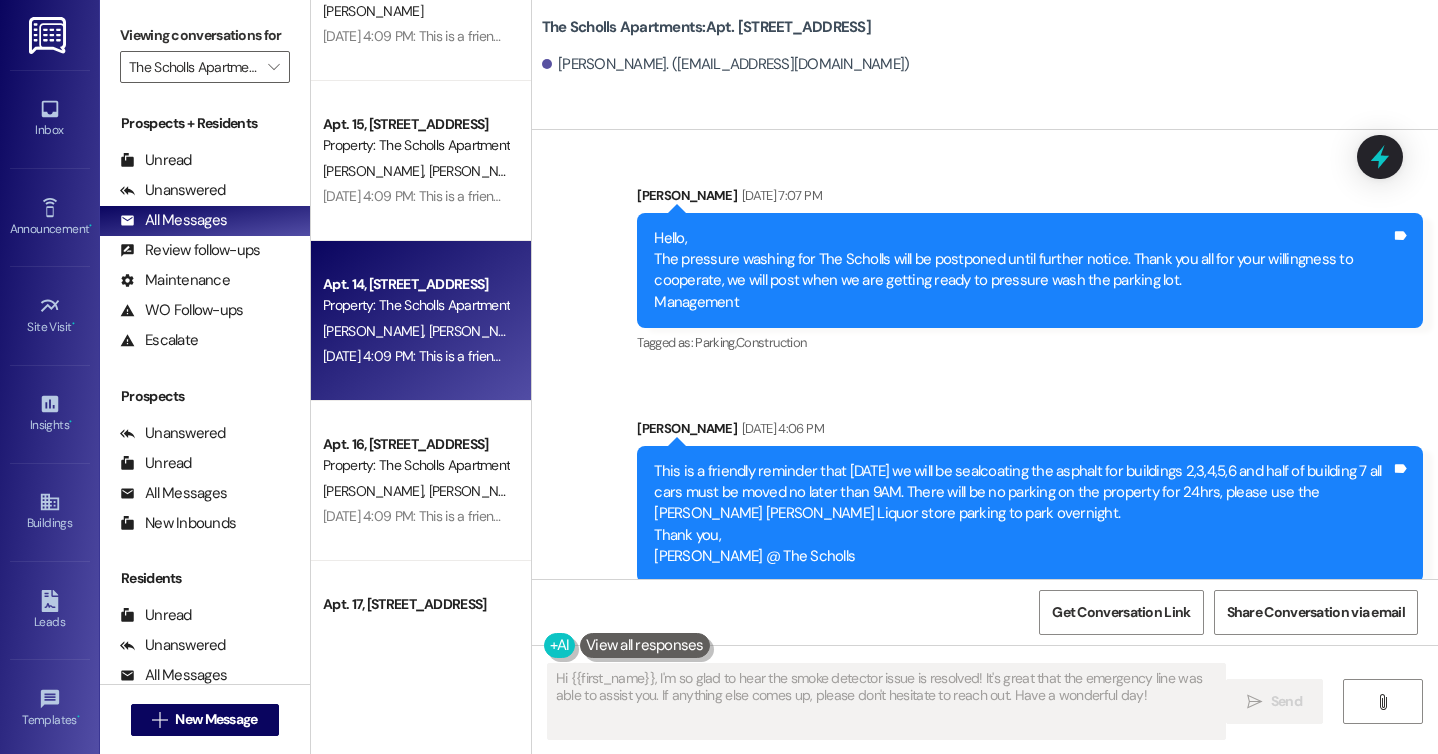 click on "[PERSON_NAME] [PERSON_NAME]" at bounding box center [415, 331] 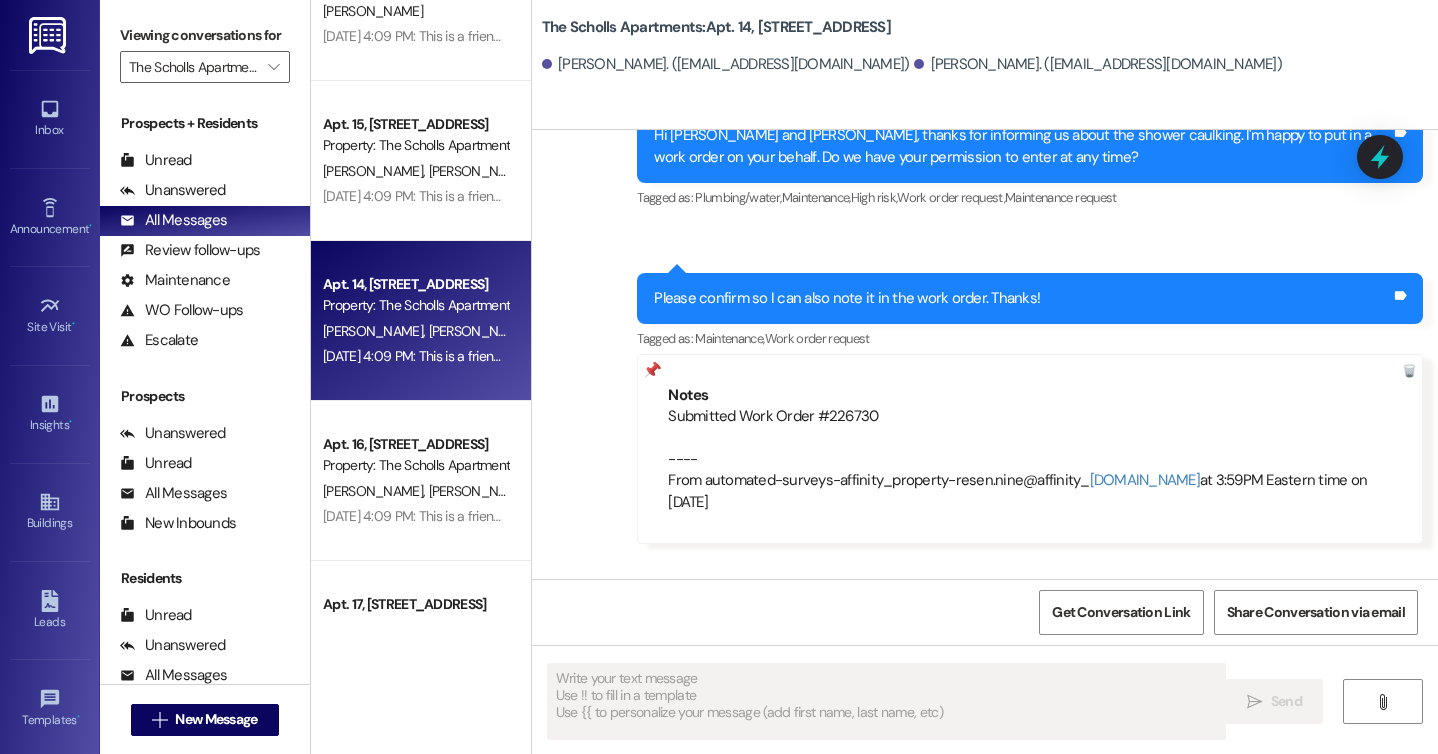 type on "Fetching suggested responses. Please feel free to read through the conversation in the meantime." 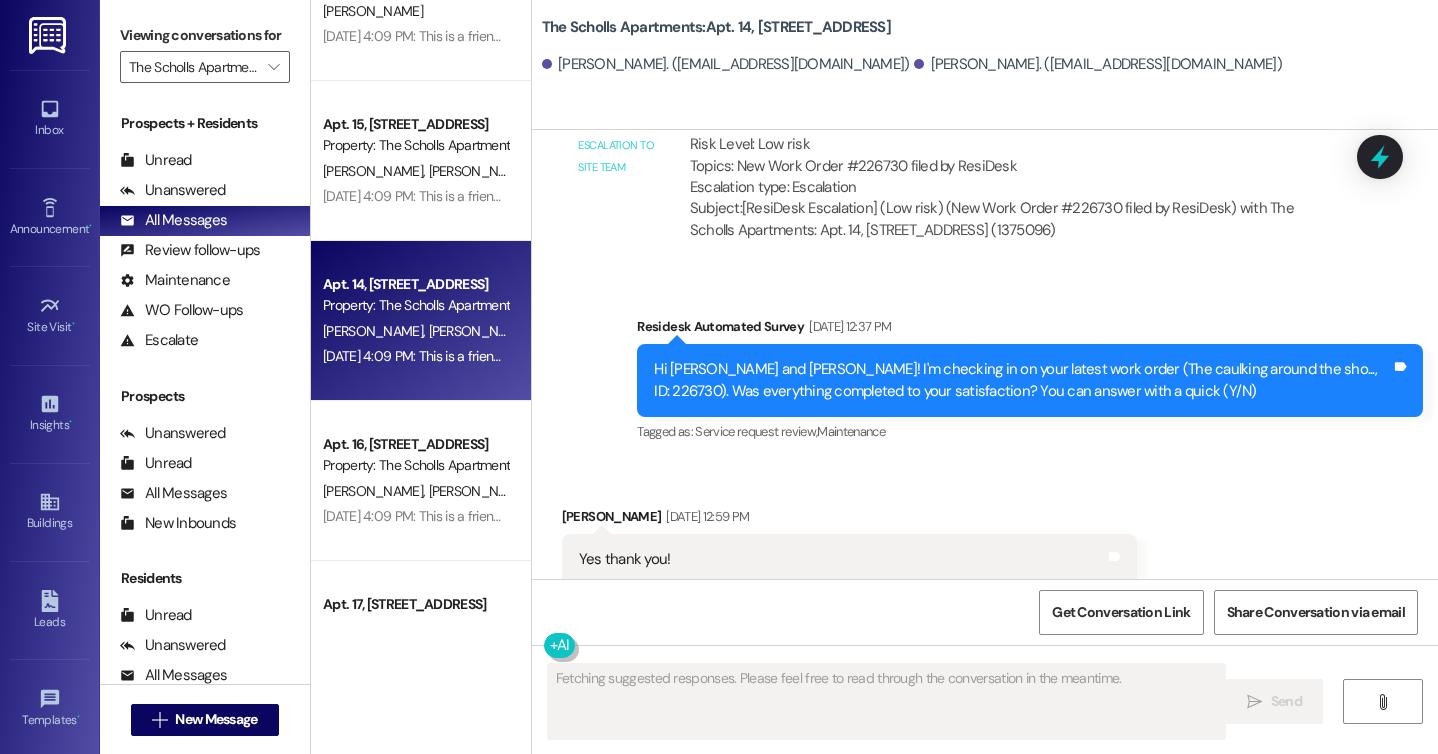 type 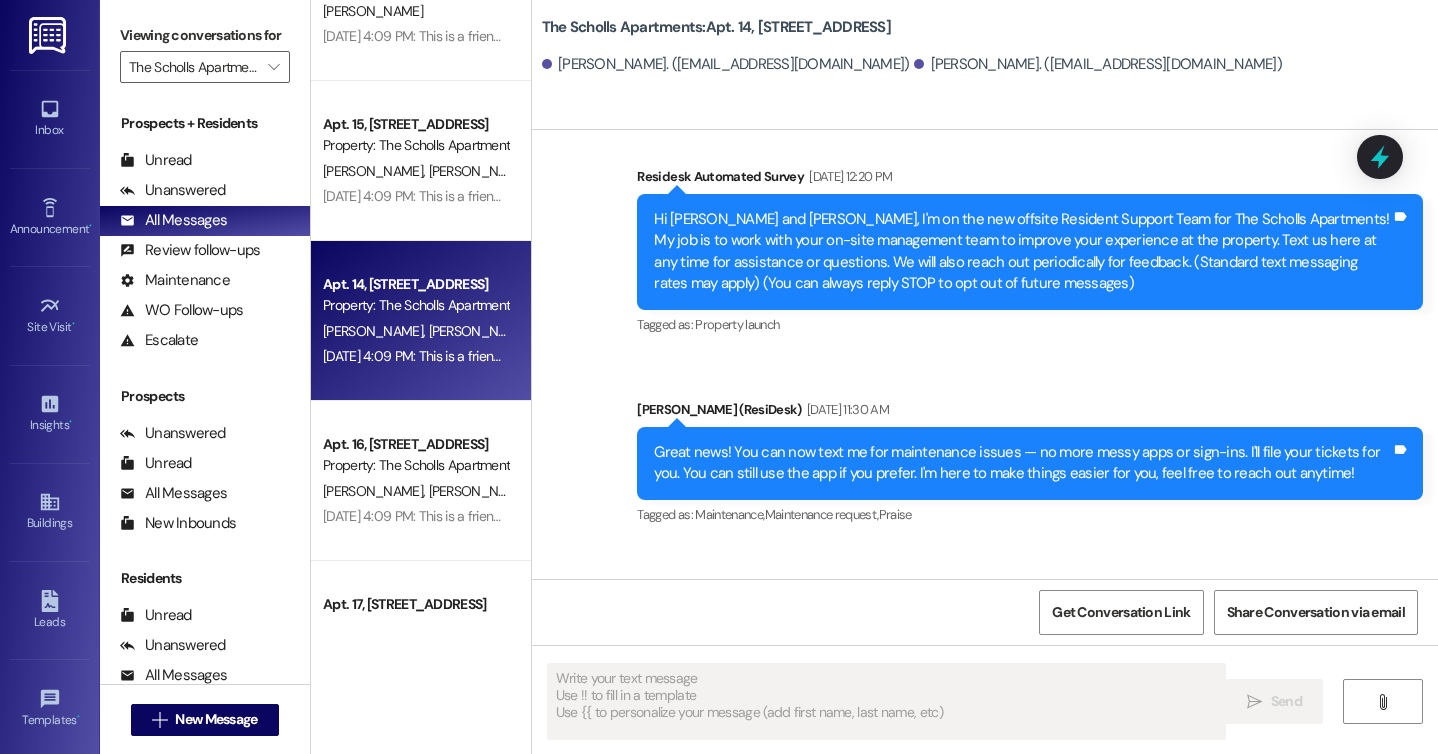 scroll, scrollTop: 0, scrollLeft: 0, axis: both 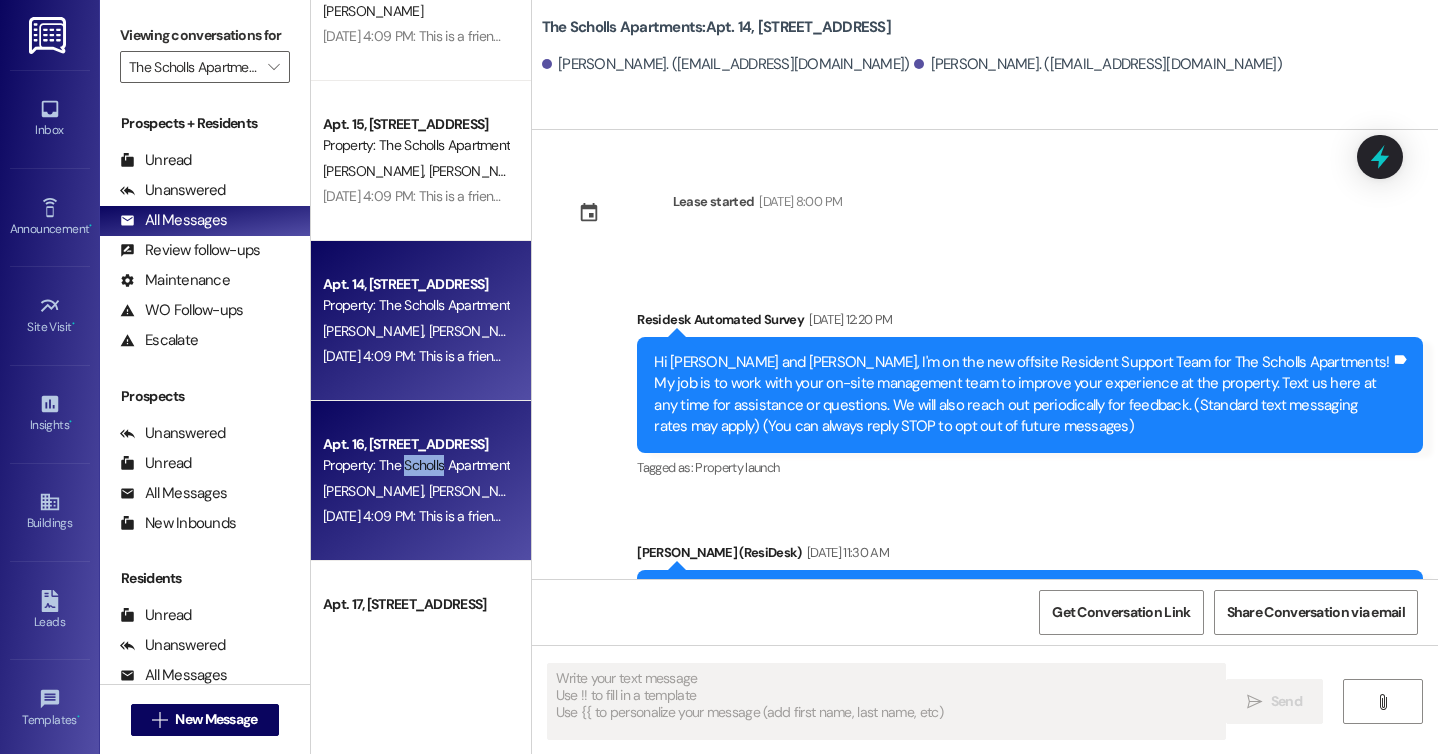 click on "[PERSON_NAME]" at bounding box center (376, 491) 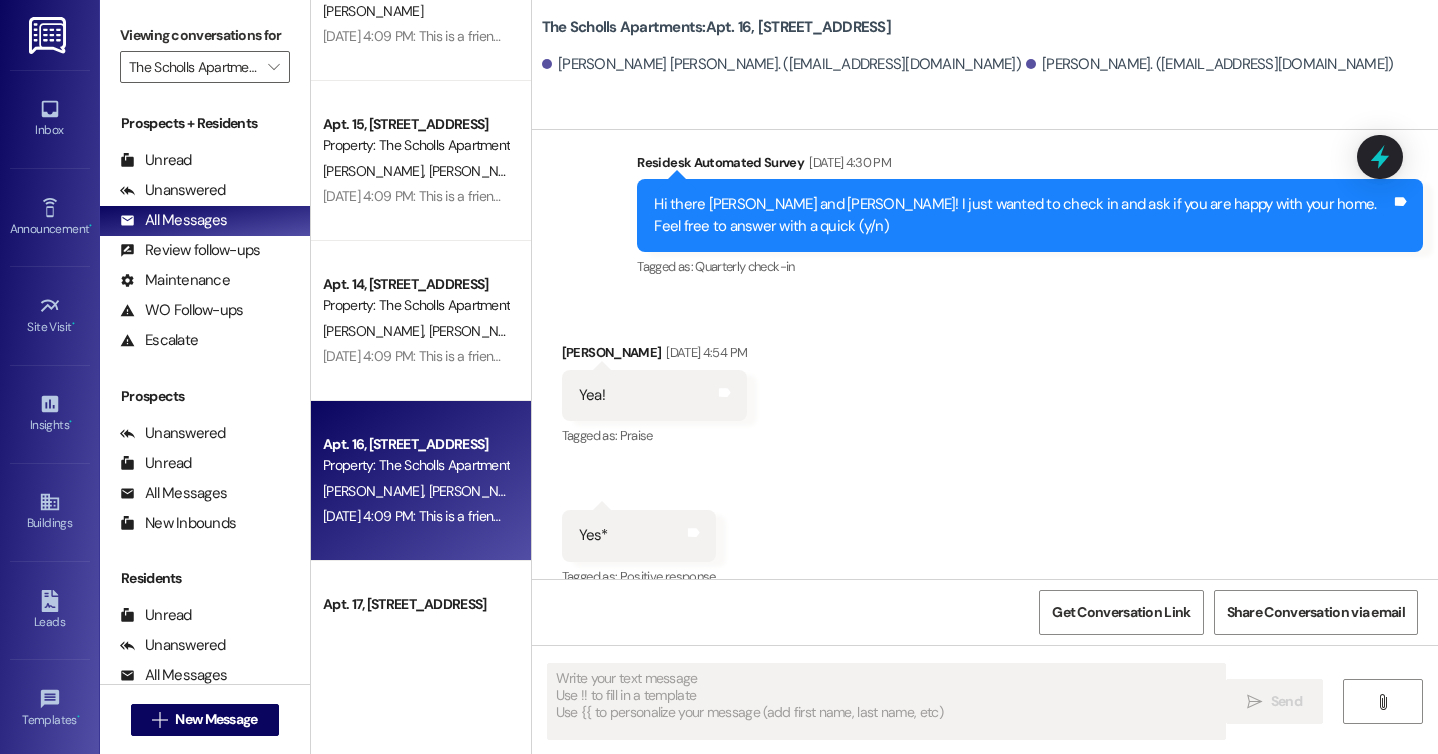 scroll, scrollTop: 396, scrollLeft: 0, axis: vertical 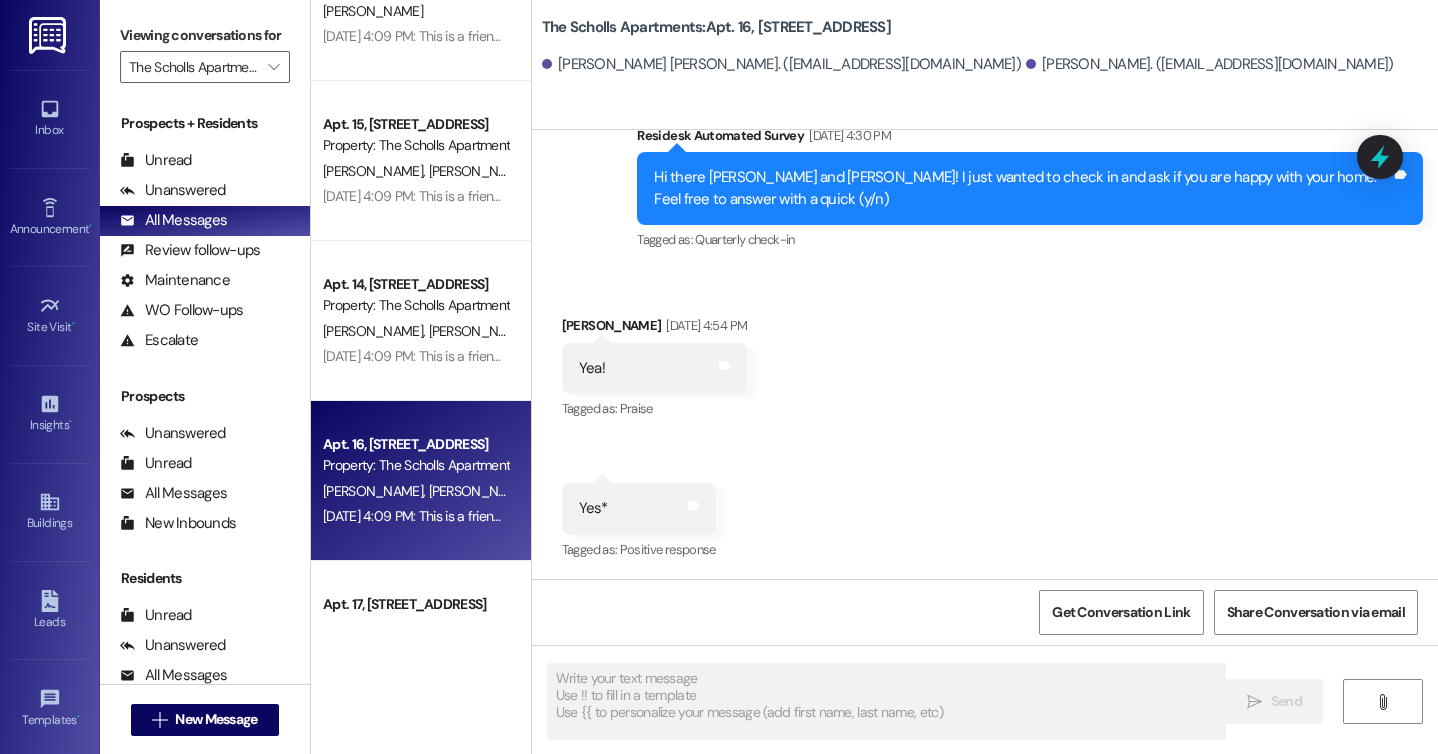 type on "Fetching suggested responses. Please feel free to read through the conversation in the meantime." 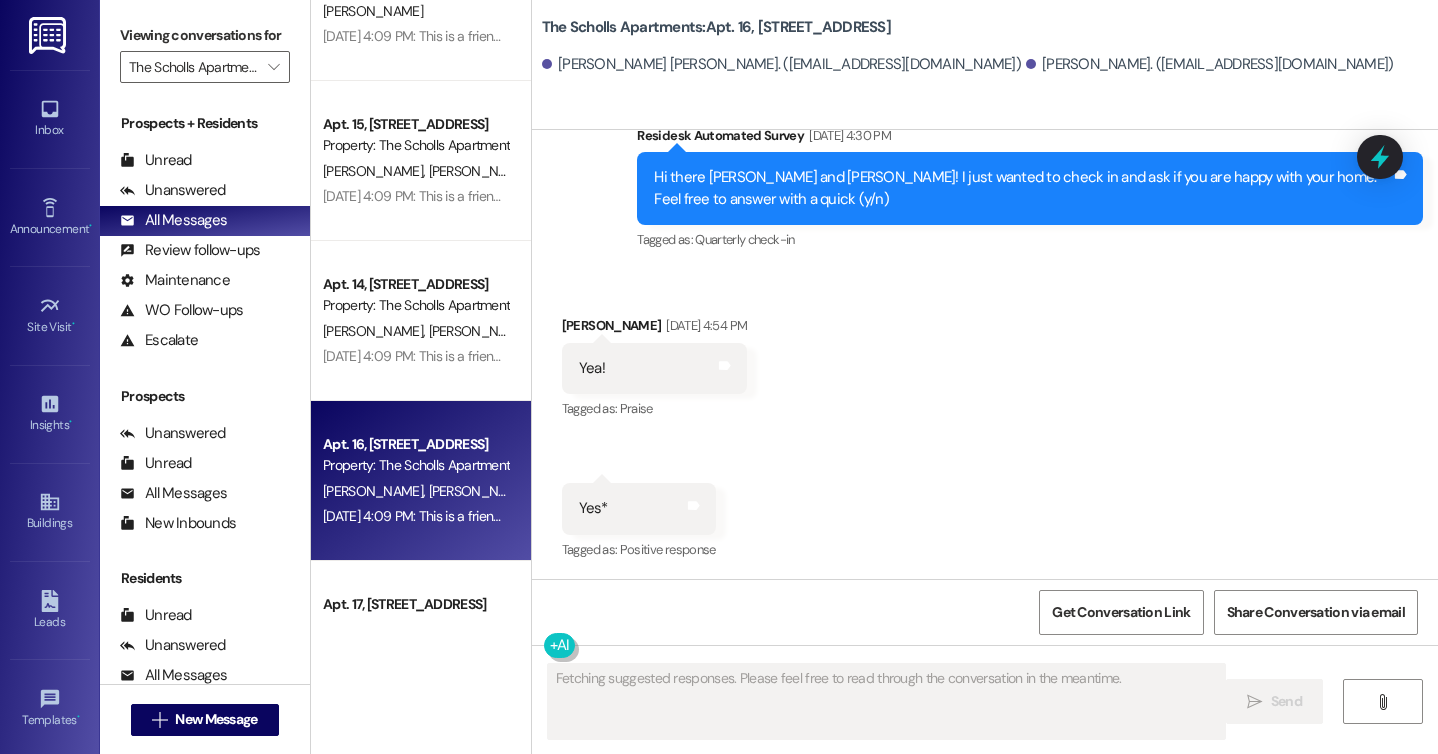 type 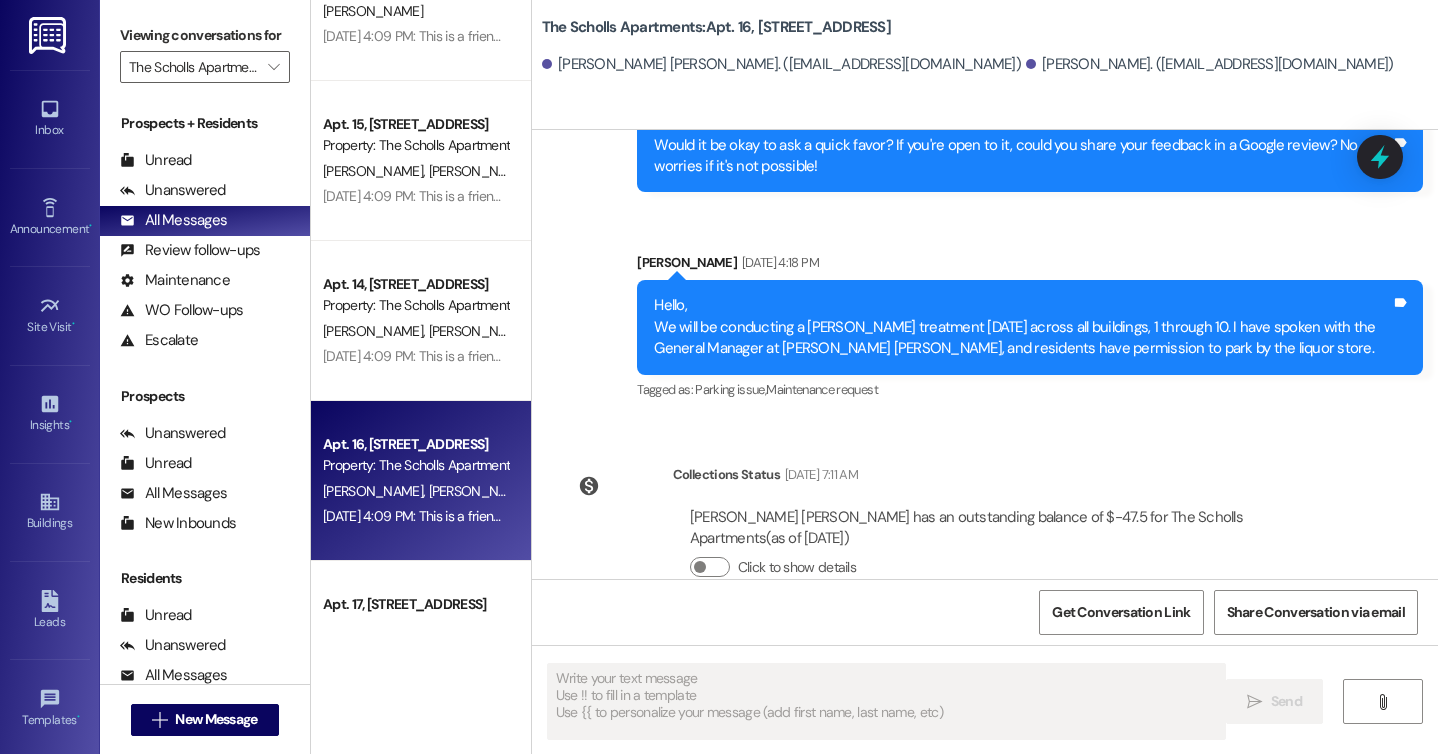 scroll, scrollTop: 1106, scrollLeft: 0, axis: vertical 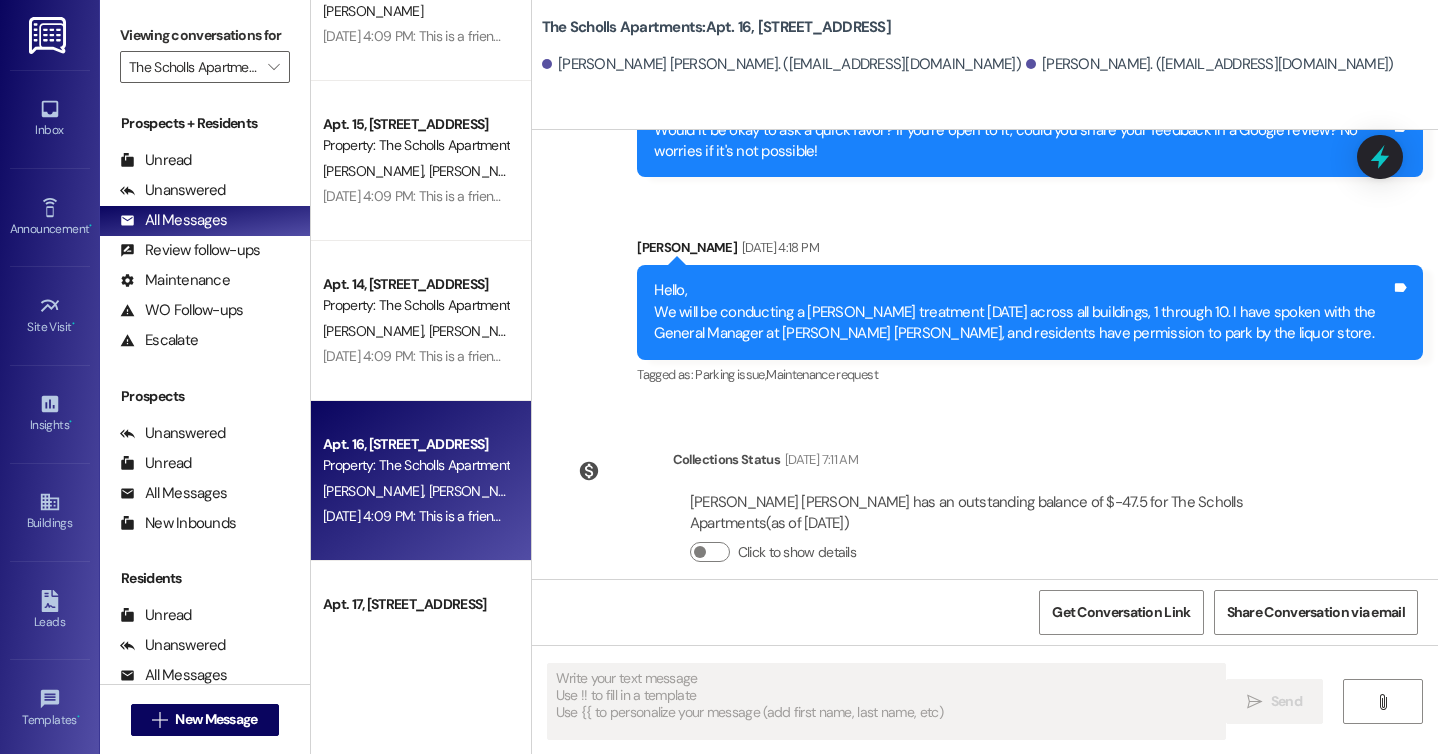 click on "Hello,
We will be conducting a [PERSON_NAME] treatment [DATE] across all buildings, 1 through 10. I have spoken with the General Manager at [PERSON_NAME] [PERSON_NAME], and residents have permission to park by the liquor store." at bounding box center [1022, 312] 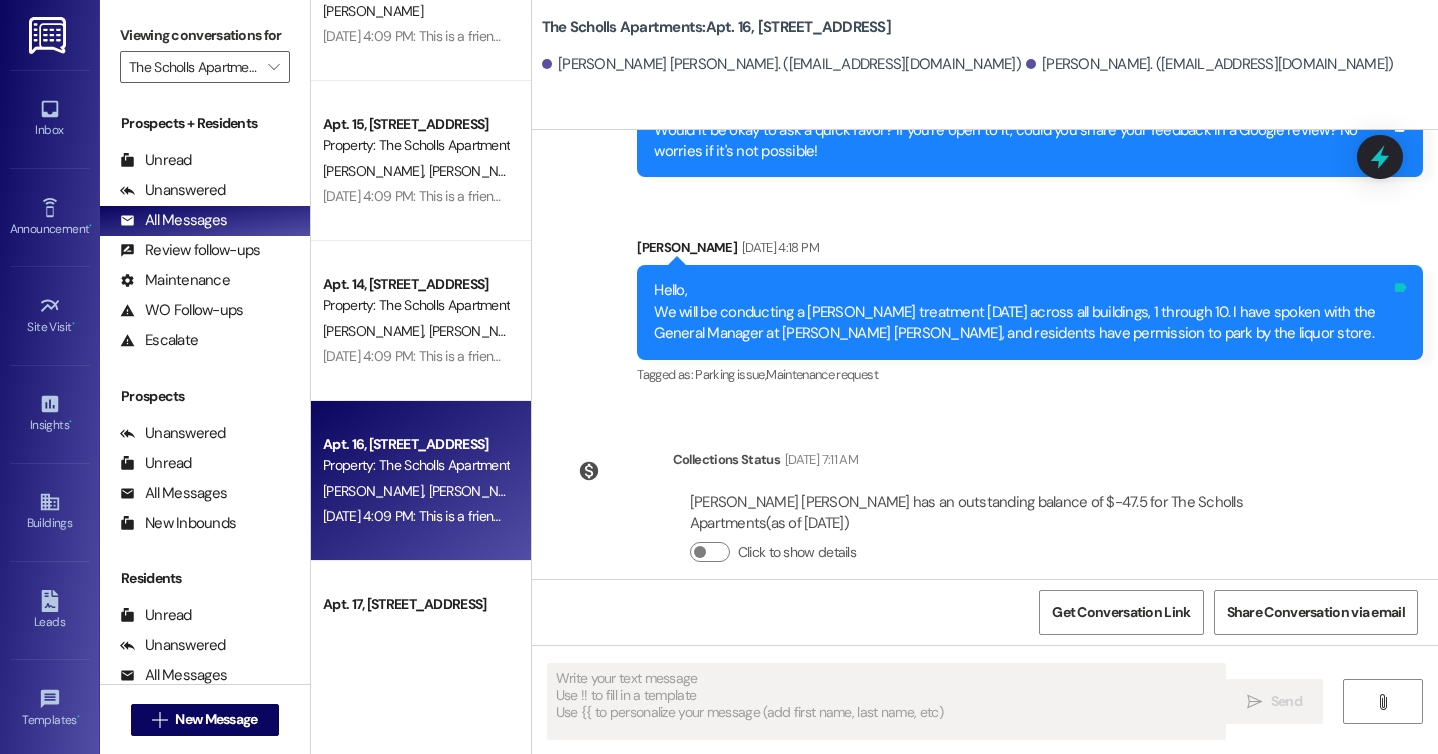 click 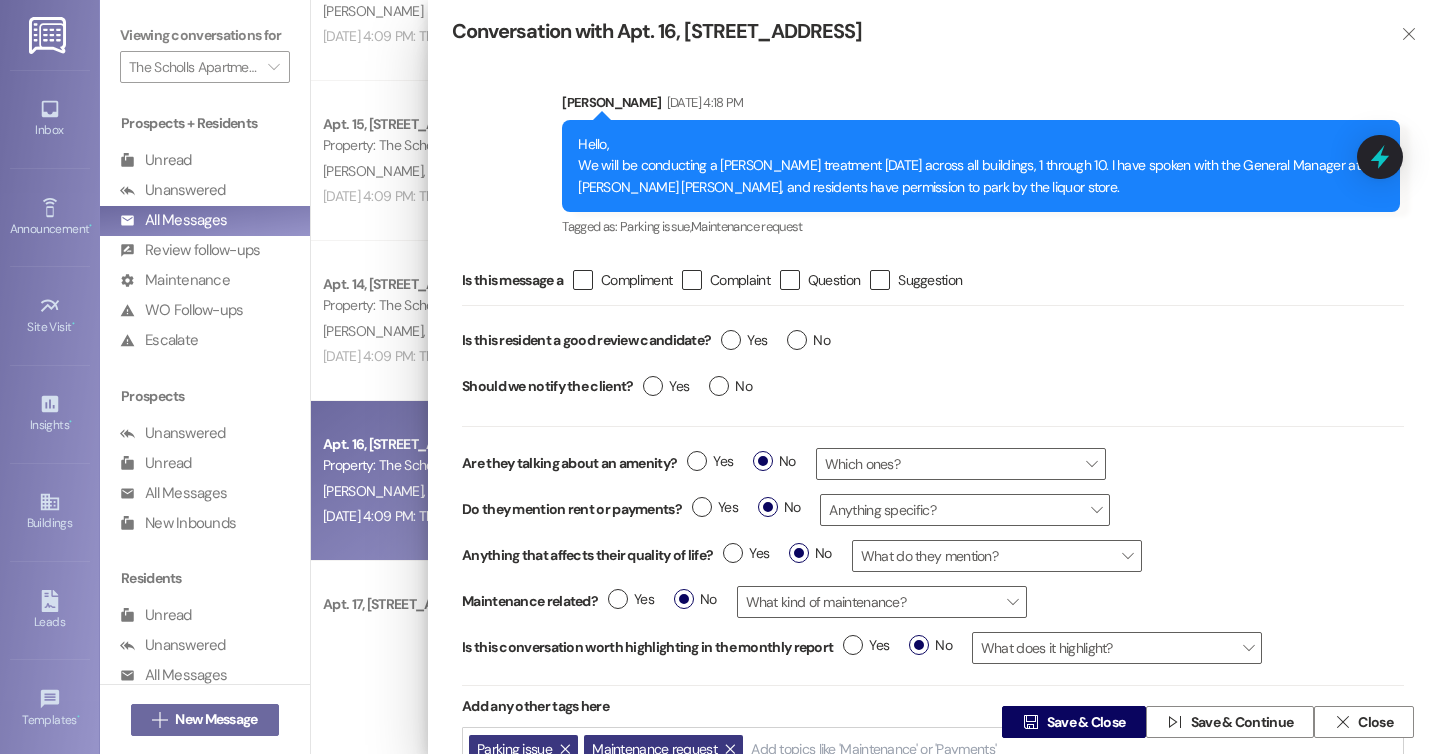 scroll, scrollTop: 114, scrollLeft: 0, axis: vertical 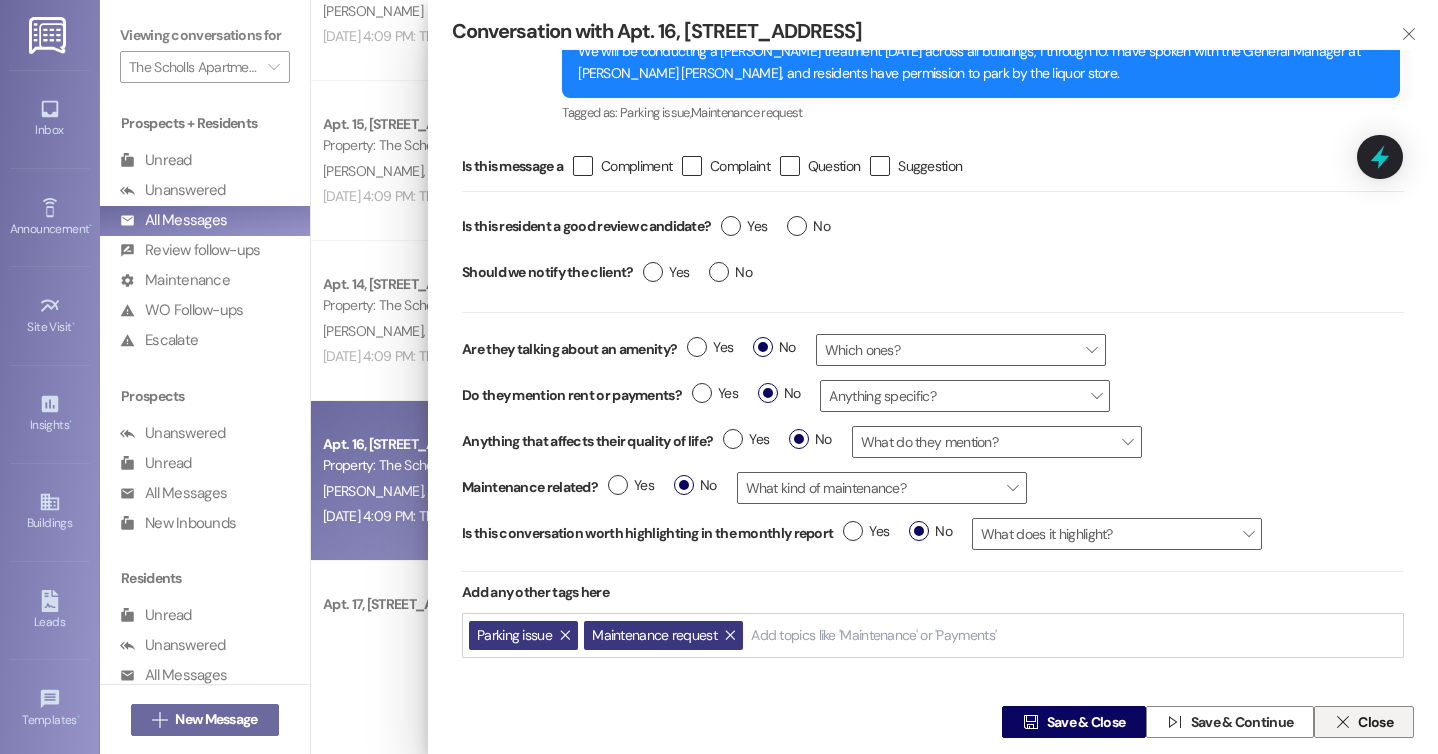 click on "" at bounding box center [1342, 722] 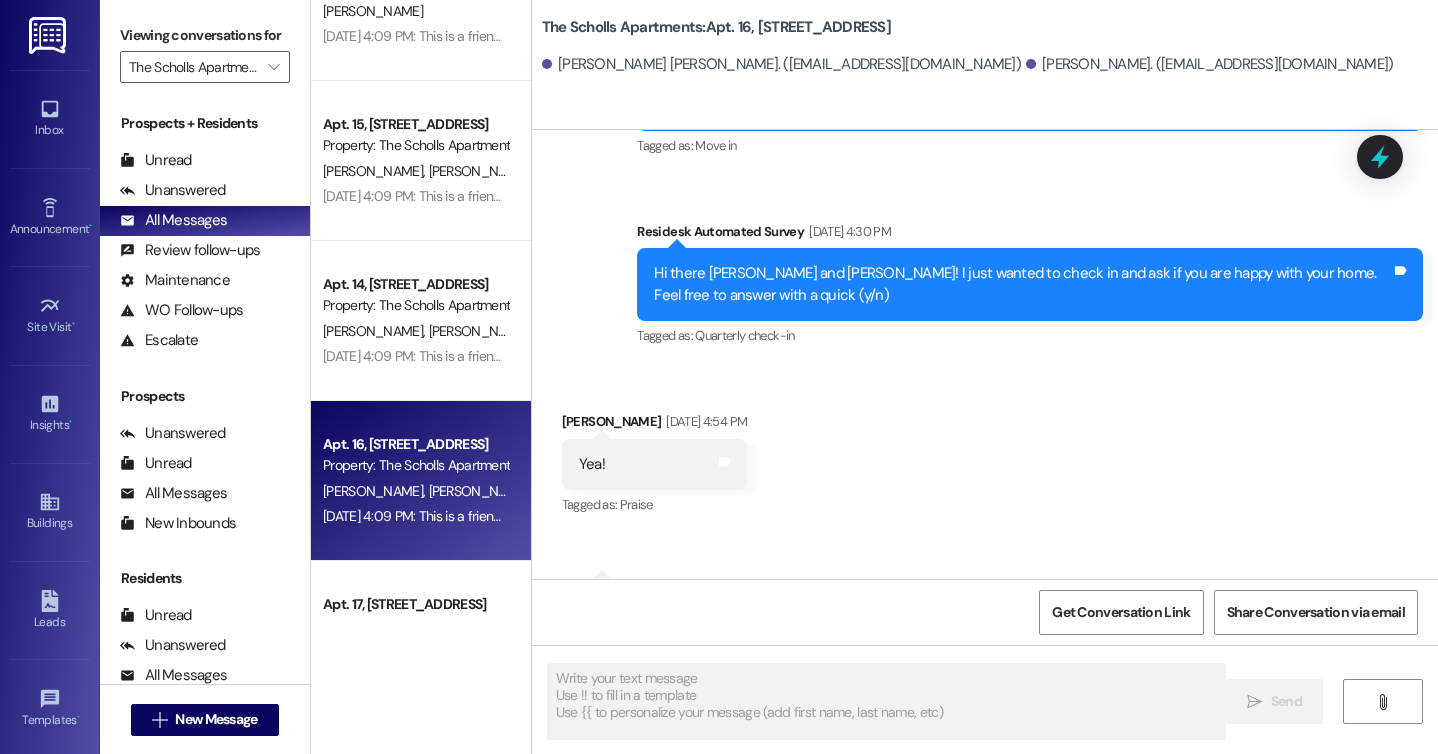 type on "Fetching suggested responses. Please feel free to read through the conversation in the meantime." 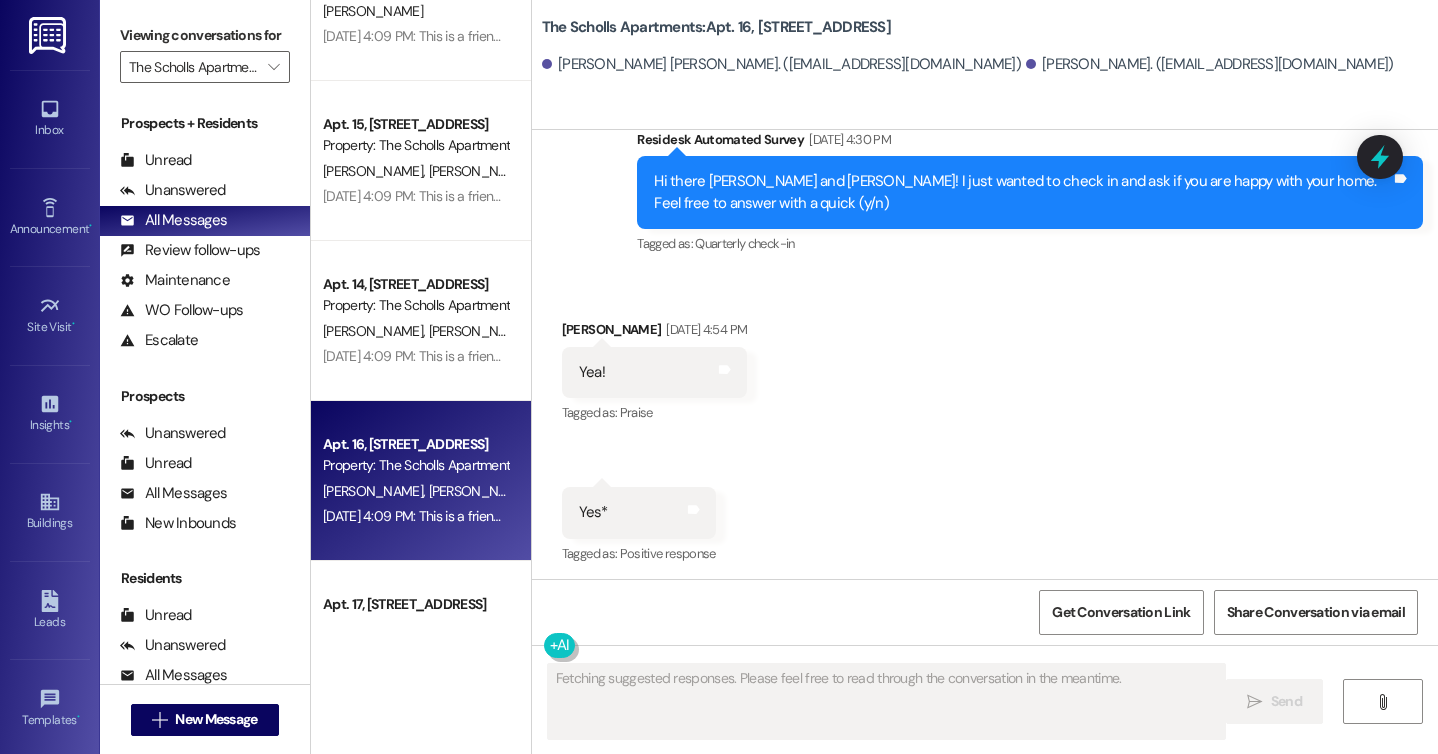 scroll, scrollTop: 396, scrollLeft: 0, axis: vertical 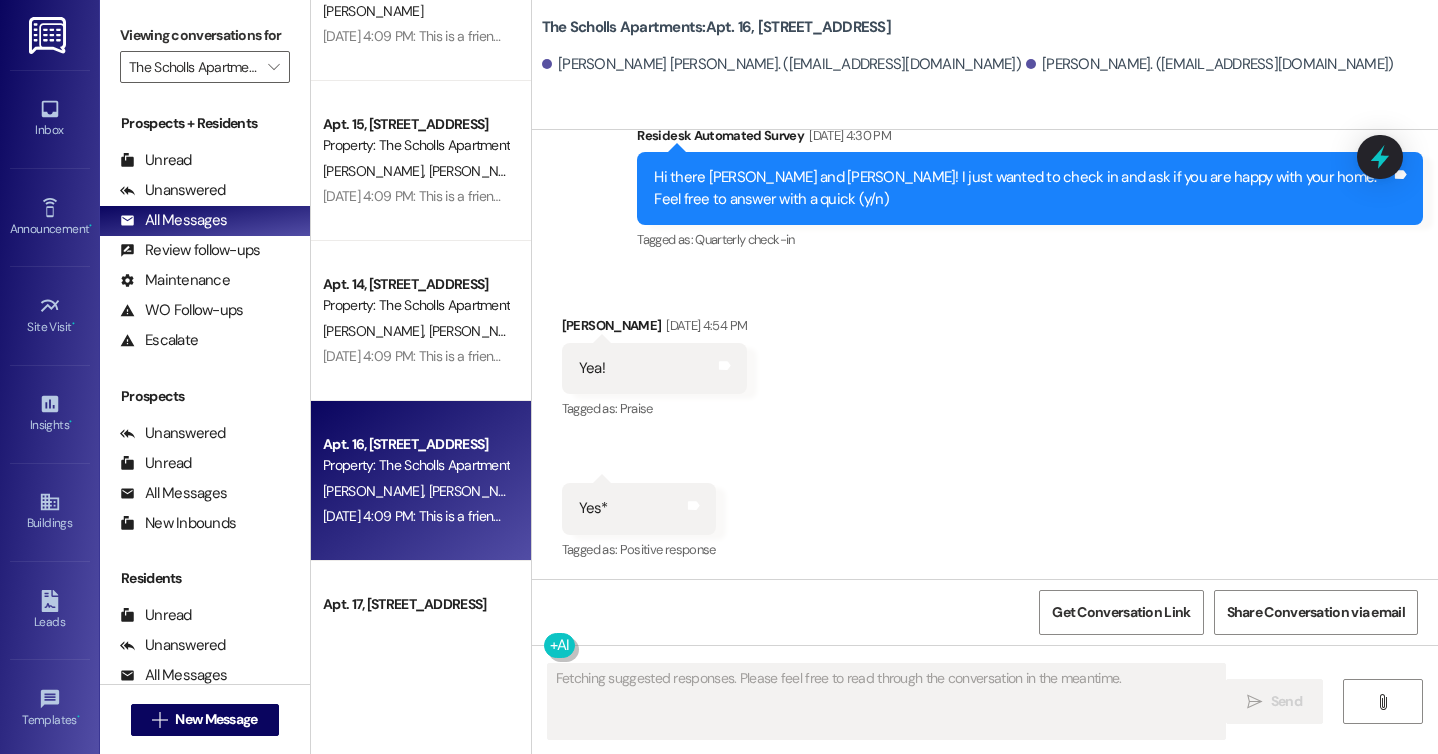 type 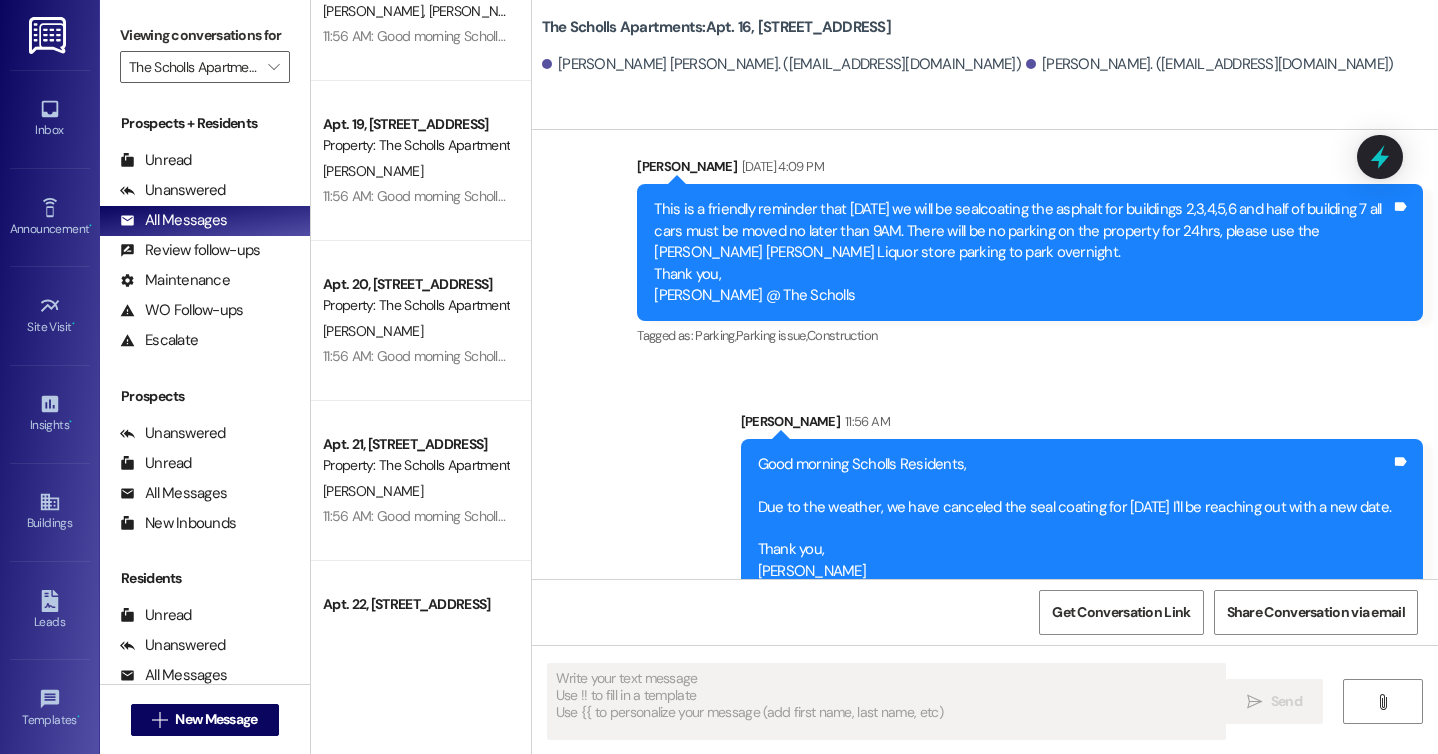 scroll, scrollTop: 2061, scrollLeft: 0, axis: vertical 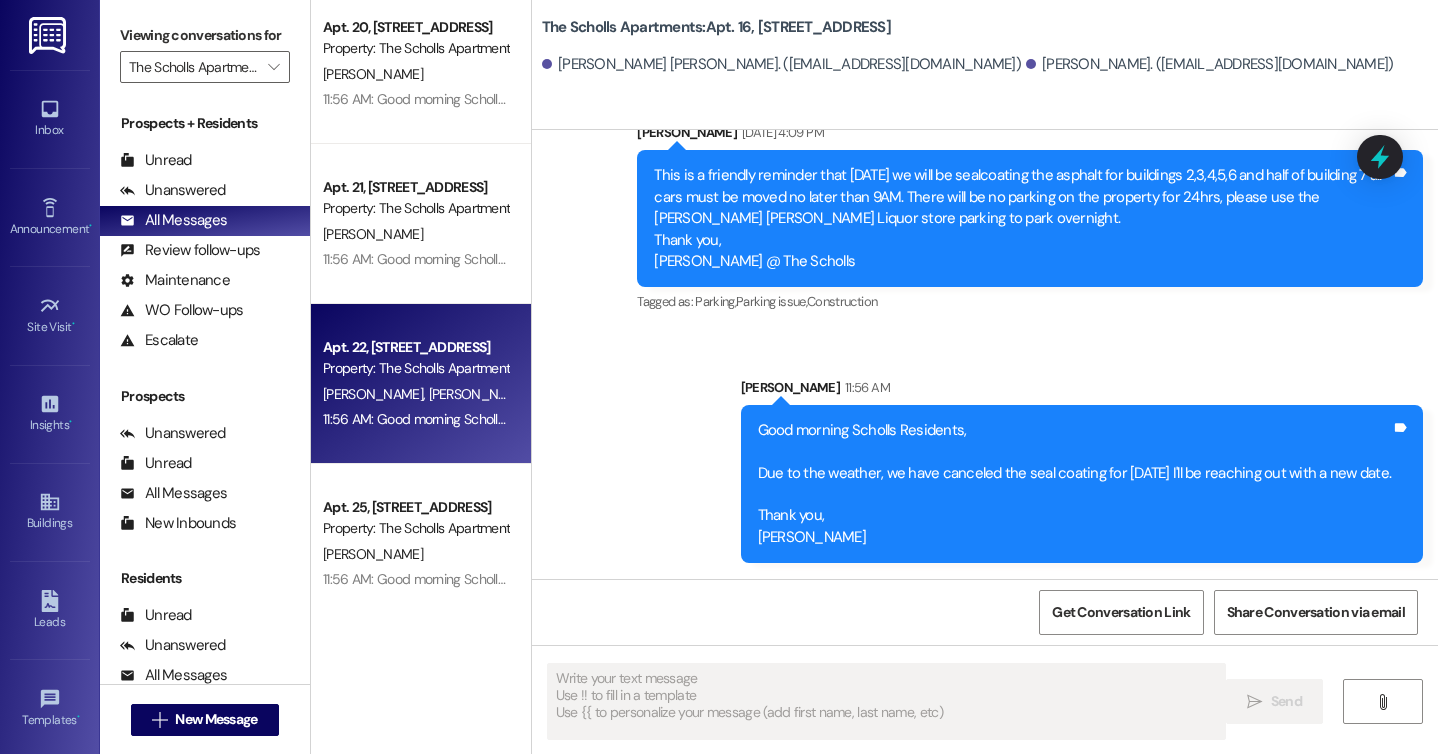 click on "Apt. 22, [STREET_ADDRESS]" at bounding box center [415, 347] 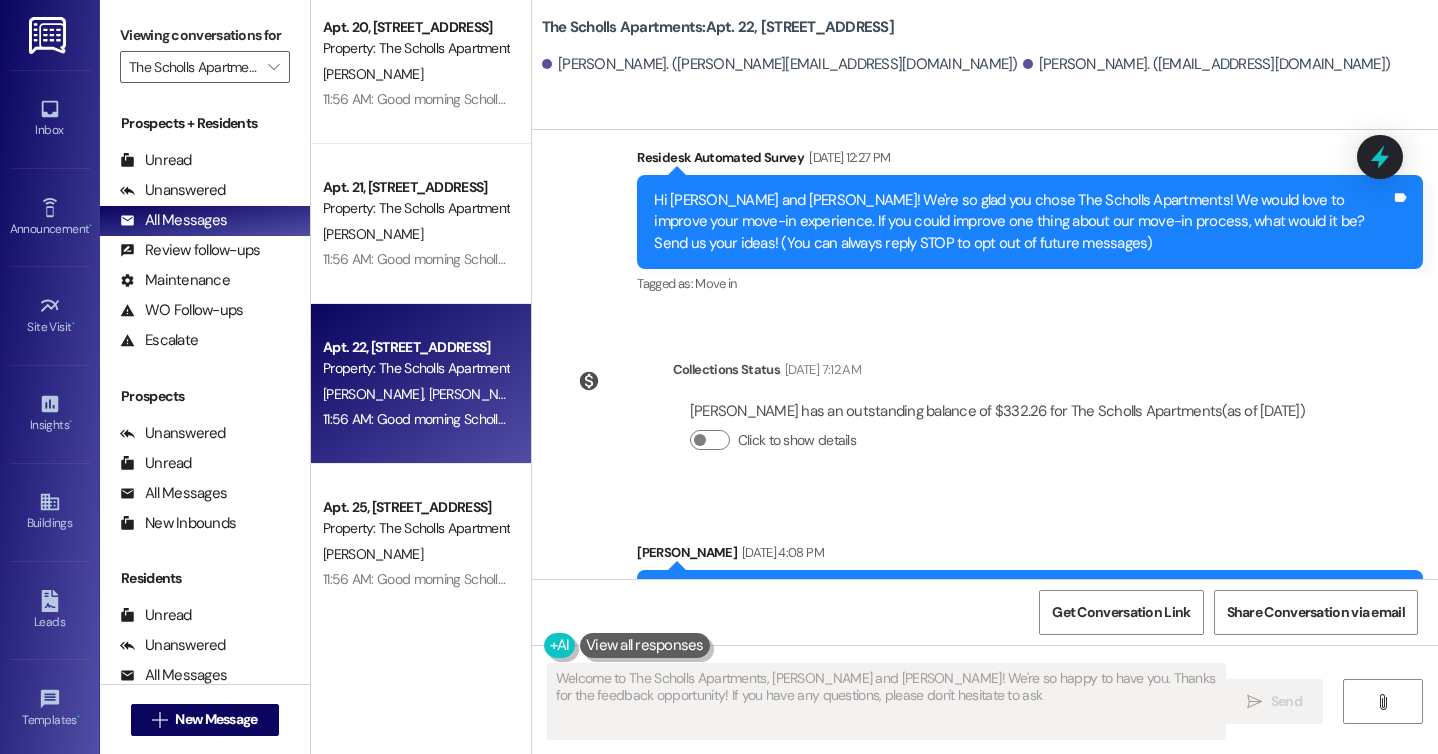 type on "Welcome to The Scholls Apartments, [PERSON_NAME] and [PERSON_NAME]! We're so happy to have you. Thanks for the feedback opportunity! If you have any questions, please don't hesitate to ask!" 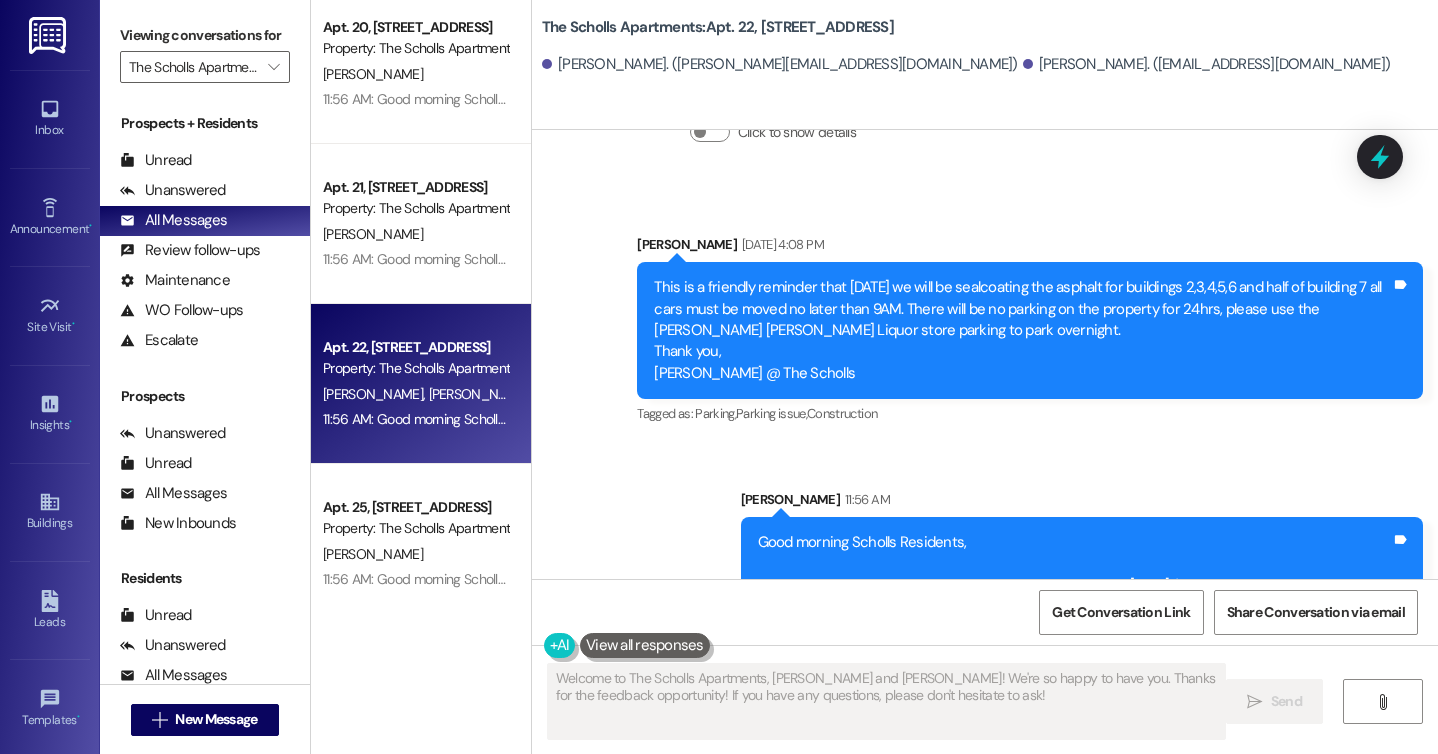 scroll, scrollTop: 612, scrollLeft: 0, axis: vertical 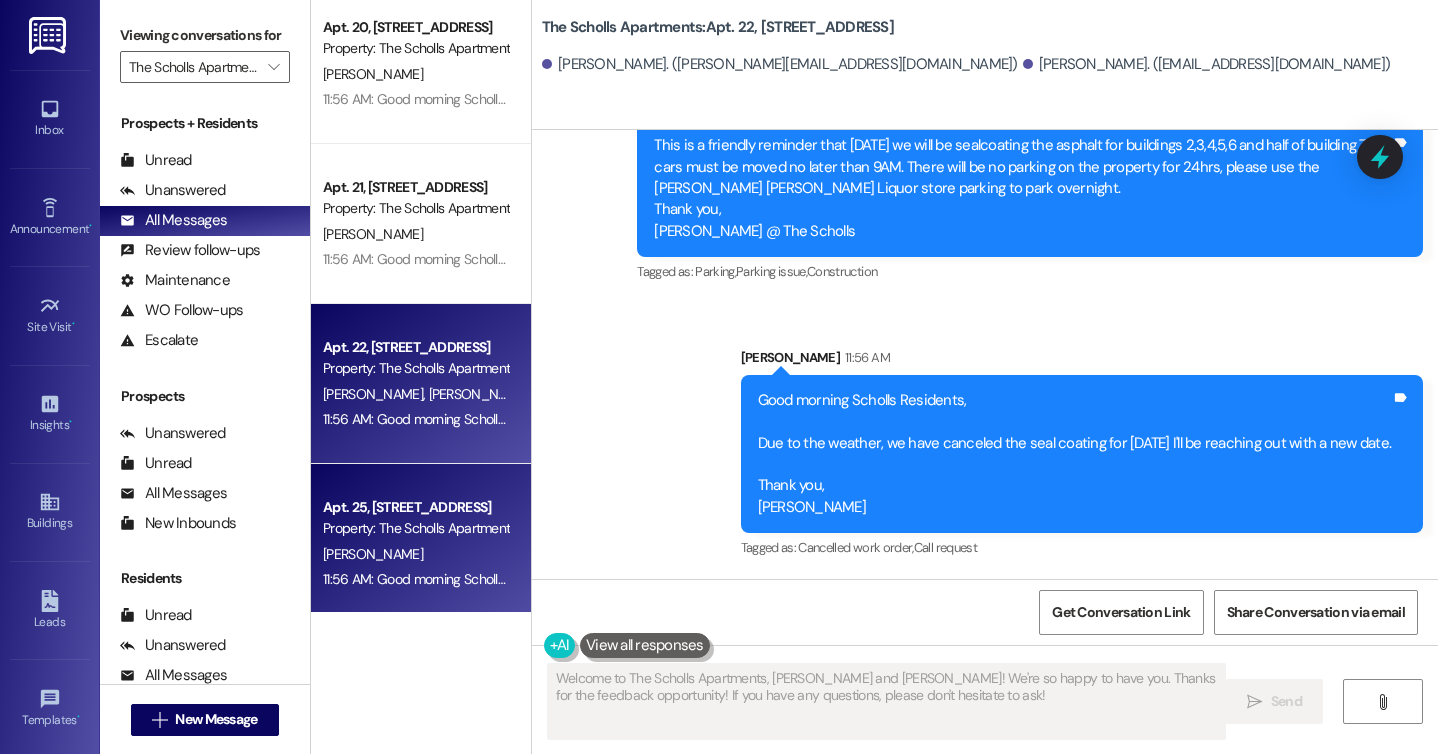 click on "Property: The Scholls Apartments" at bounding box center [415, 528] 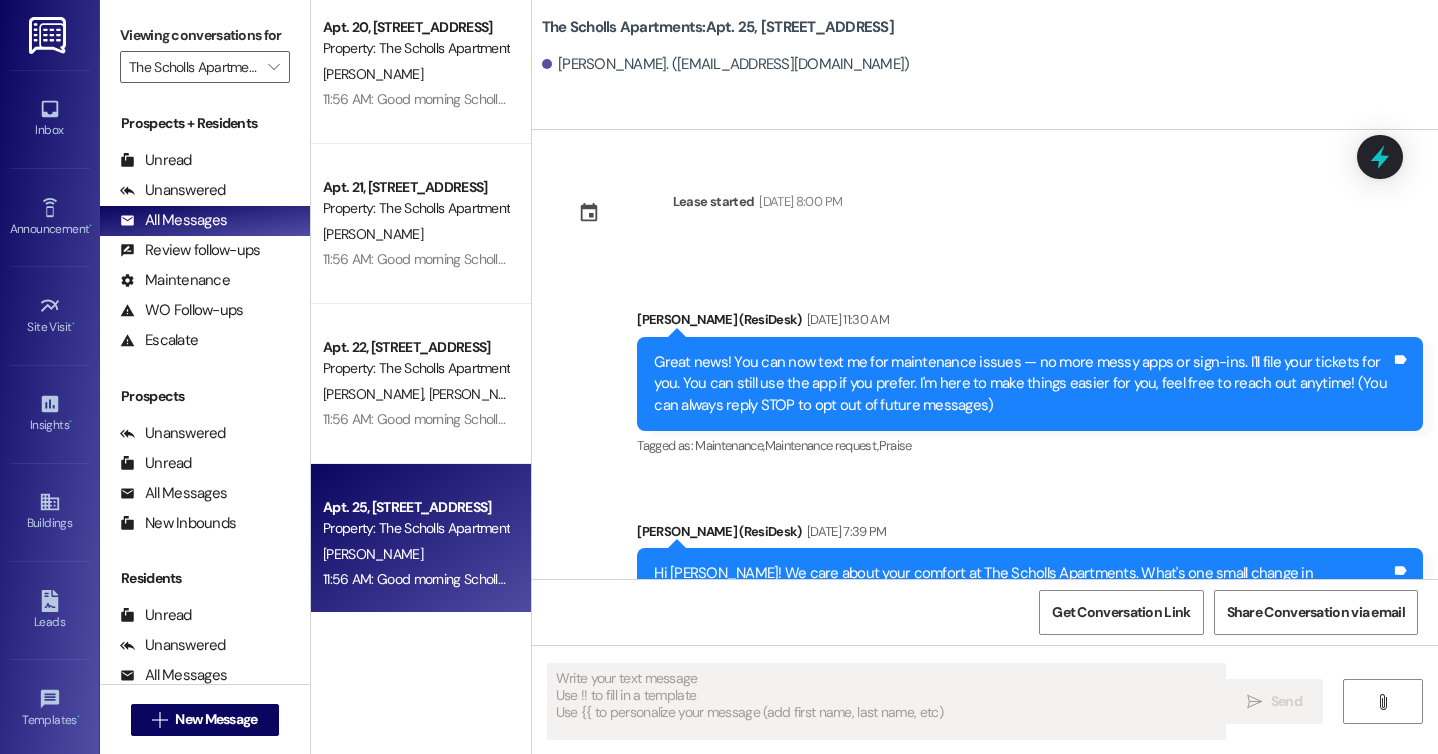 type on "Fetching suggested responses. Please feel free to read through the conversation in the meantime." 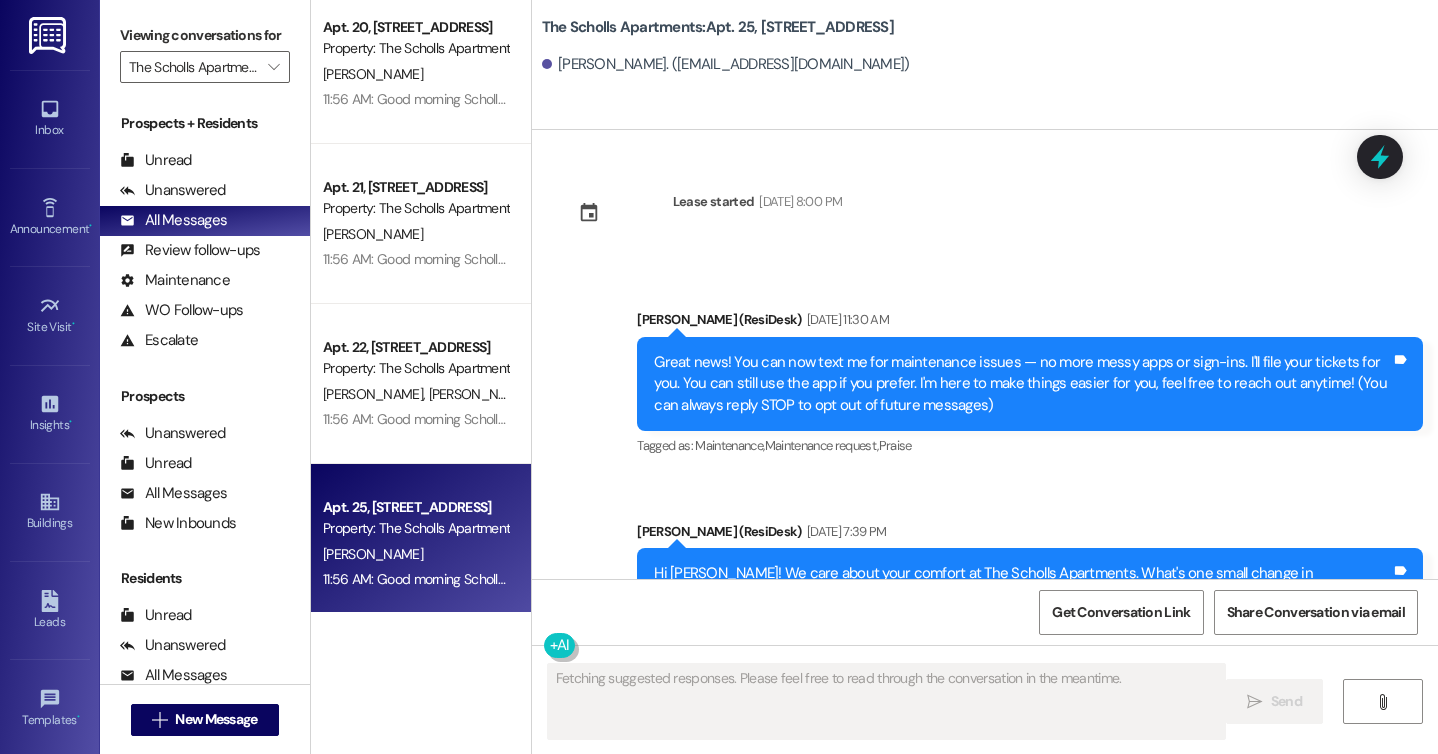 type 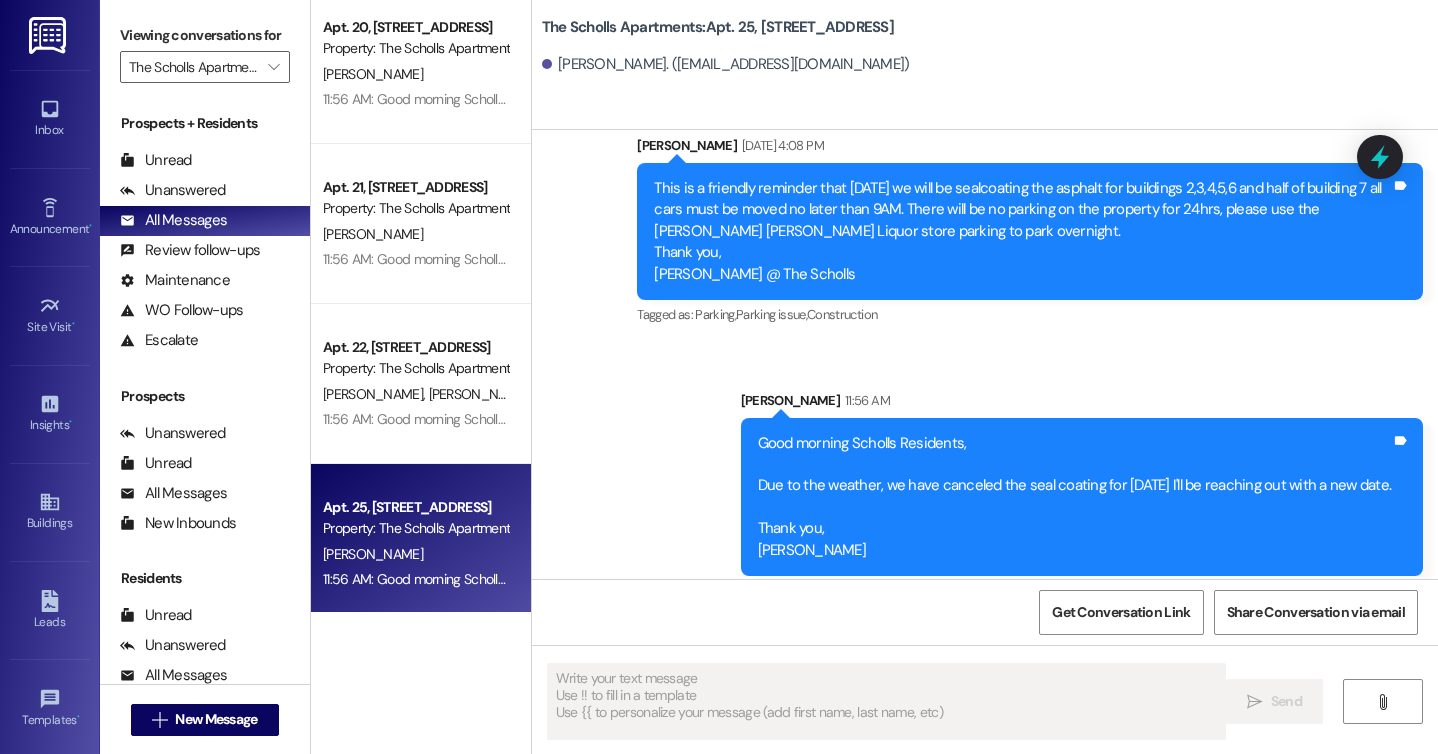 scroll, scrollTop: 1247, scrollLeft: 0, axis: vertical 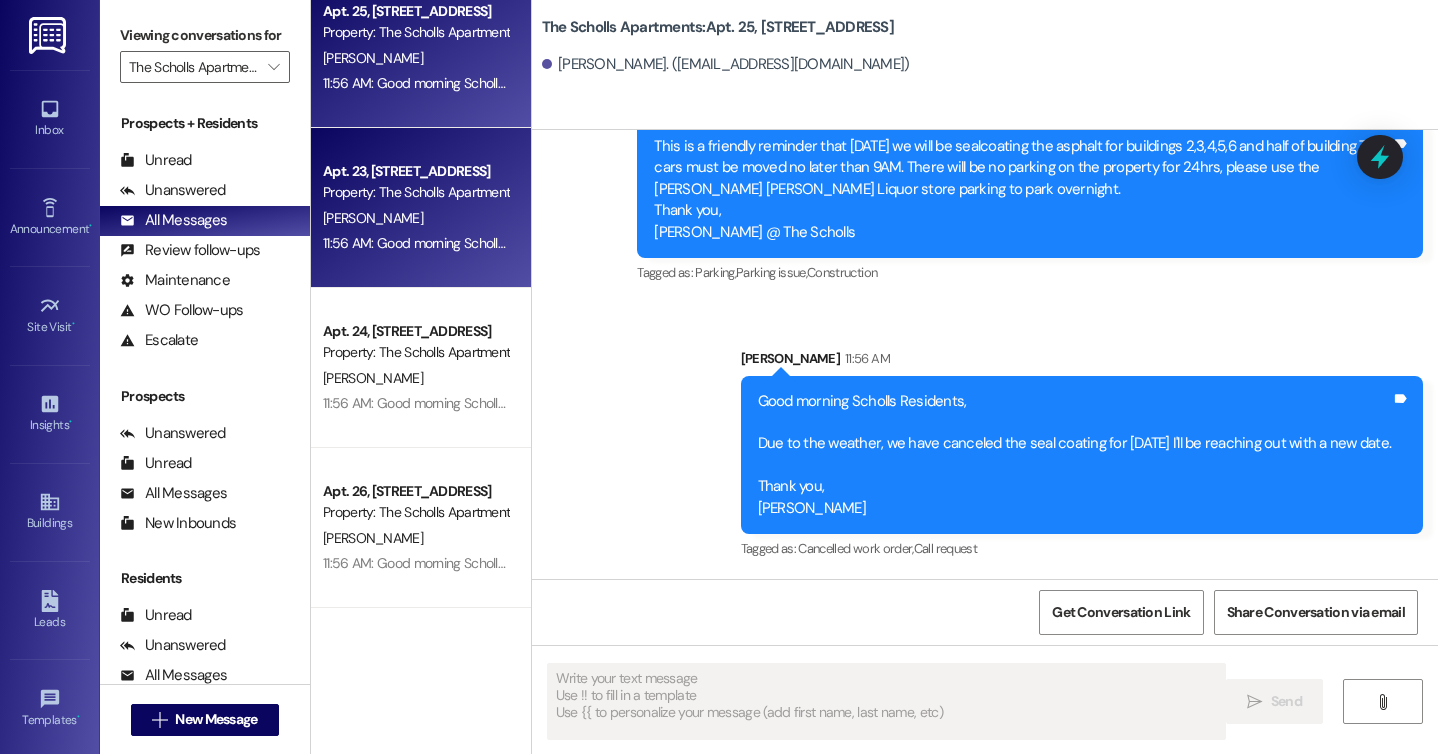 click on "11:56 AM: Good morning Scholls Residents,
Due to the weather, we have canceled the seal coating for [DATE] I'll be reaching out with a new date.
Thank you,
[PERSON_NAME] 11:56 AM: Good morning Scholls Residents,
Due to the weather, we have canceled the seal coating for [DATE] I'll be reaching out with a new date.
Thank you,
[PERSON_NAME]" at bounding box center (823, 243) 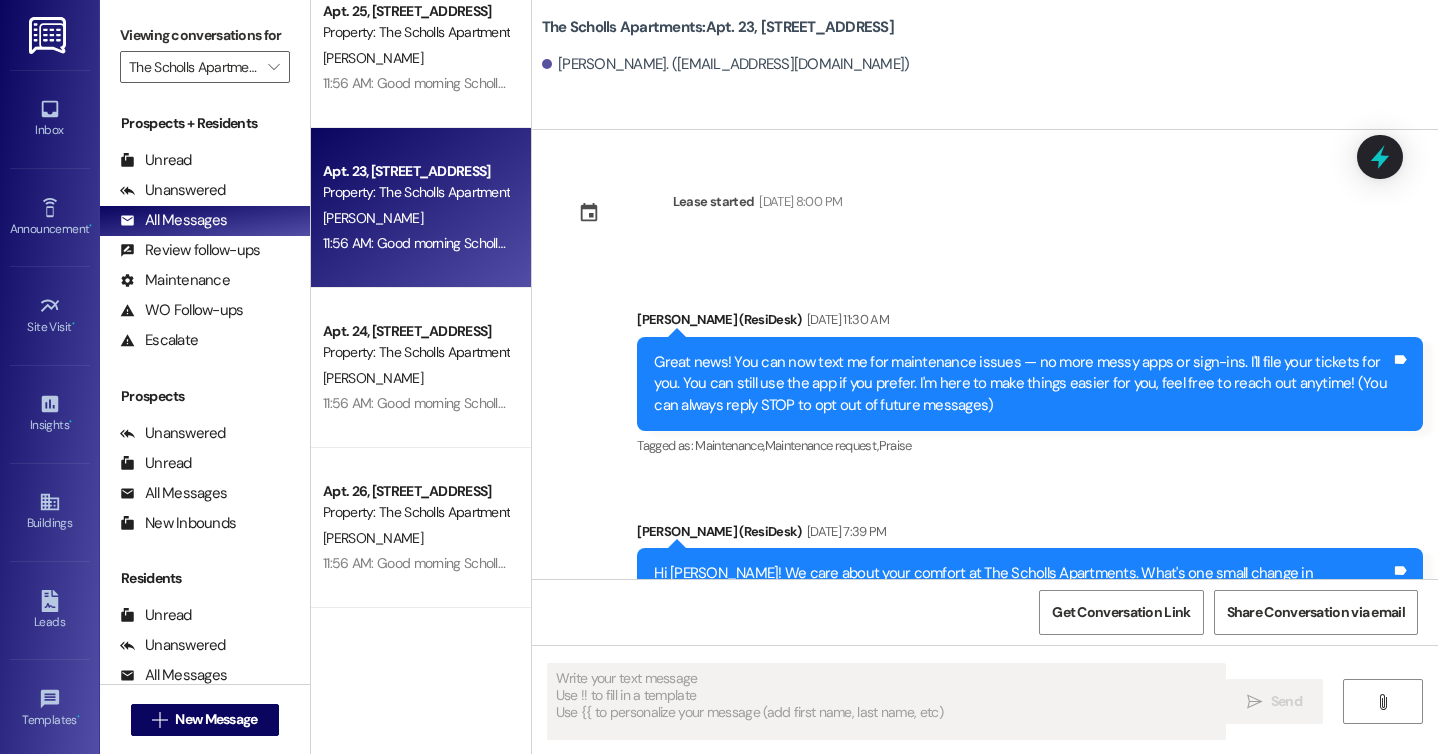 type on "Fetching suggested responses. Please feel free to read through the conversation in the meantime." 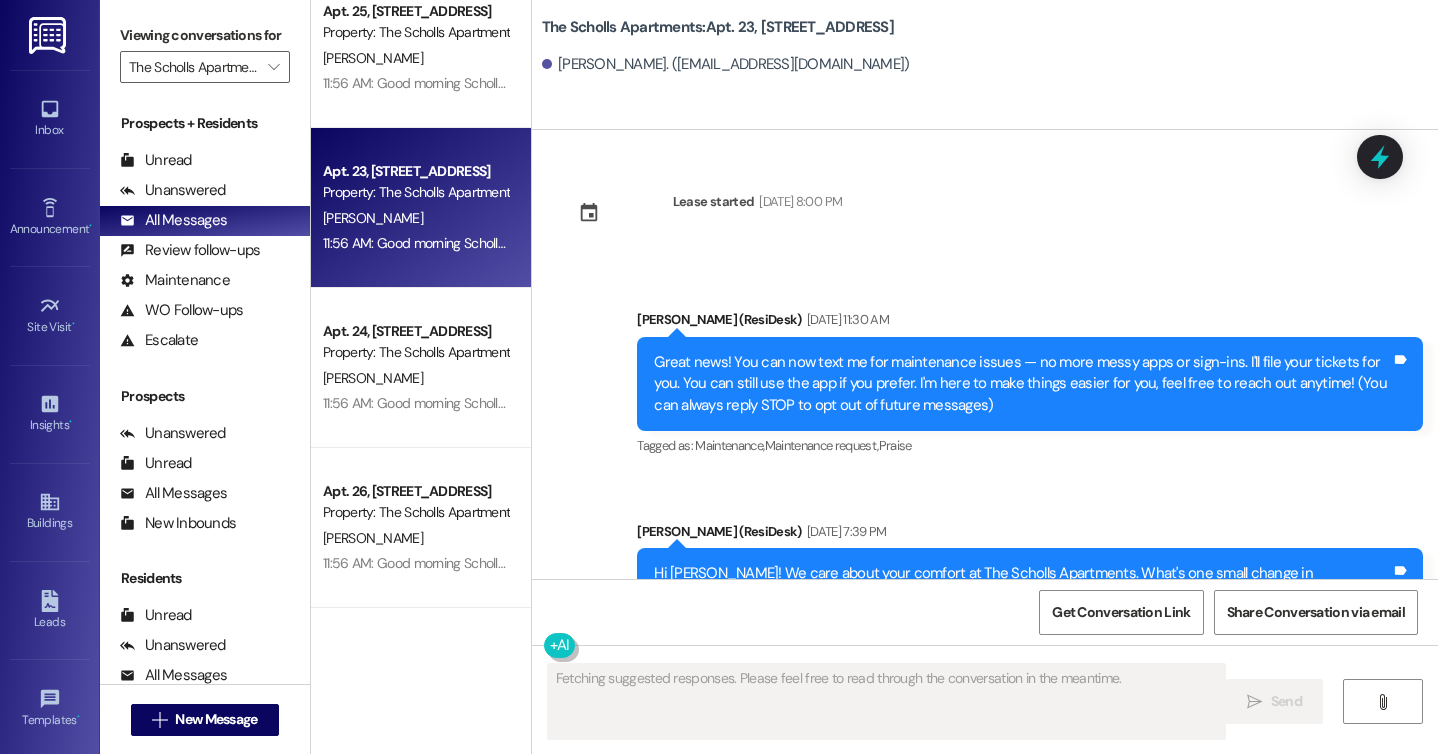 type 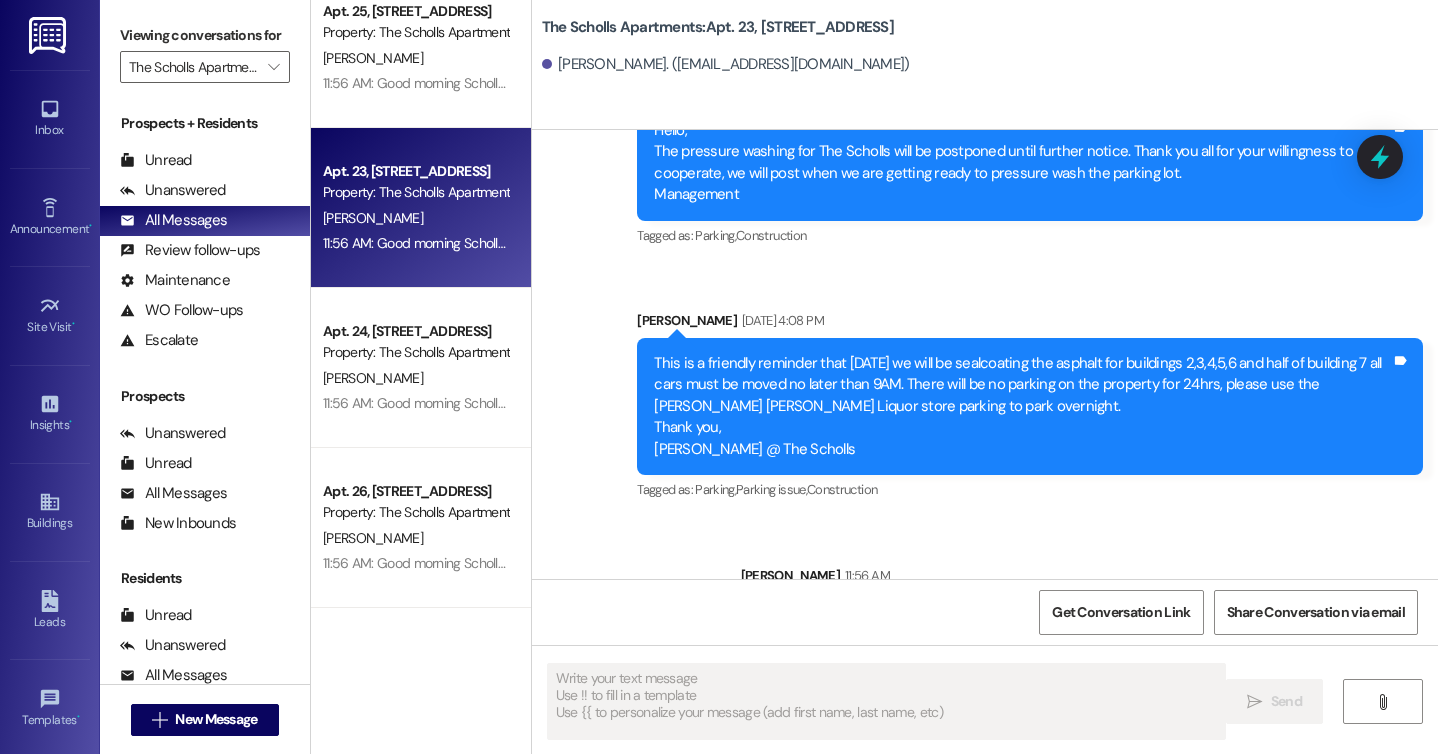 scroll, scrollTop: 1268, scrollLeft: 0, axis: vertical 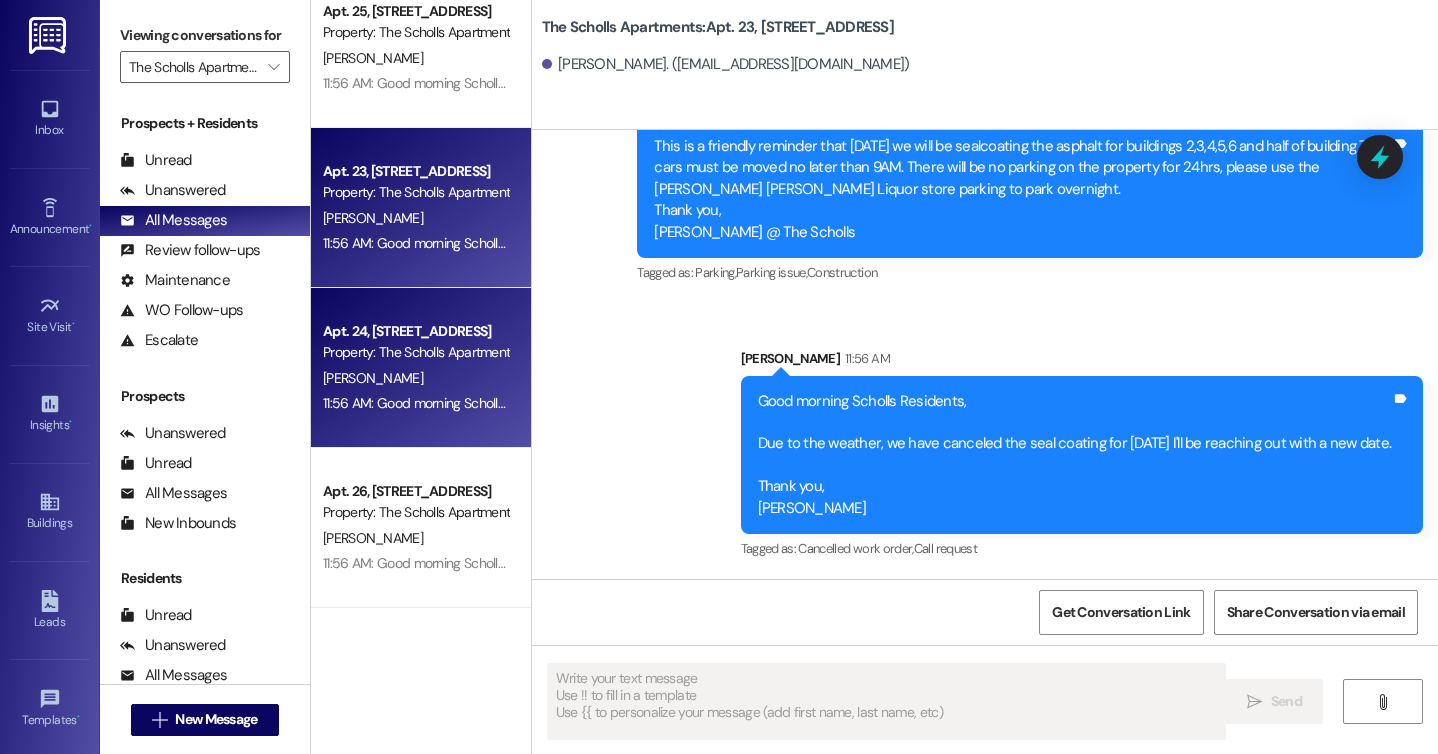 click on "[PERSON_NAME]" at bounding box center [415, 378] 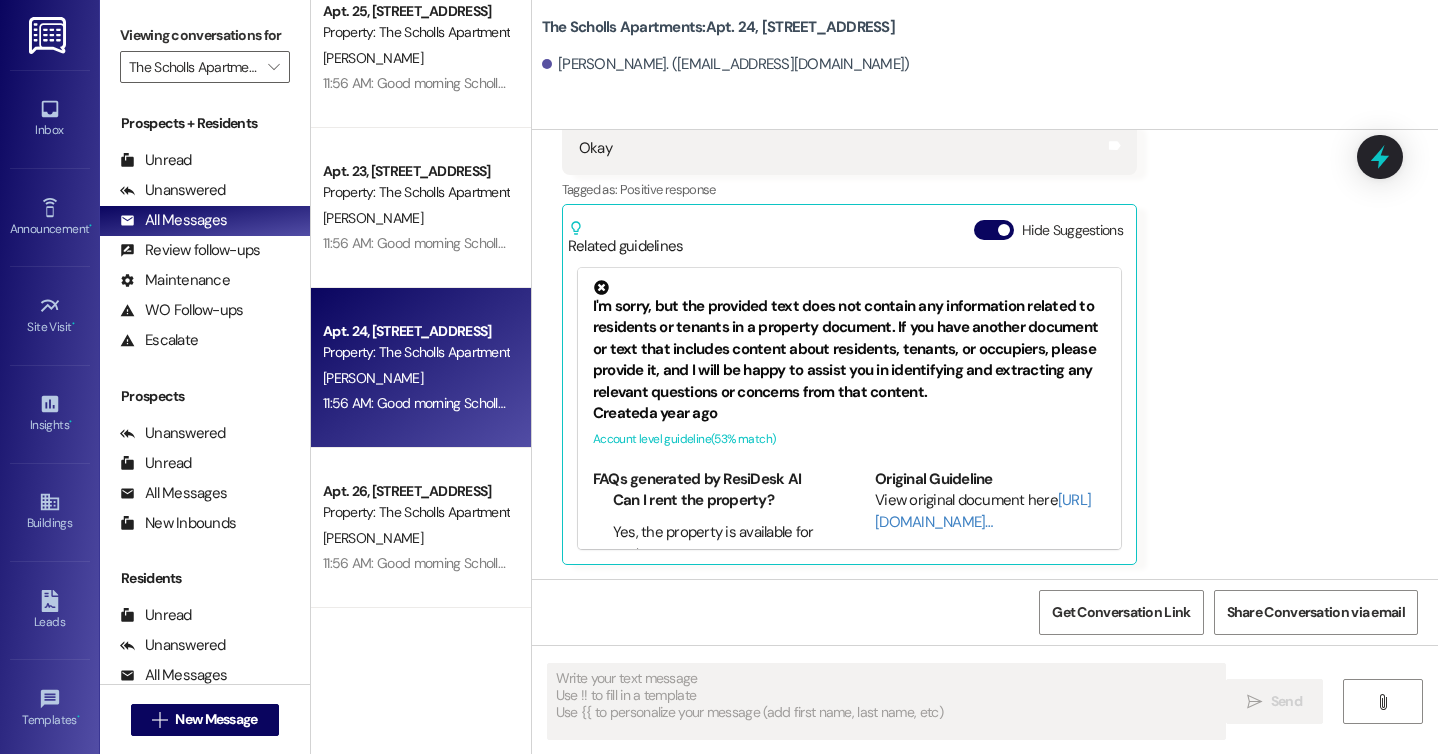 type on "Fetching suggested responses. Please feel free to read through the conversation in the meantime." 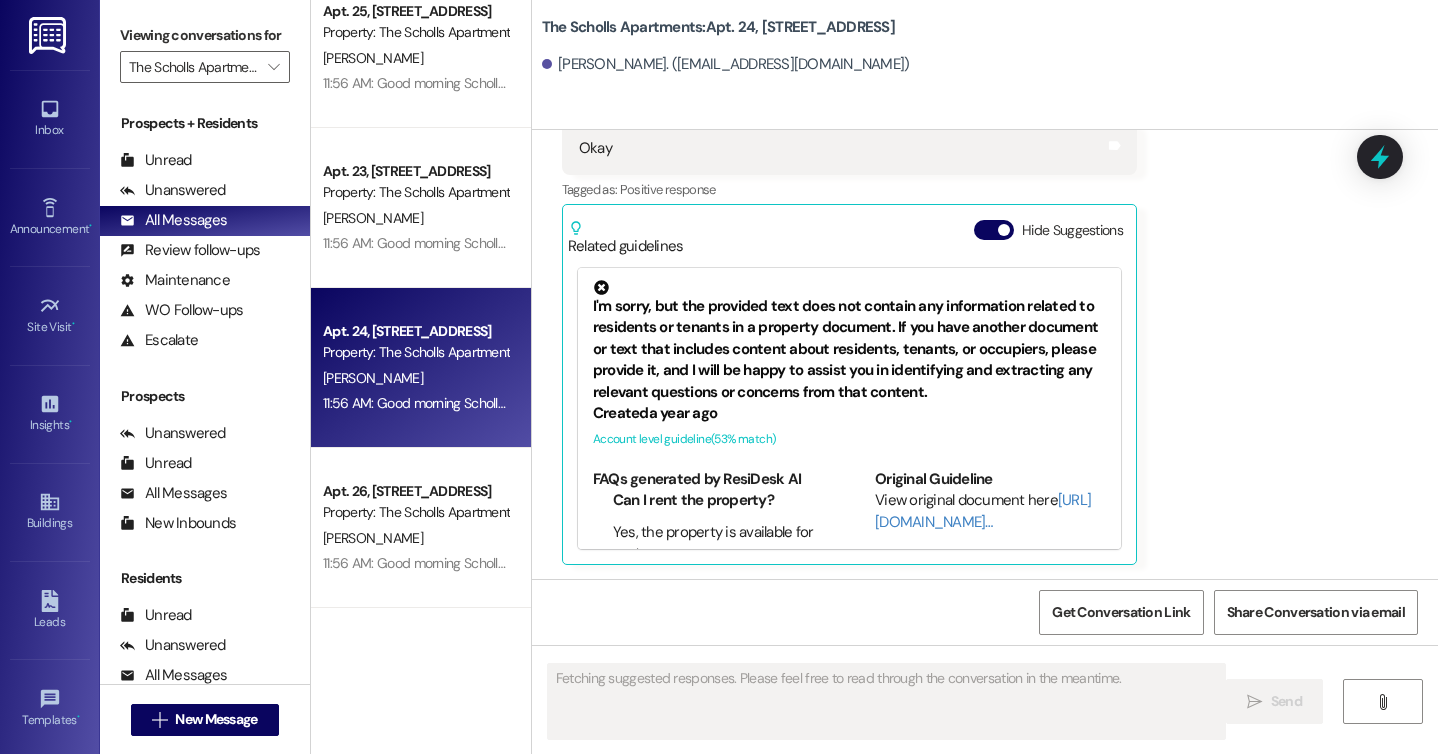scroll, scrollTop: 426, scrollLeft: 0, axis: vertical 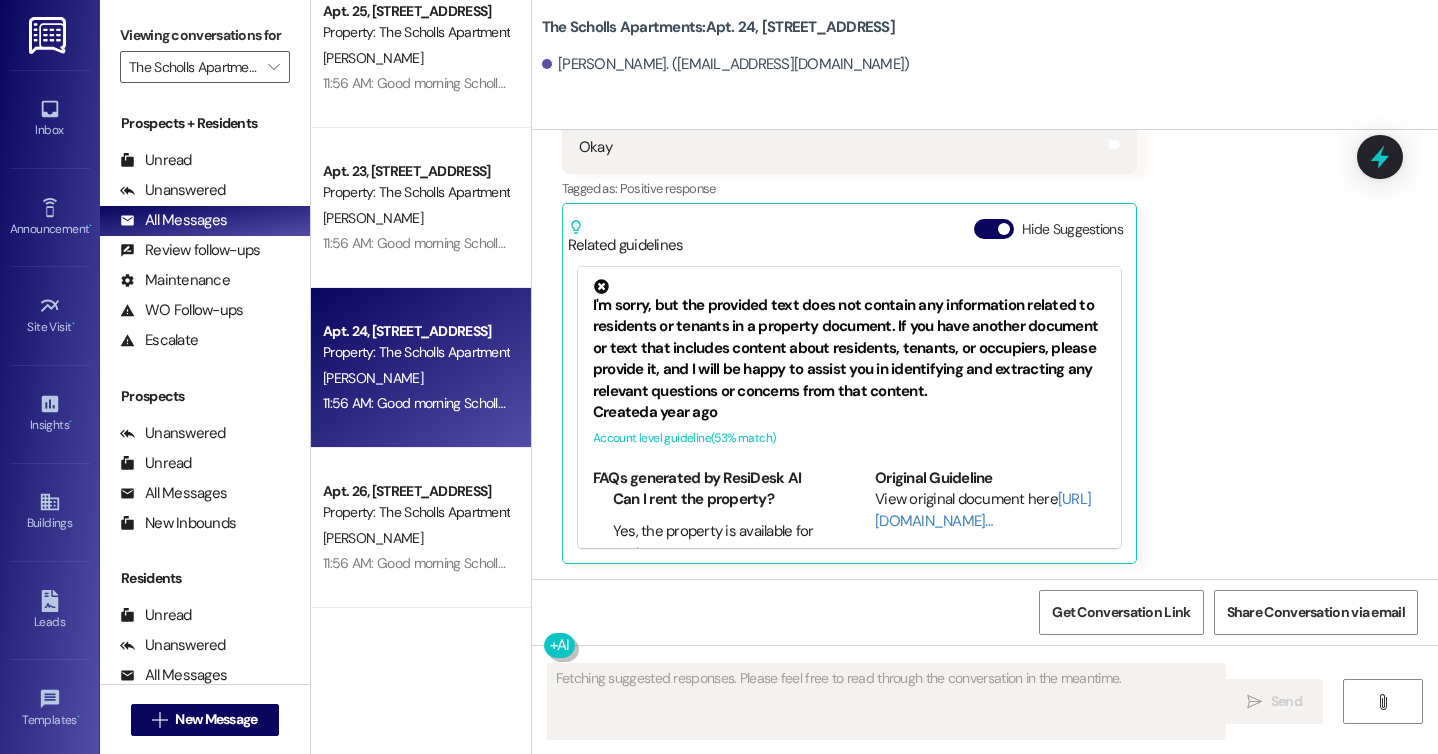 type 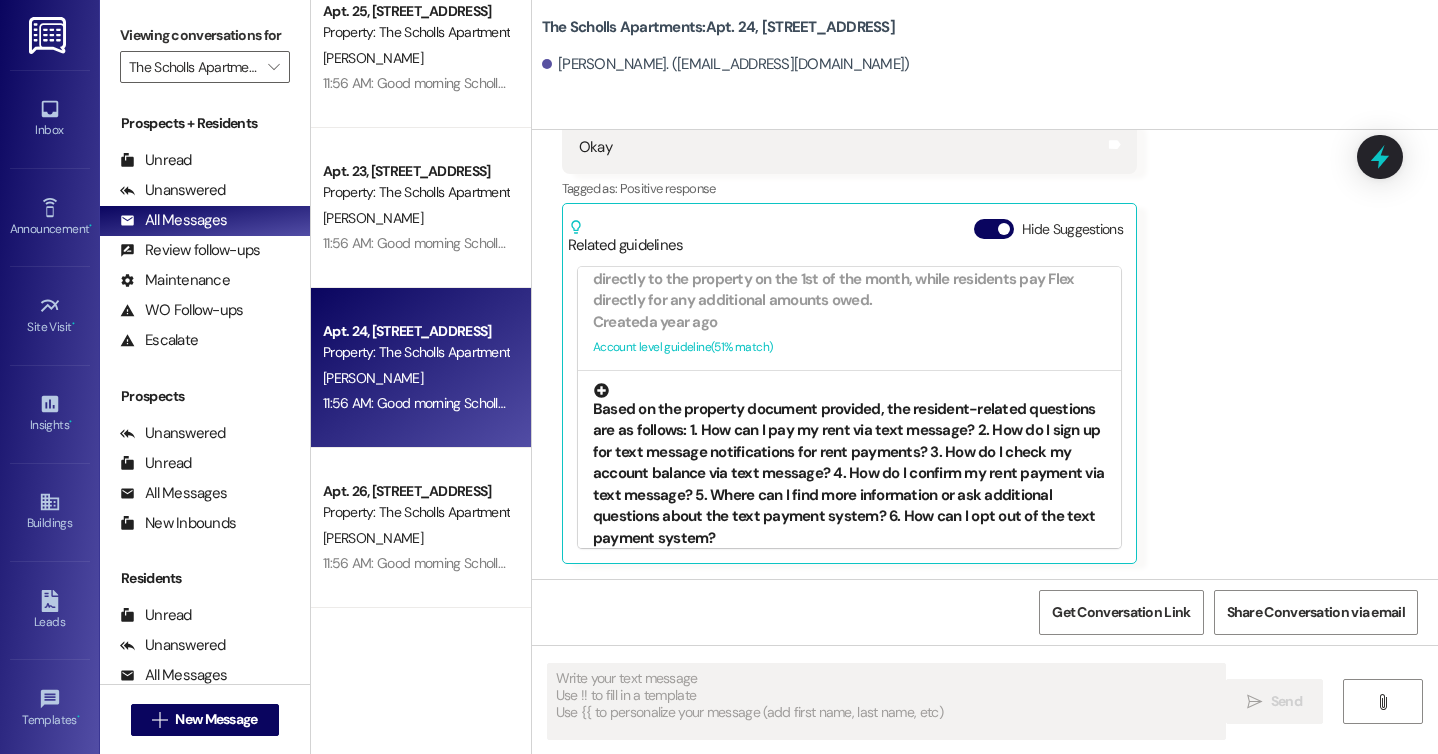 scroll, scrollTop: 742, scrollLeft: 0, axis: vertical 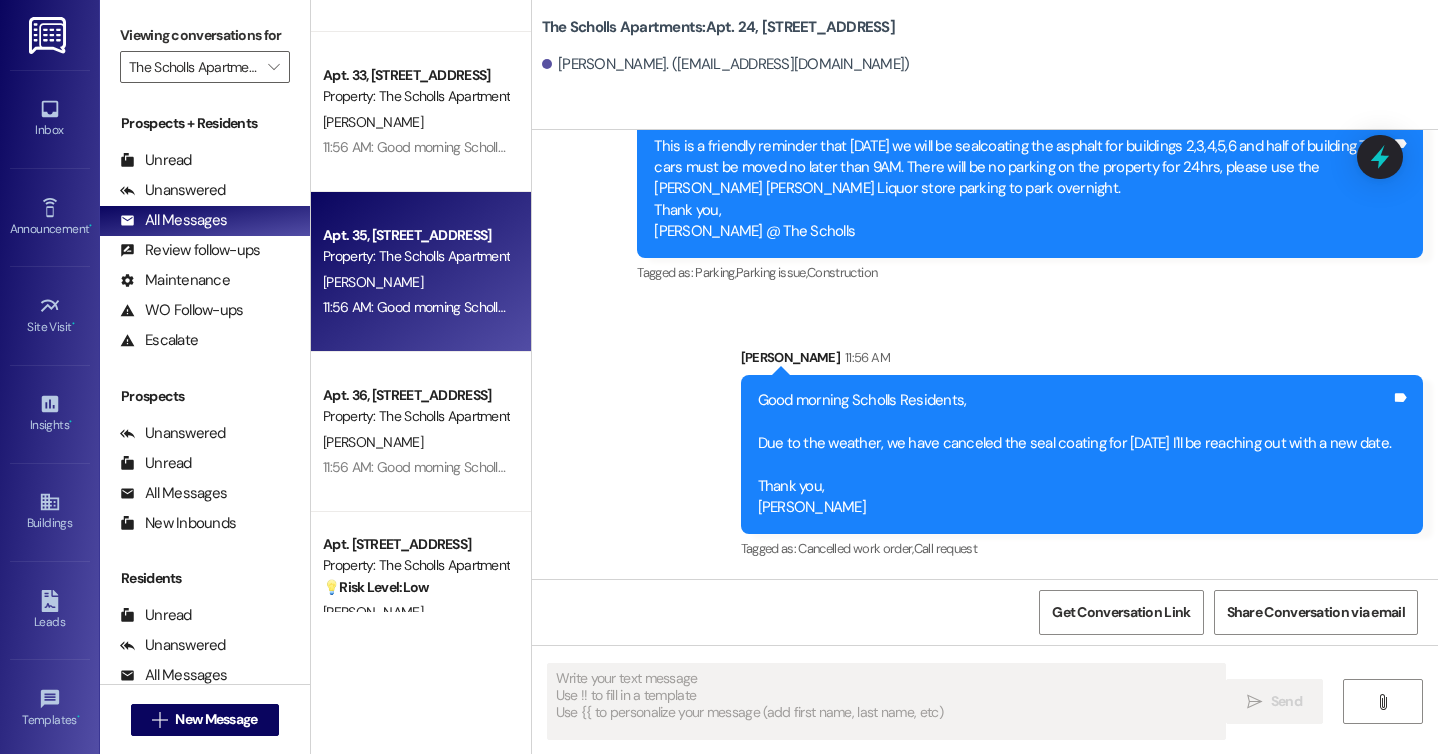 click on "[PERSON_NAME]" at bounding box center [415, 282] 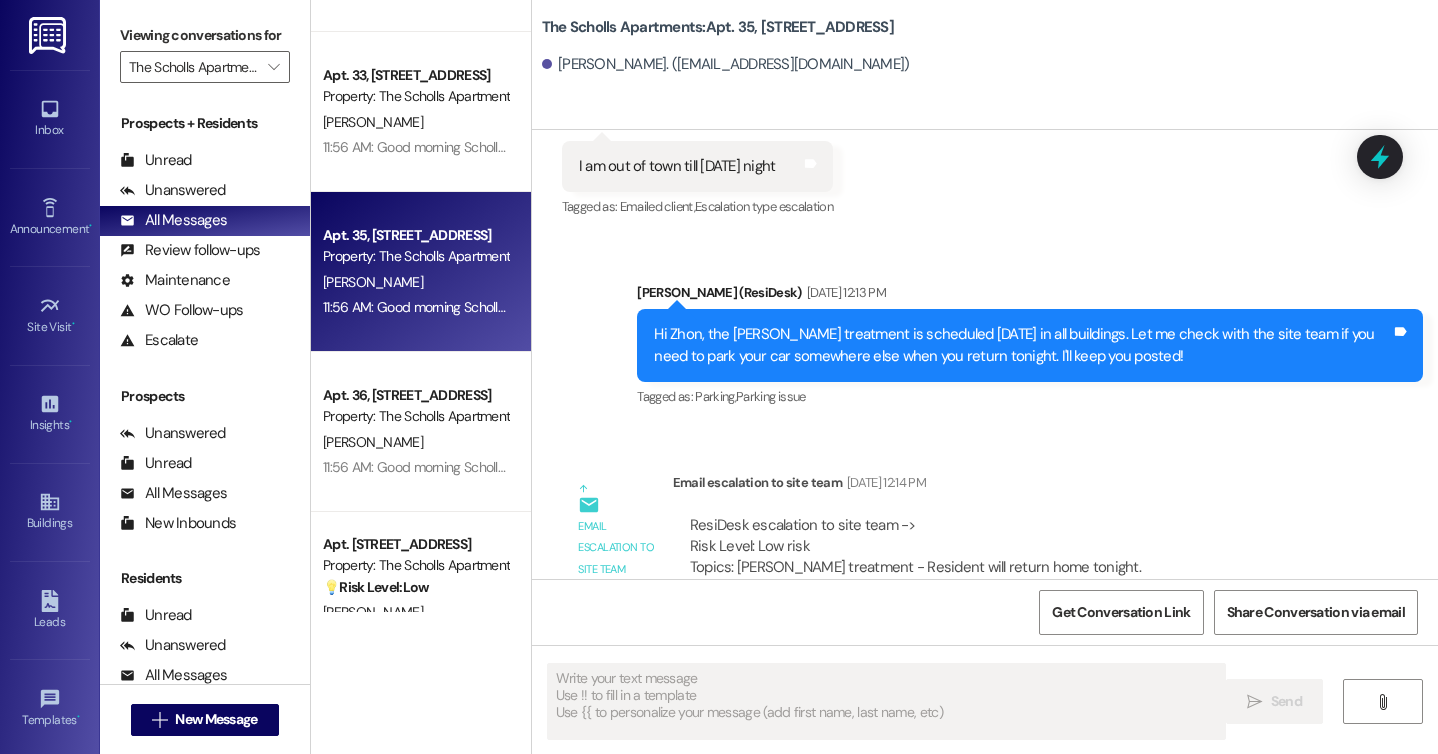 type on "Fetching suggested responses. Please feel free to read through the conversation in the meantime." 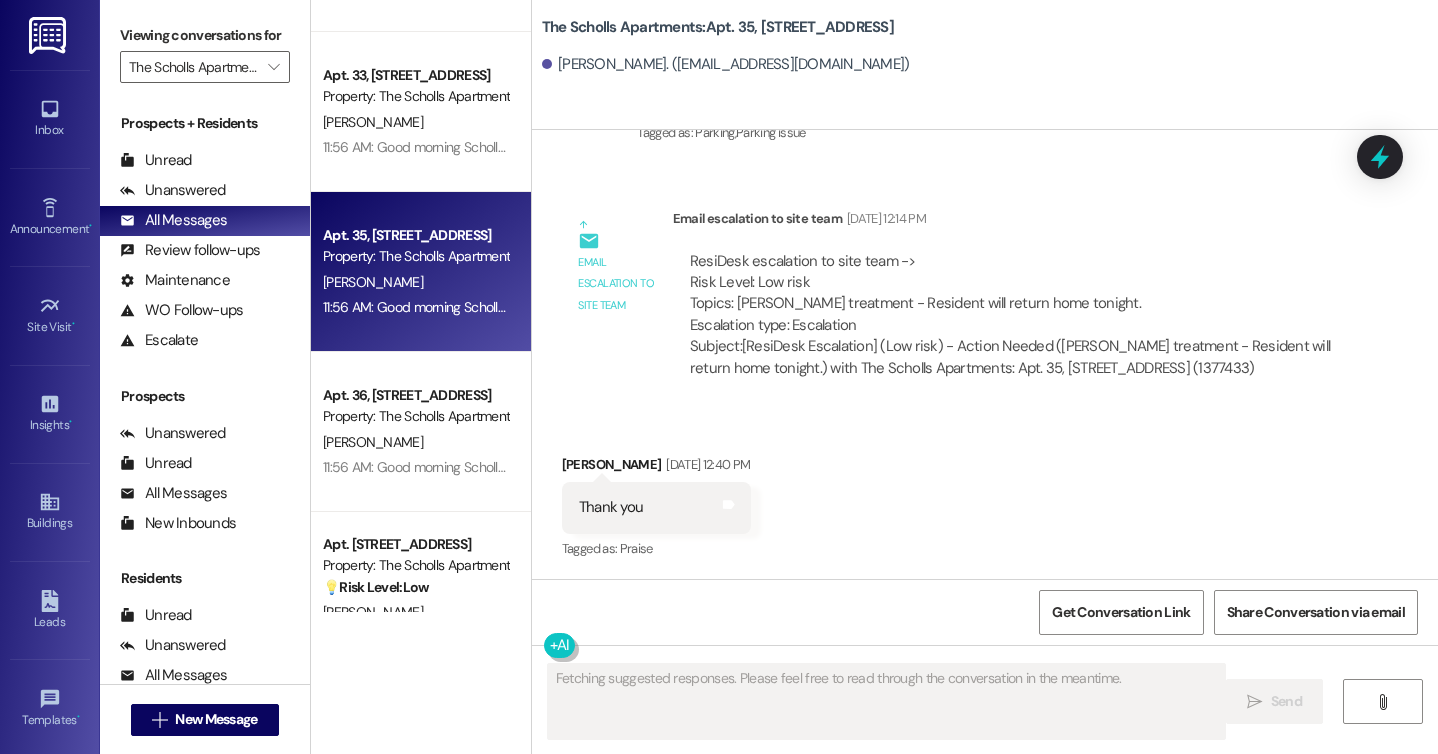 type 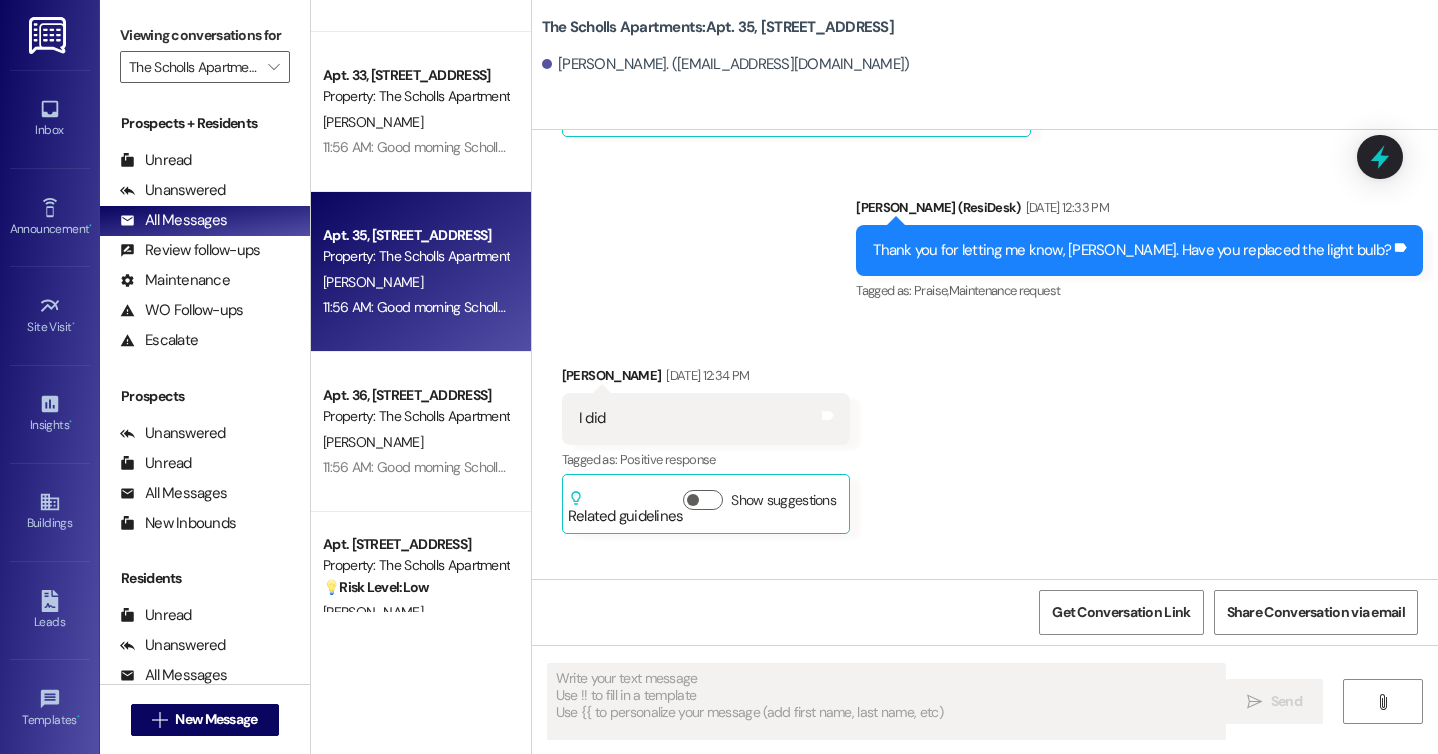 scroll, scrollTop: 2034, scrollLeft: 0, axis: vertical 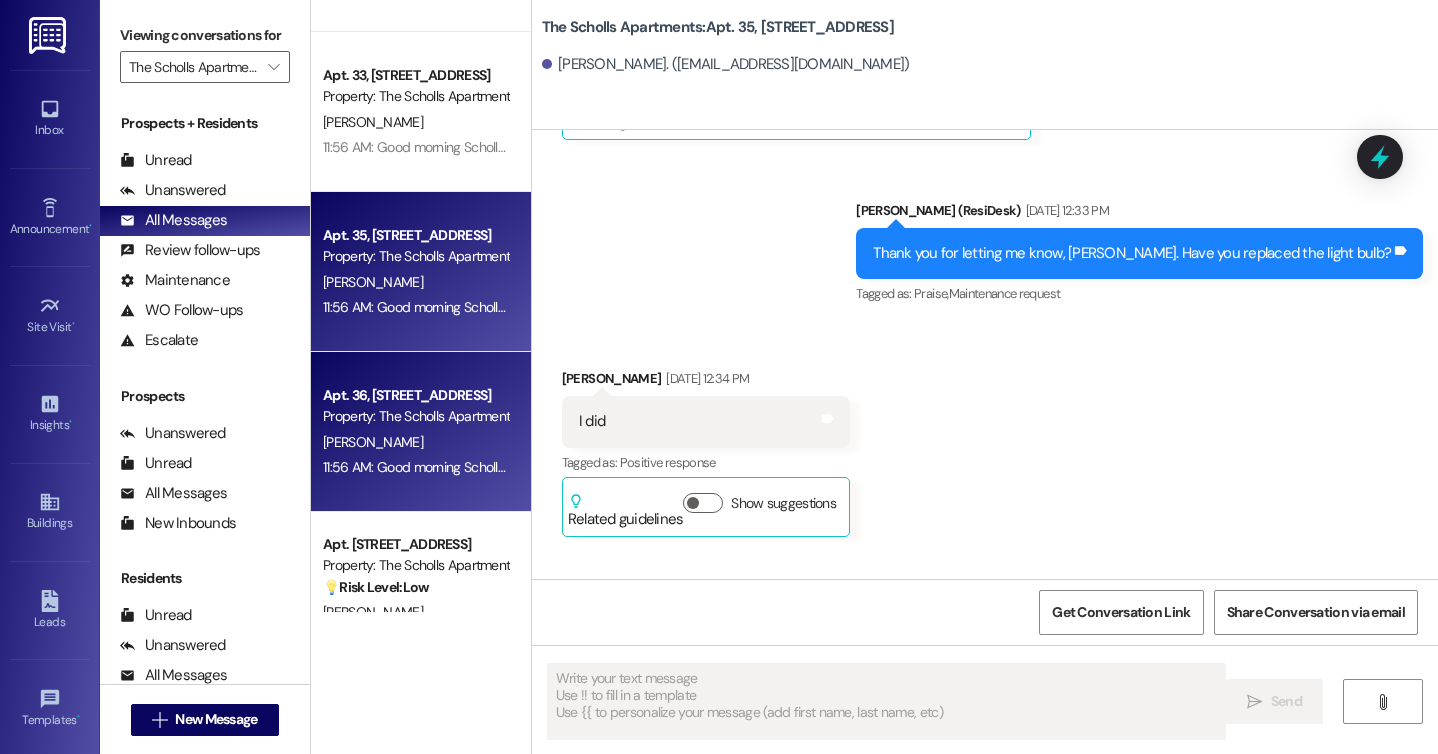 click on "[PERSON_NAME]" at bounding box center [415, 442] 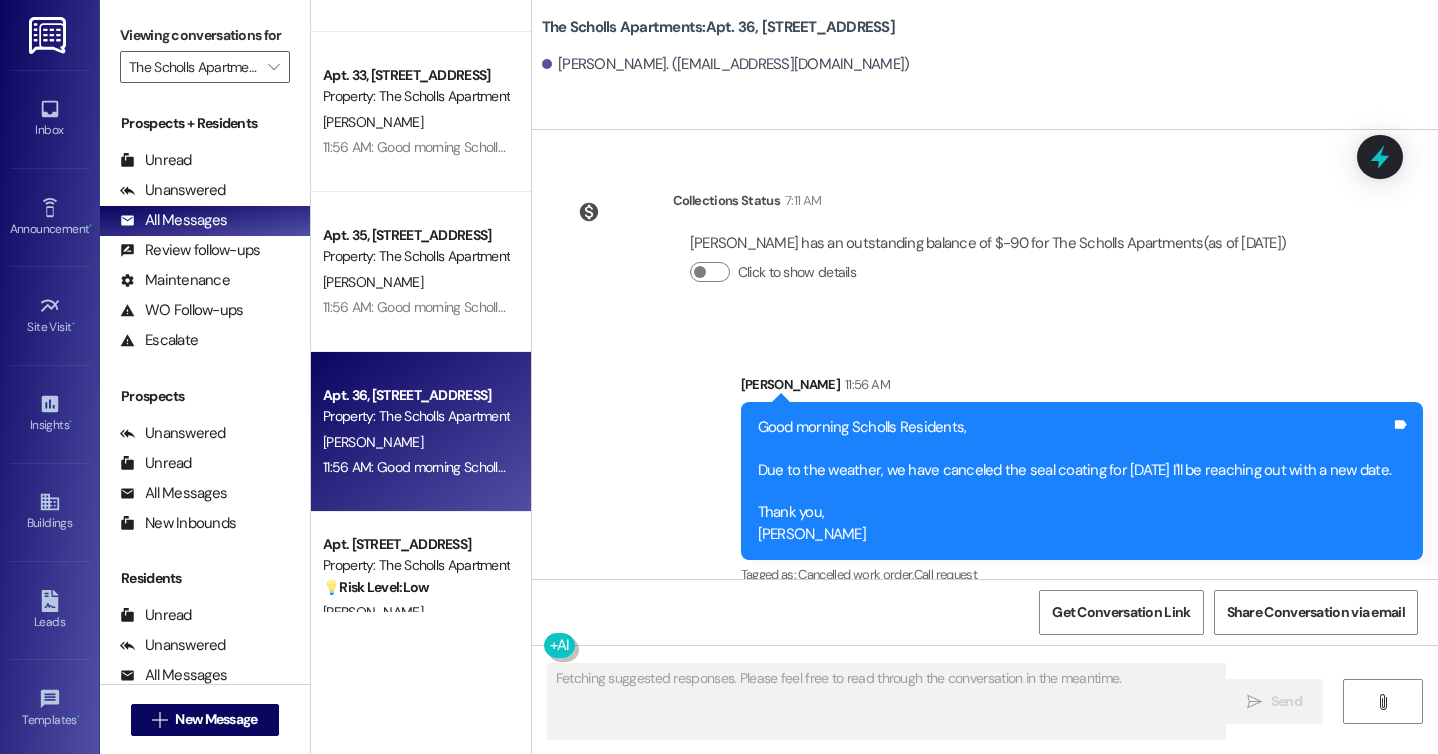 scroll, scrollTop: 612, scrollLeft: 0, axis: vertical 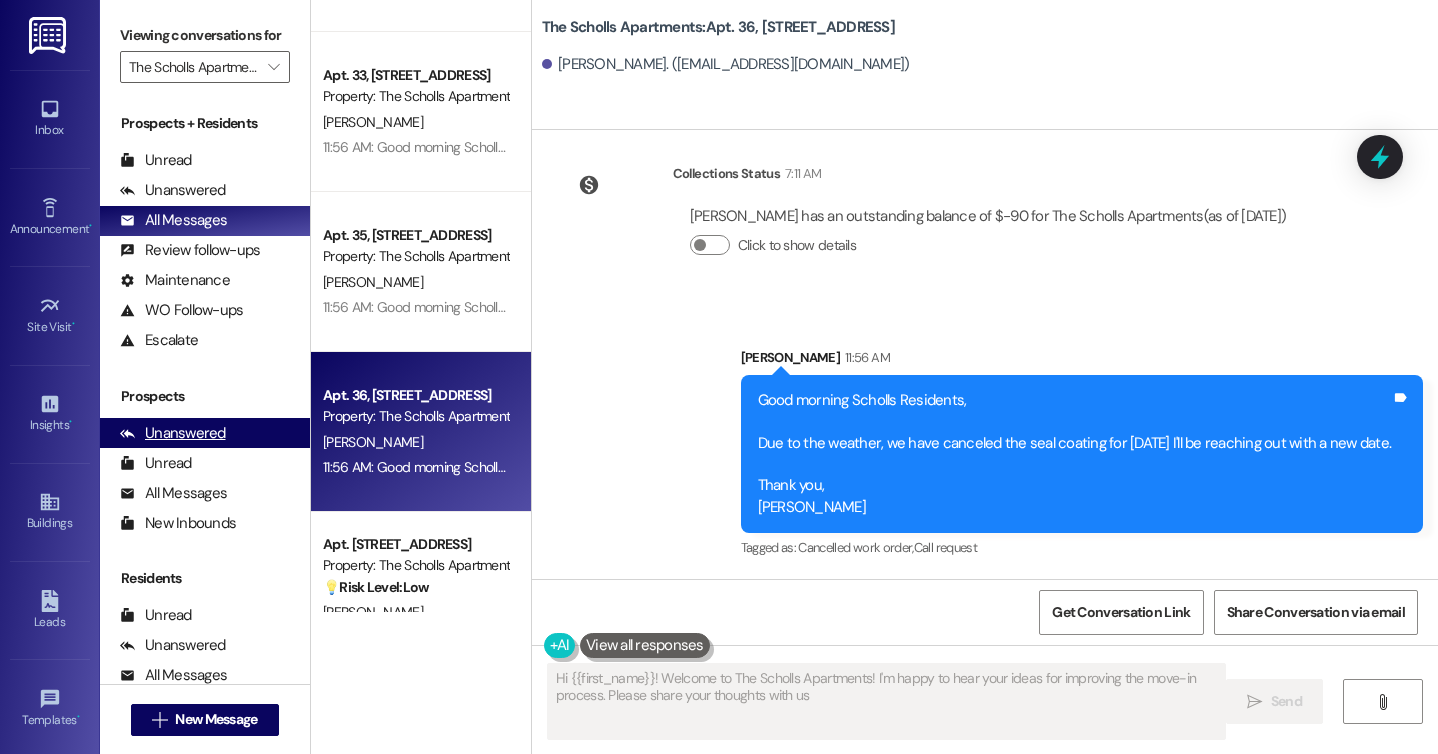 type on "Hi {{first_name}}! Welcome to The Scholls Apartments! I'm happy to hear your ideas for improving the move-in process. Please share your thoughts with us!" 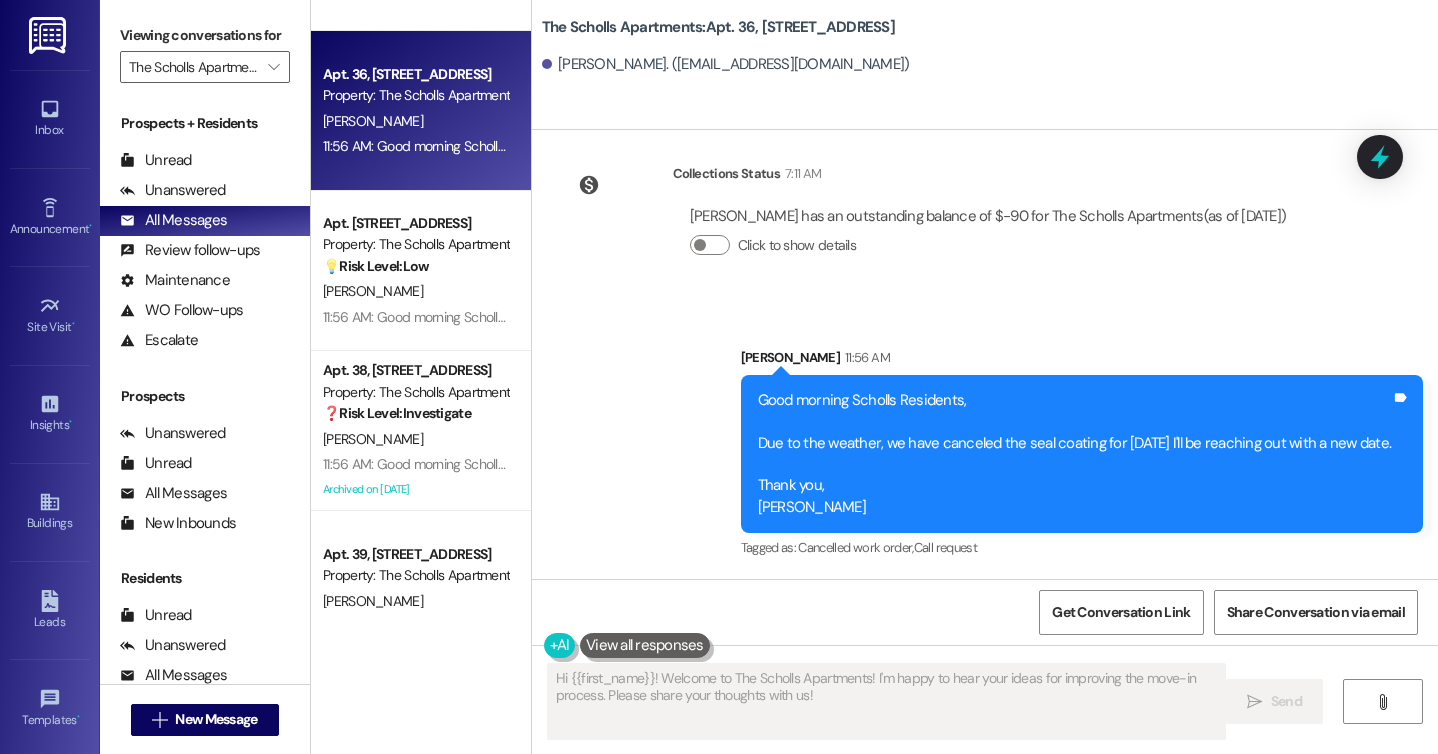 scroll, scrollTop: 4766, scrollLeft: 0, axis: vertical 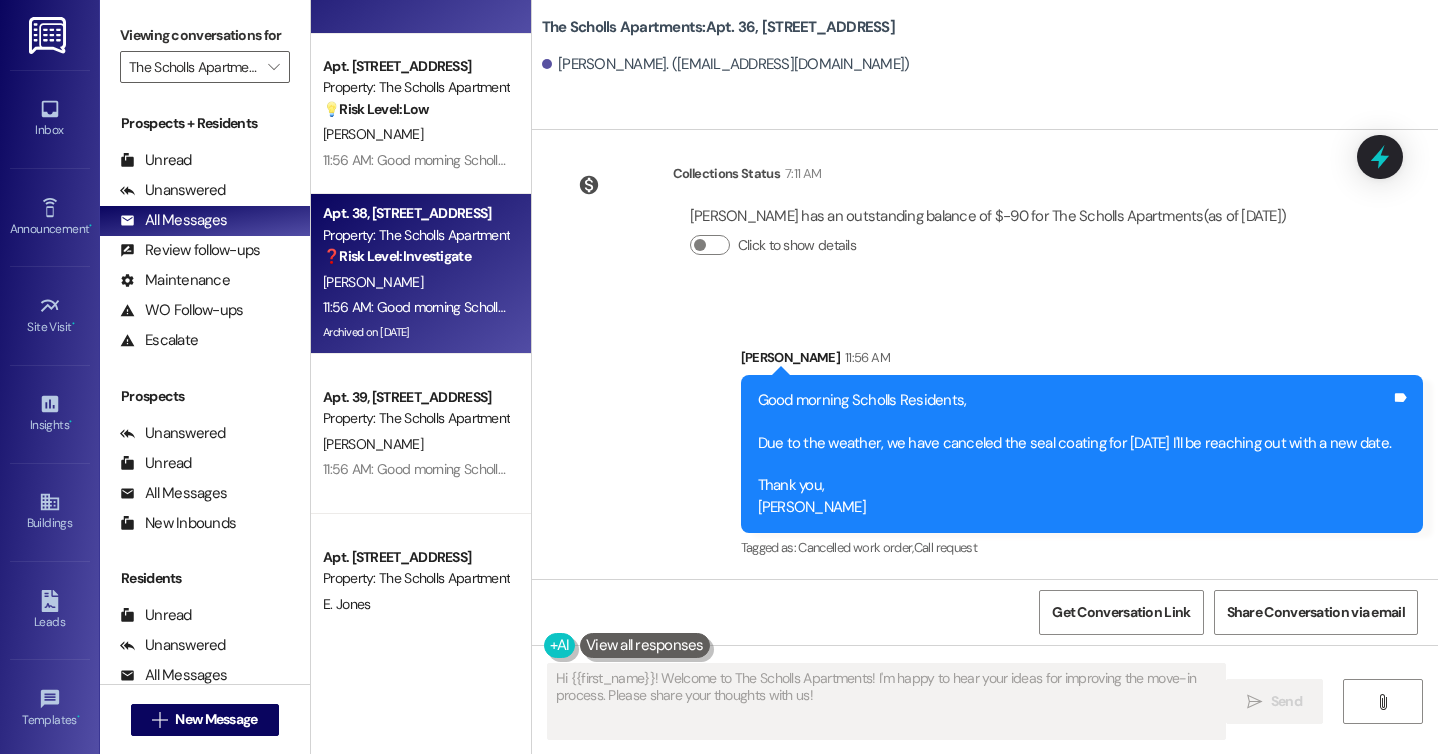 click on "Archived on [DATE]" at bounding box center (415, 332) 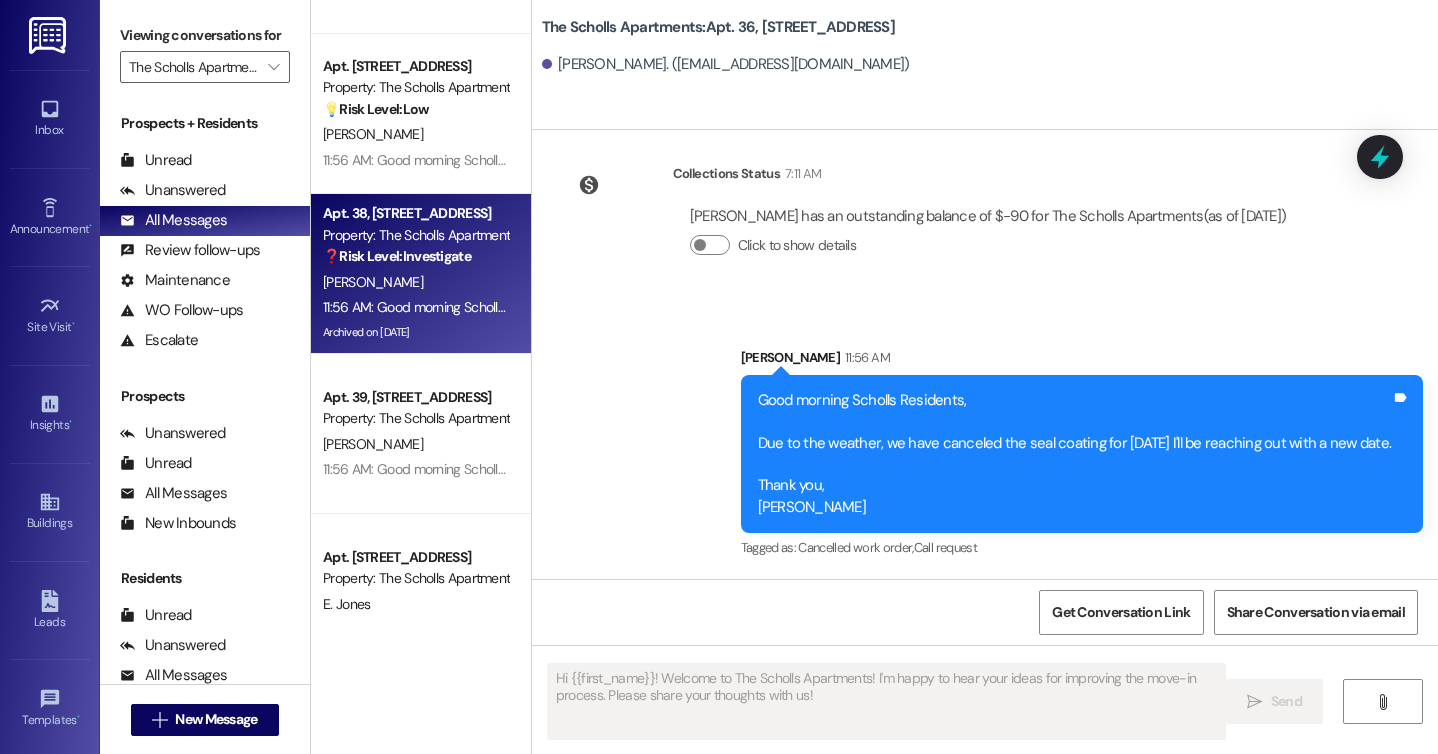 type on "Fetching suggested responses. Please feel free to read through the conversation in the meantime." 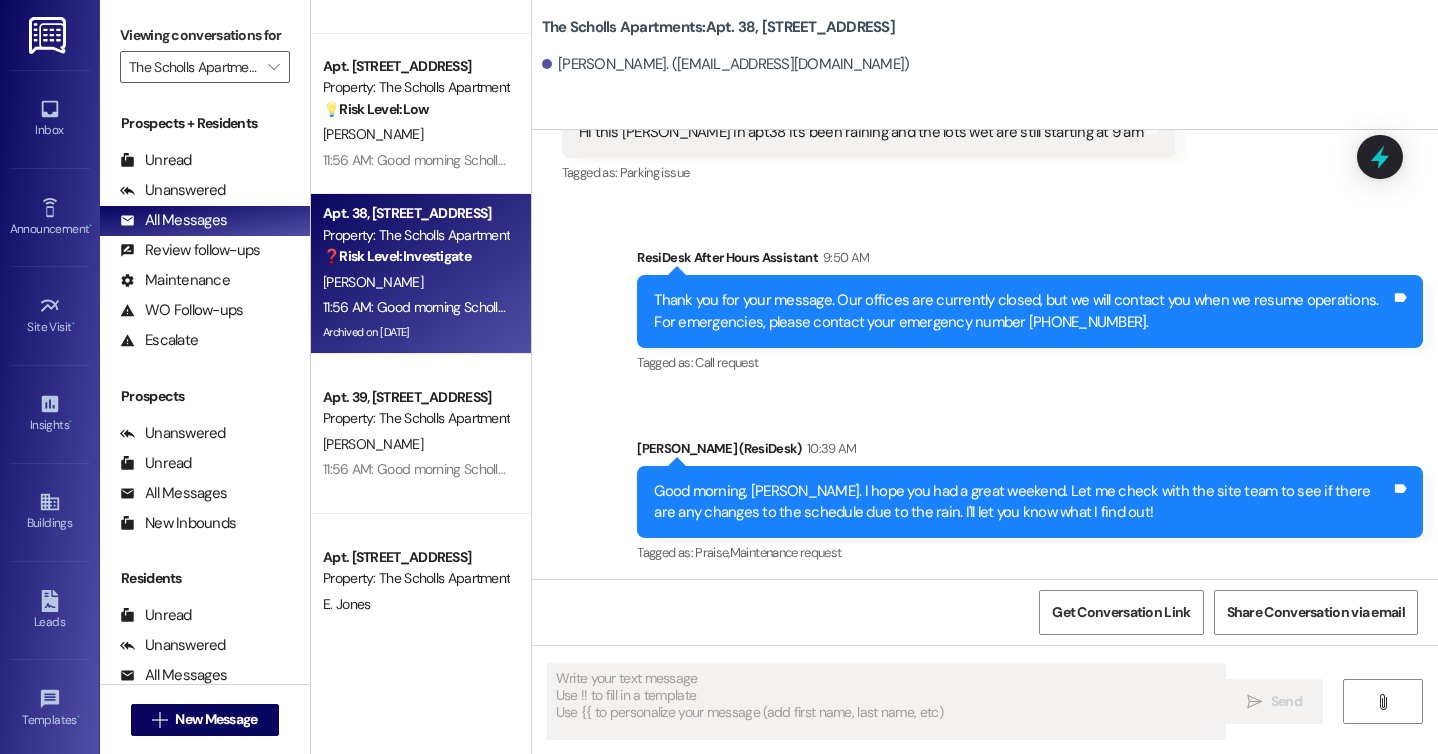 type on "Fetching suggested responses. Please feel free to read through the conversation in the meantime." 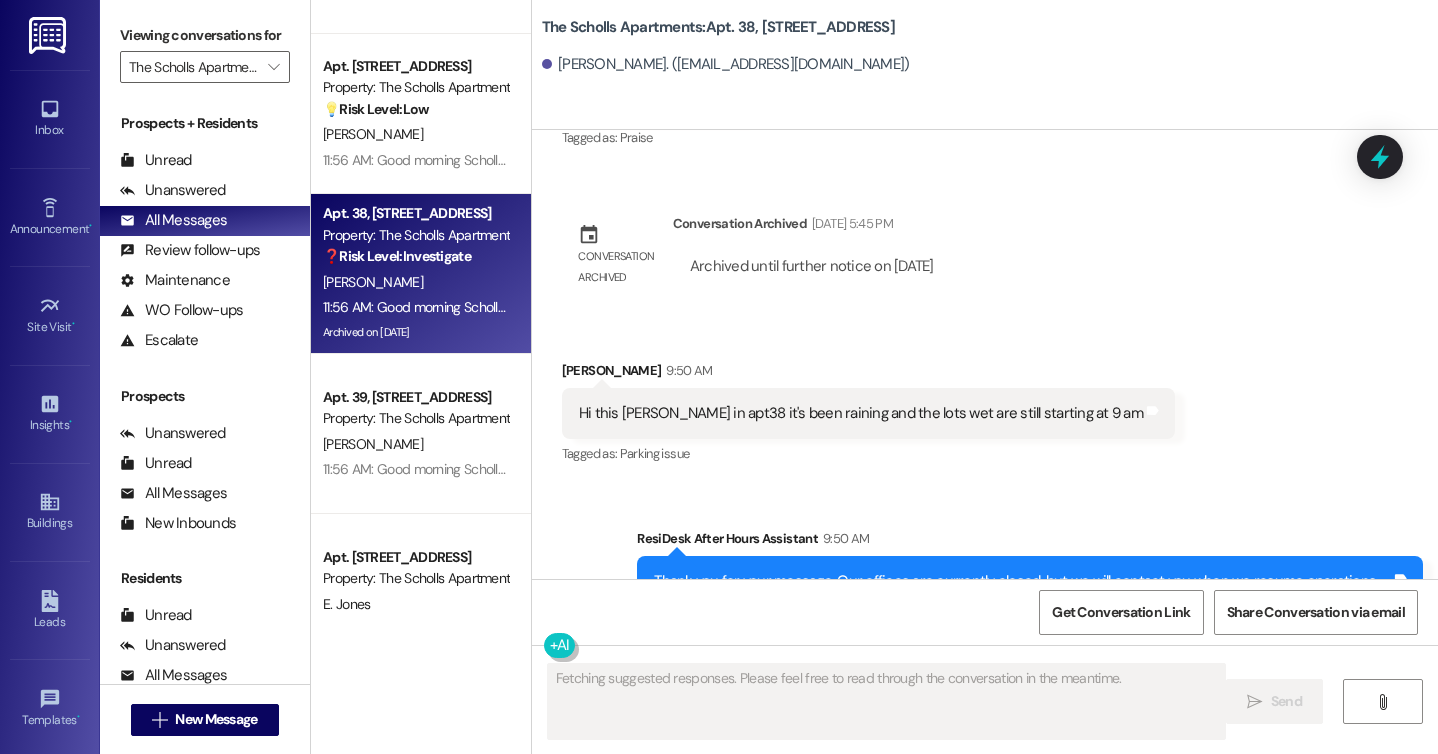 type 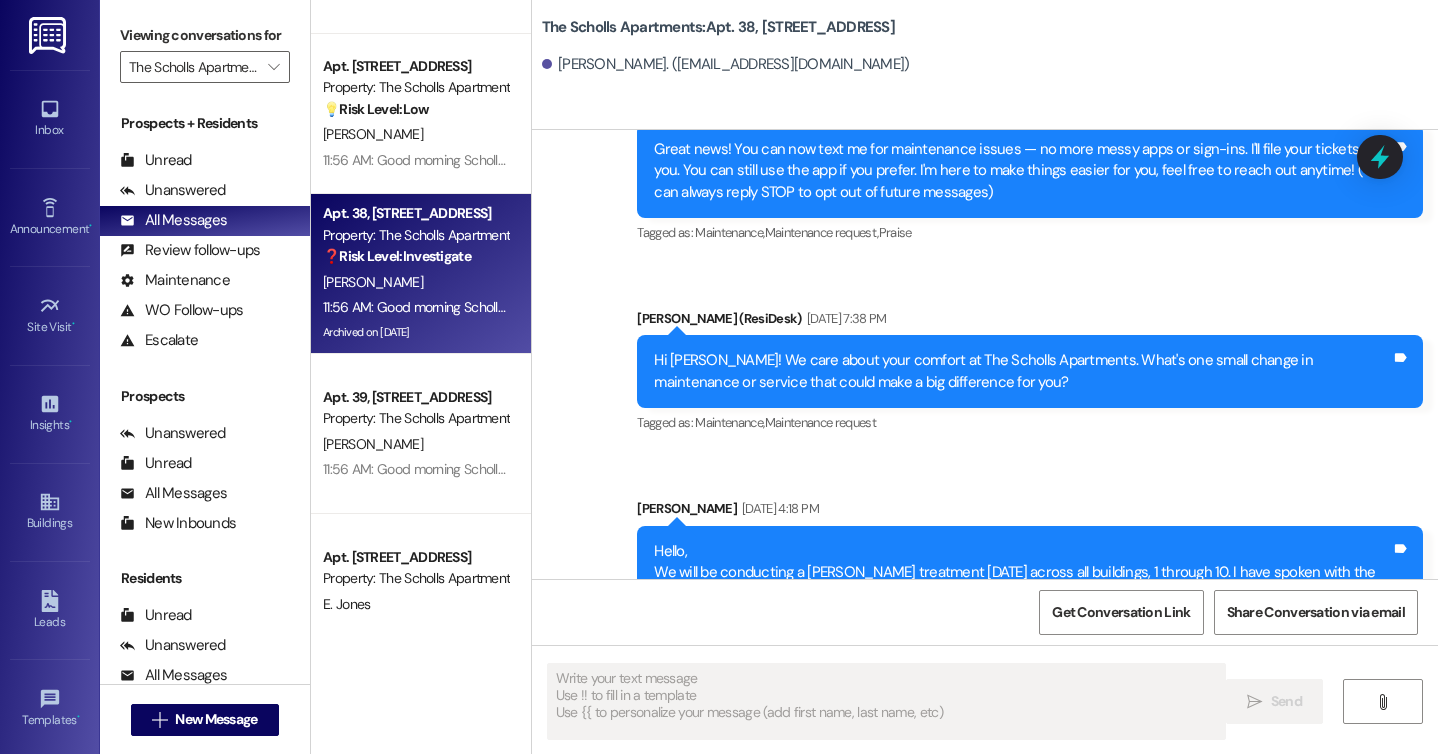 scroll, scrollTop: 0, scrollLeft: 0, axis: both 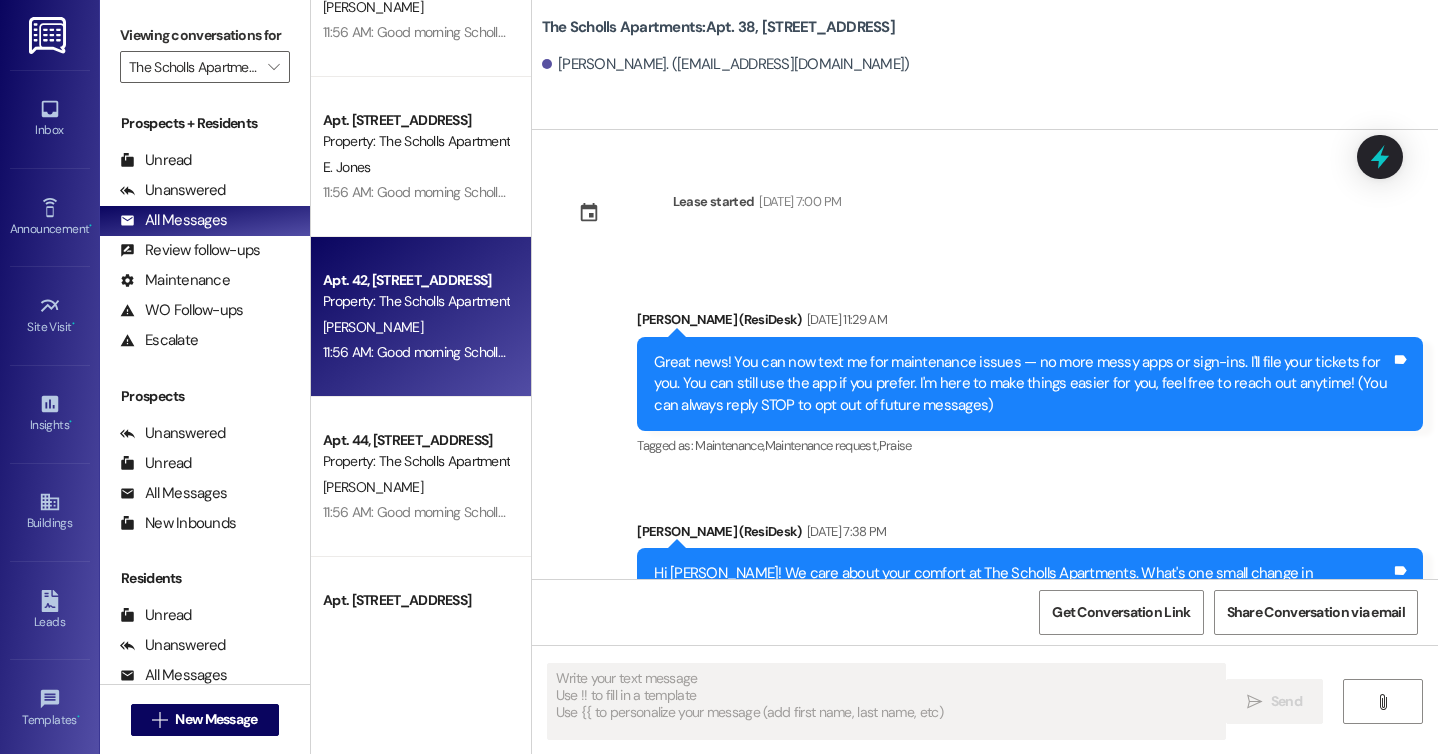 click on "Property: The Scholls Apartments" at bounding box center (415, 301) 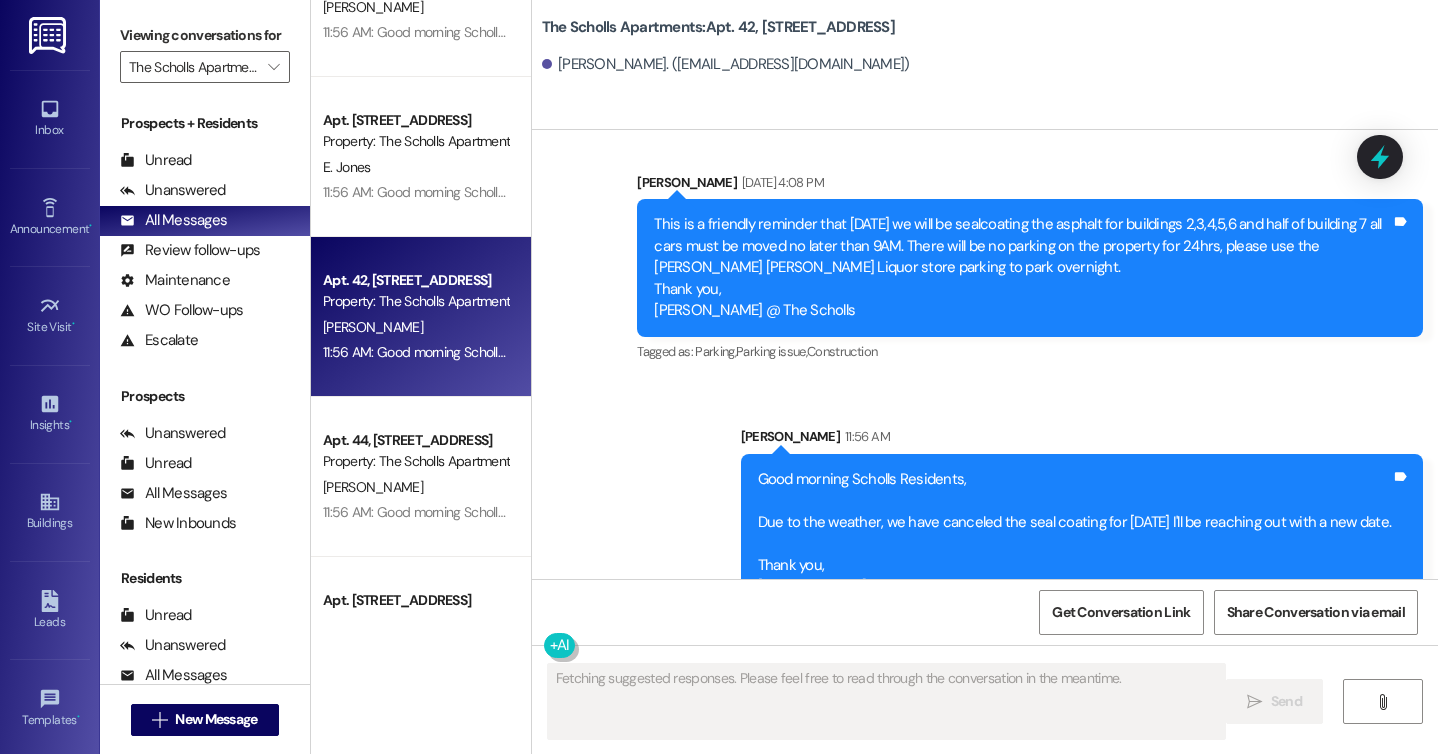 scroll, scrollTop: 428, scrollLeft: 0, axis: vertical 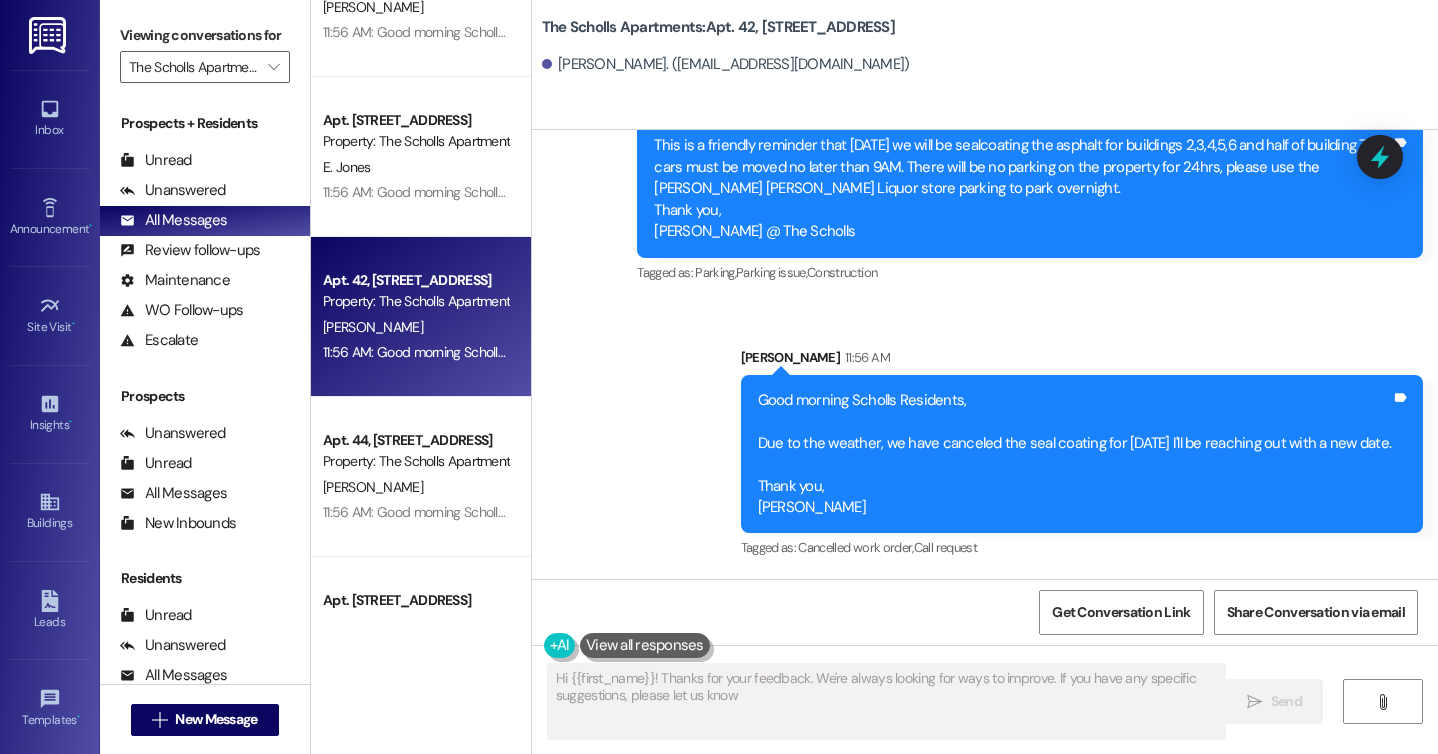 type on "Hi {{first_name}}! Thanks for your feedback. We're always looking for ways to improve. If you have any specific suggestions, please let us know!" 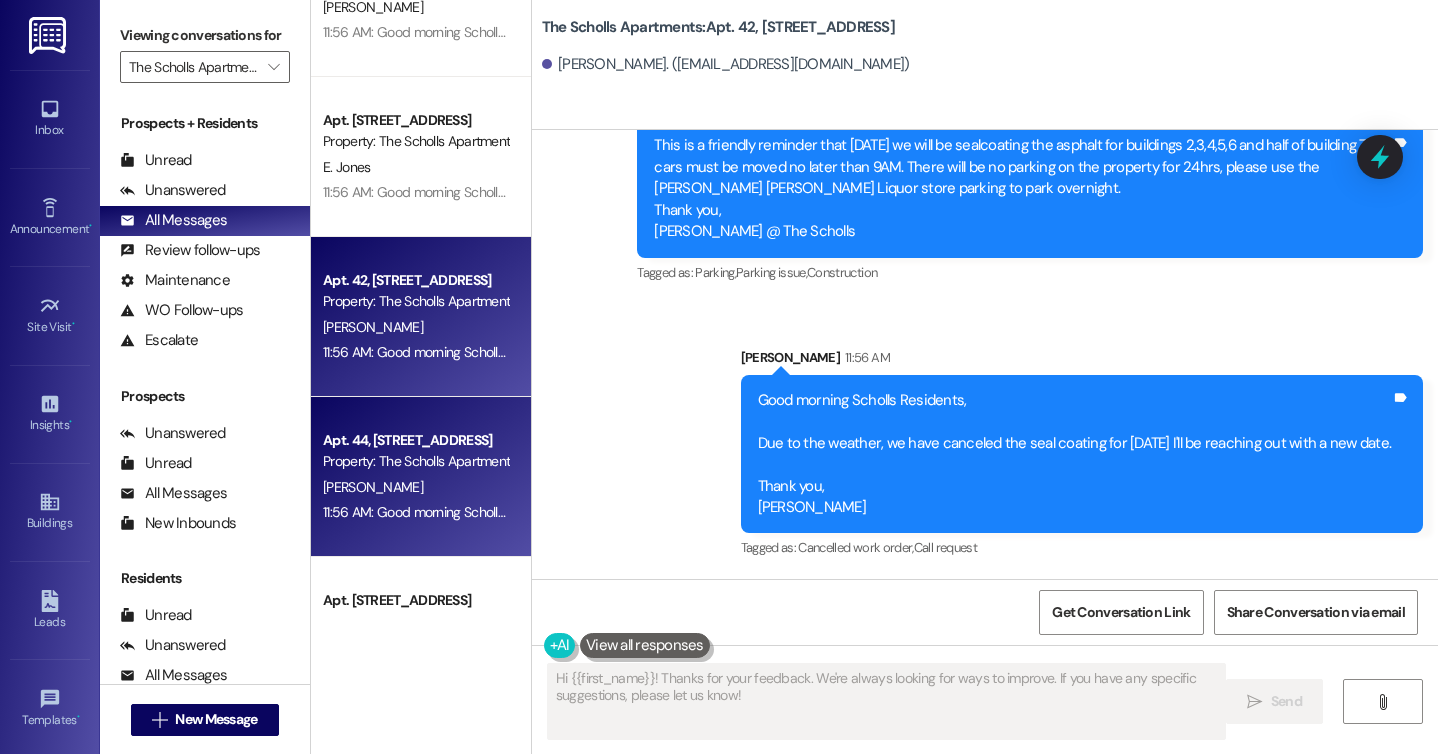 click on "Property: The Scholls Apartments" at bounding box center (415, 461) 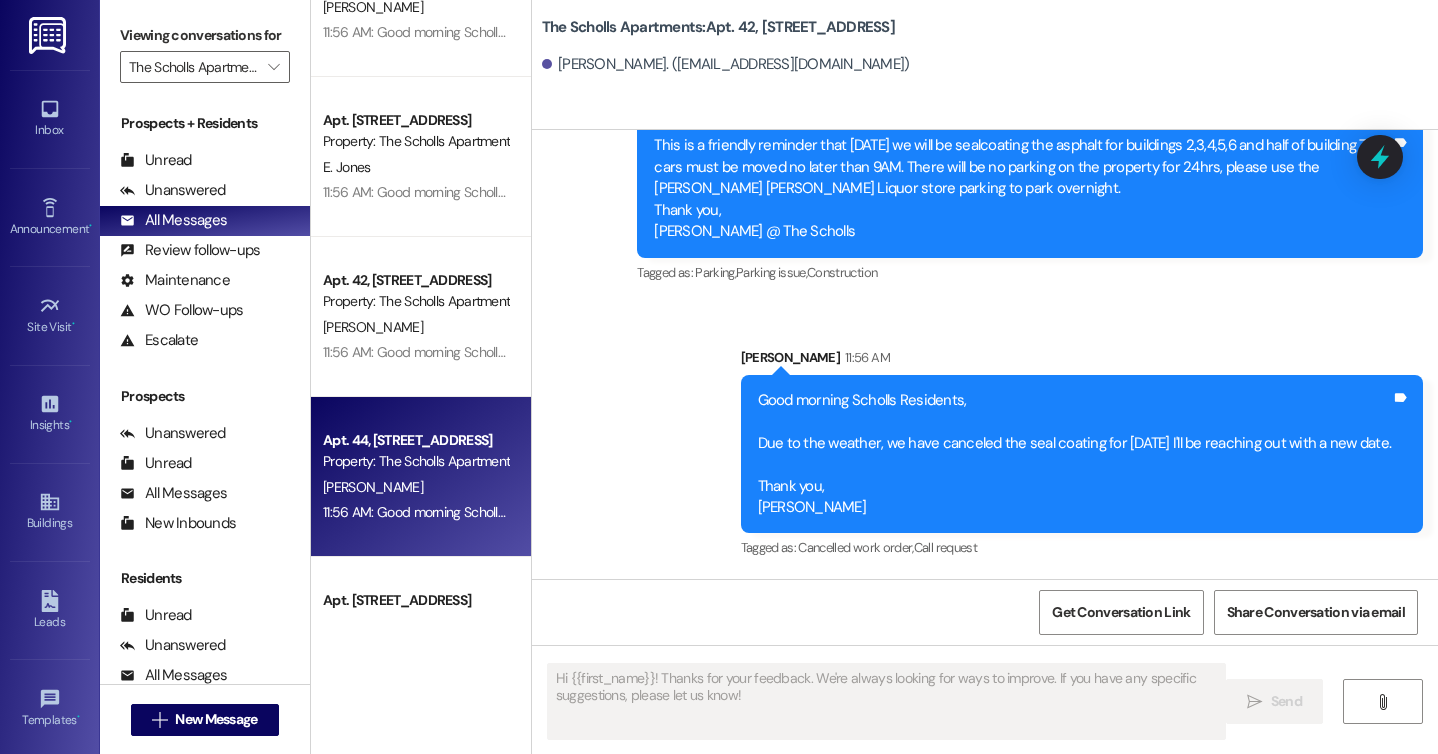 type on "Fetching suggested responses. Please feel free to read through the conversation in the meantime." 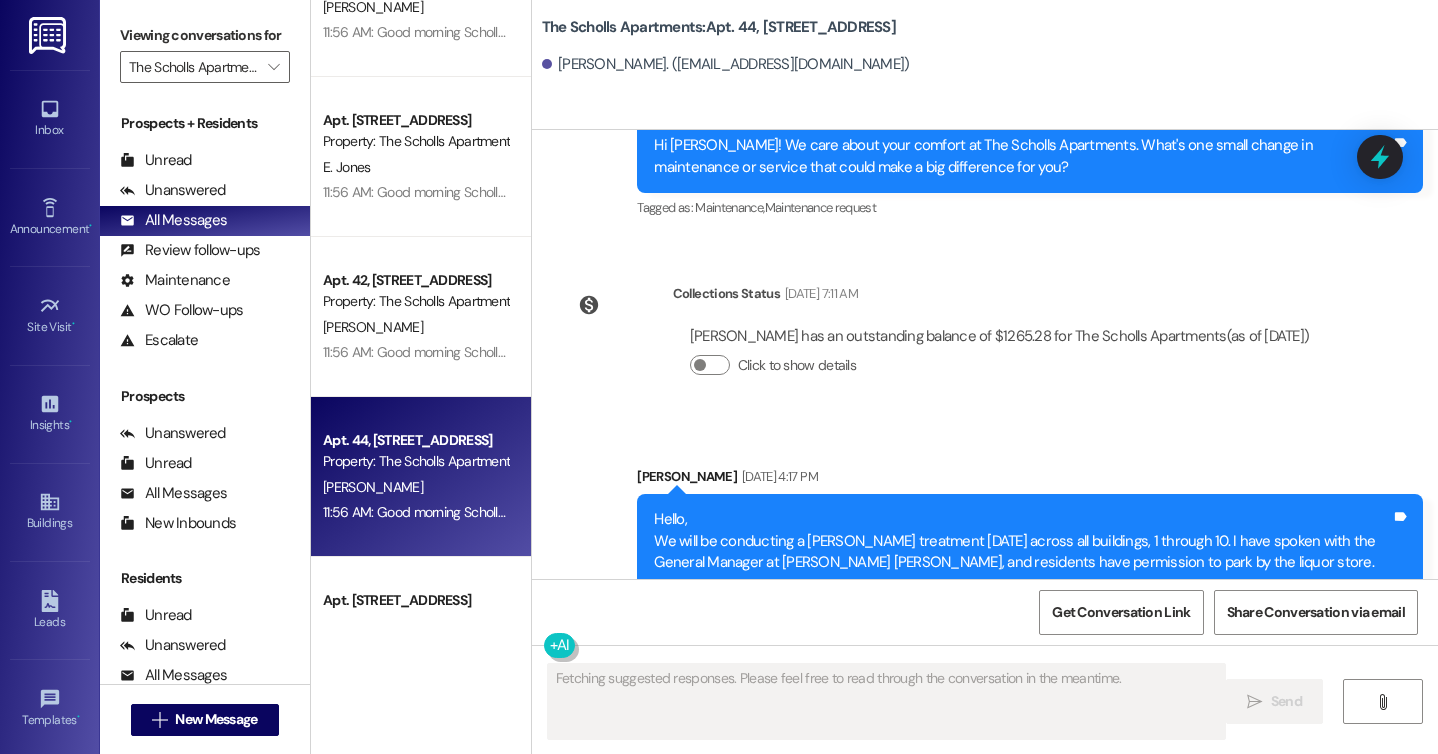 type 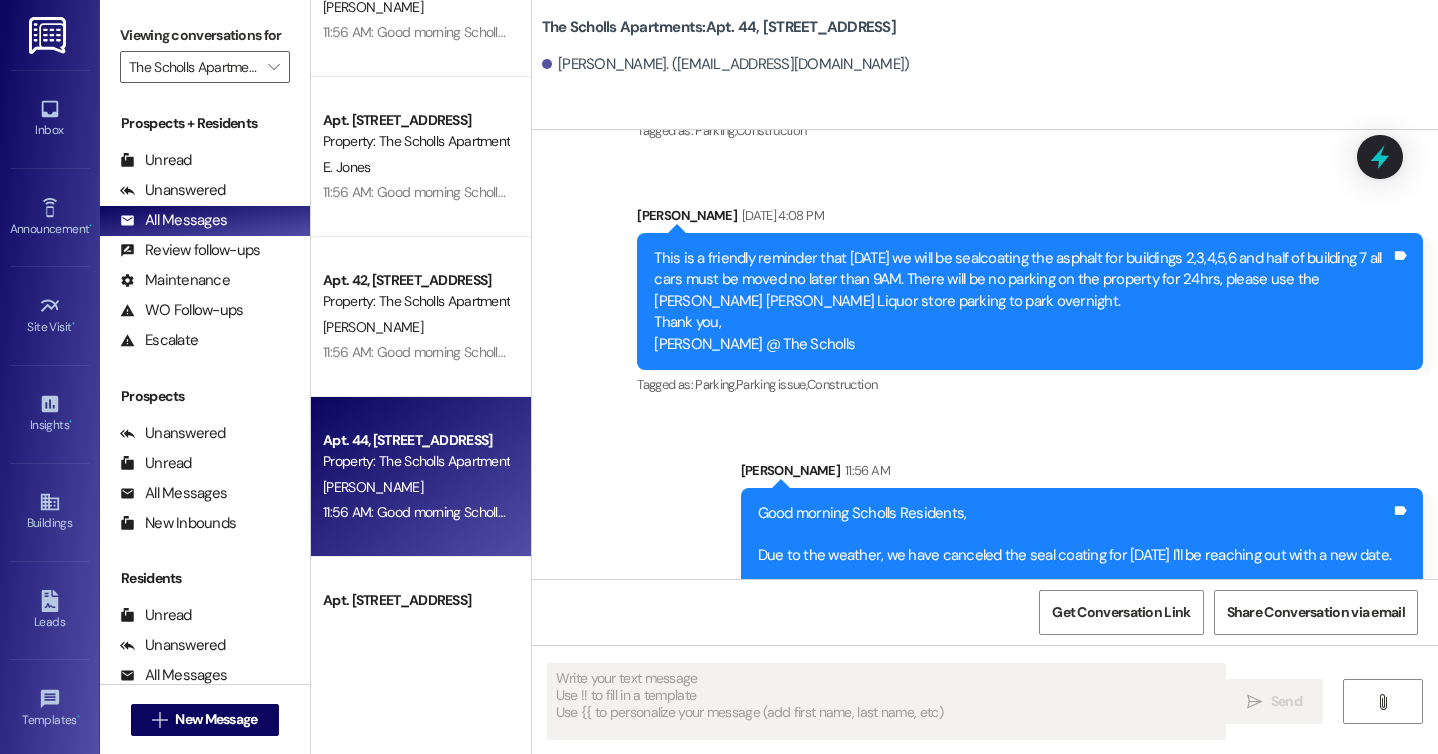 scroll, scrollTop: 1133, scrollLeft: 0, axis: vertical 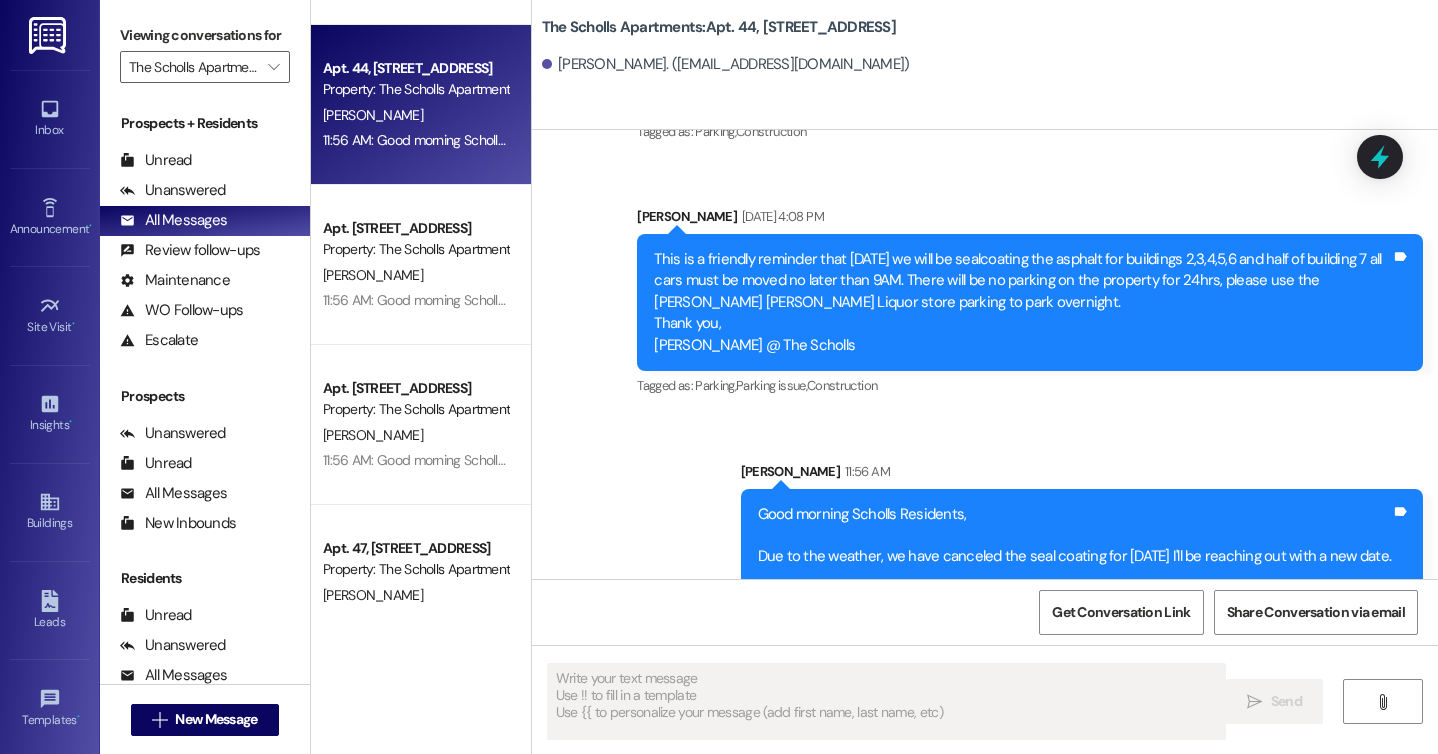 click on "[PERSON_NAME]" at bounding box center [415, 275] 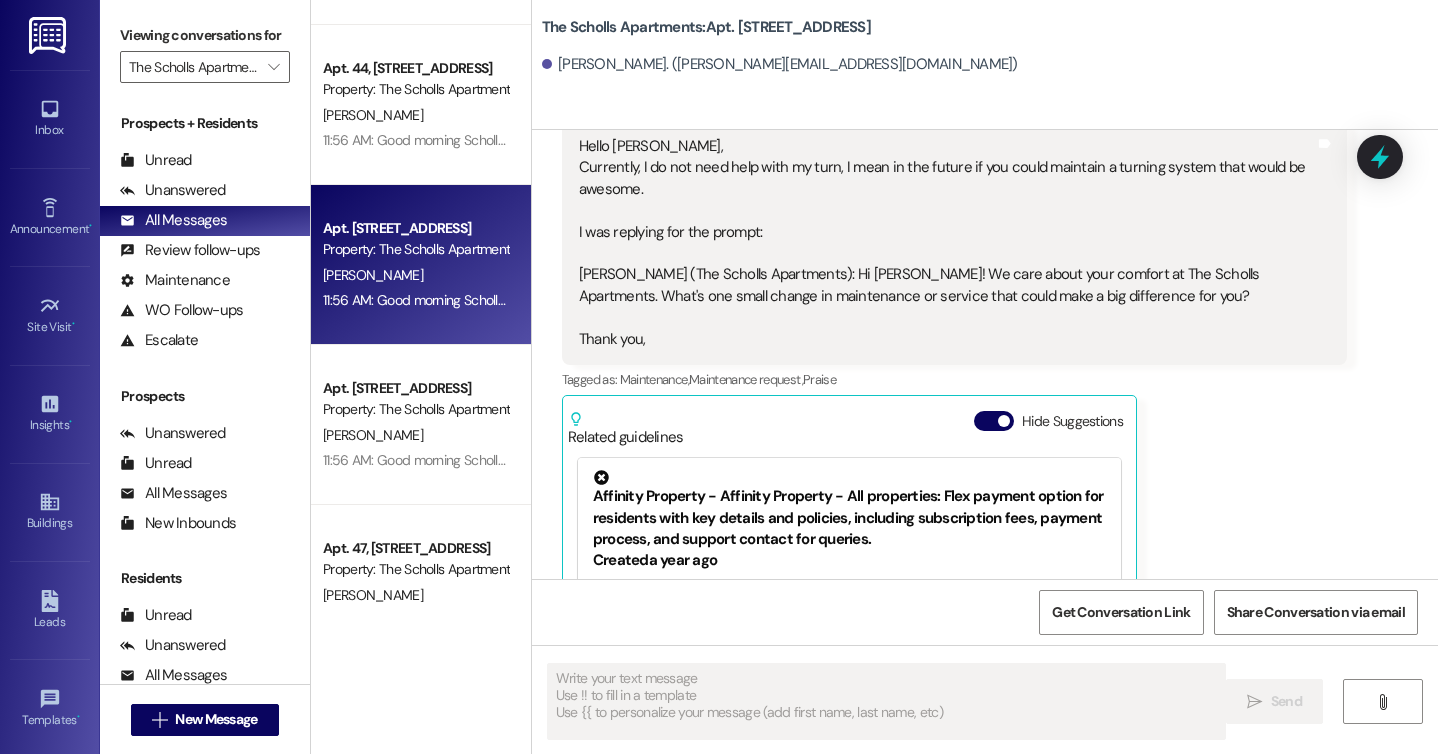 type on "Fetching suggested responses. Please feel free to read through the conversation in the meantime." 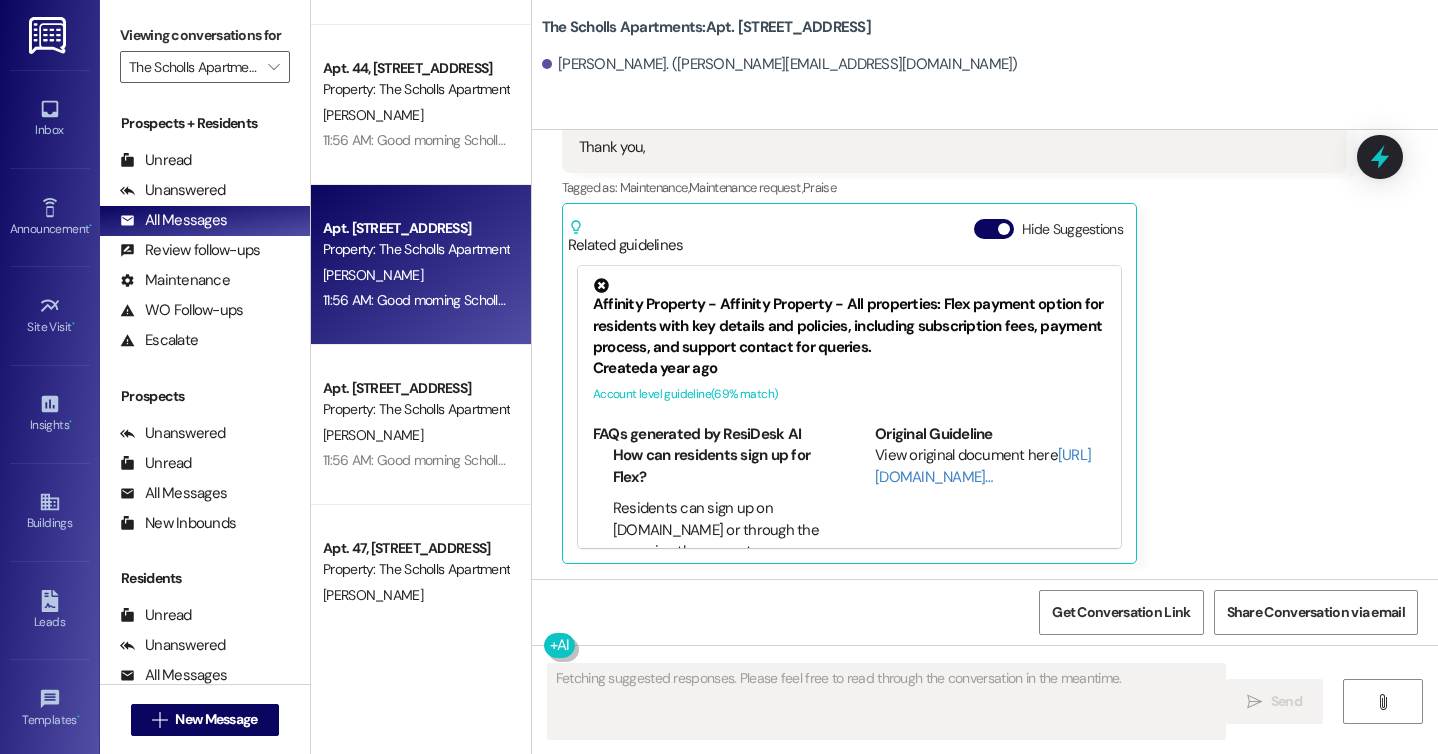 type 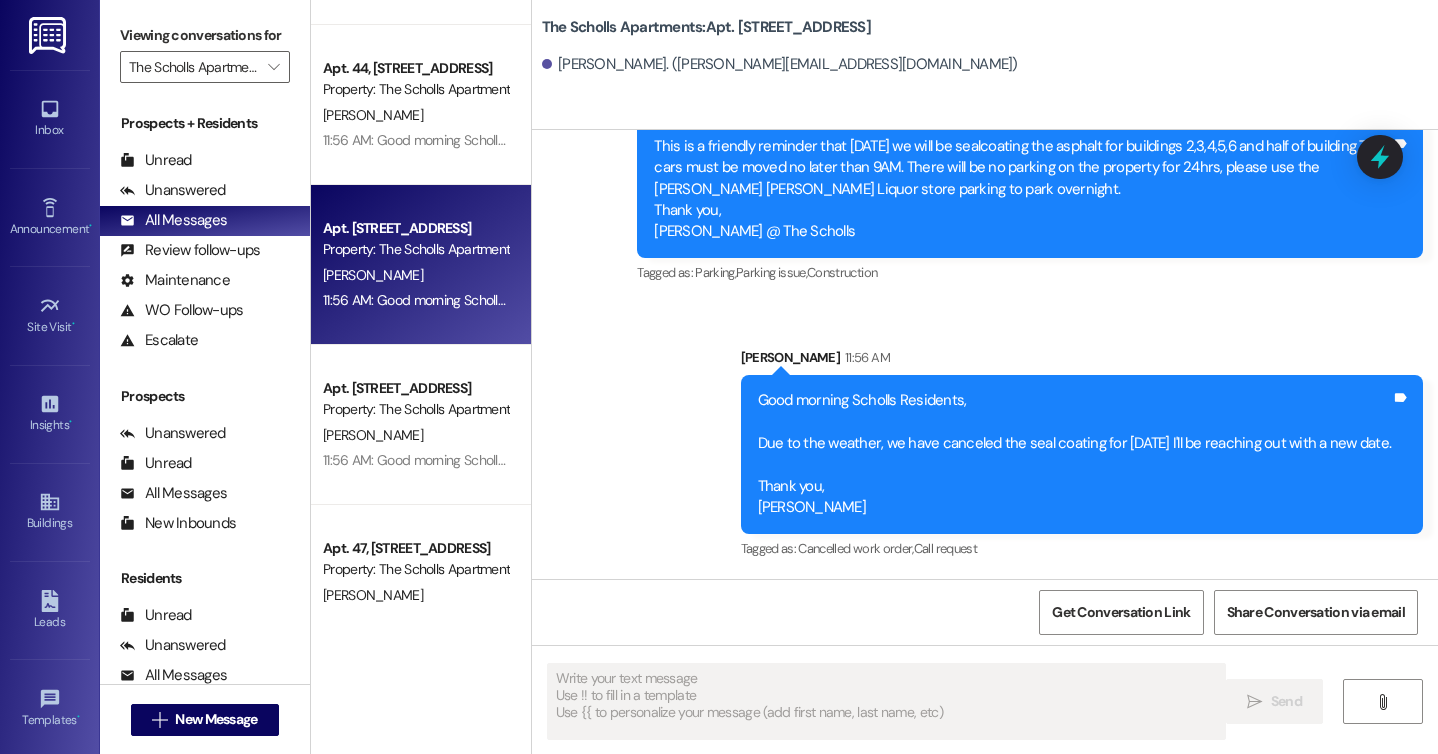 scroll, scrollTop: 3206, scrollLeft: 0, axis: vertical 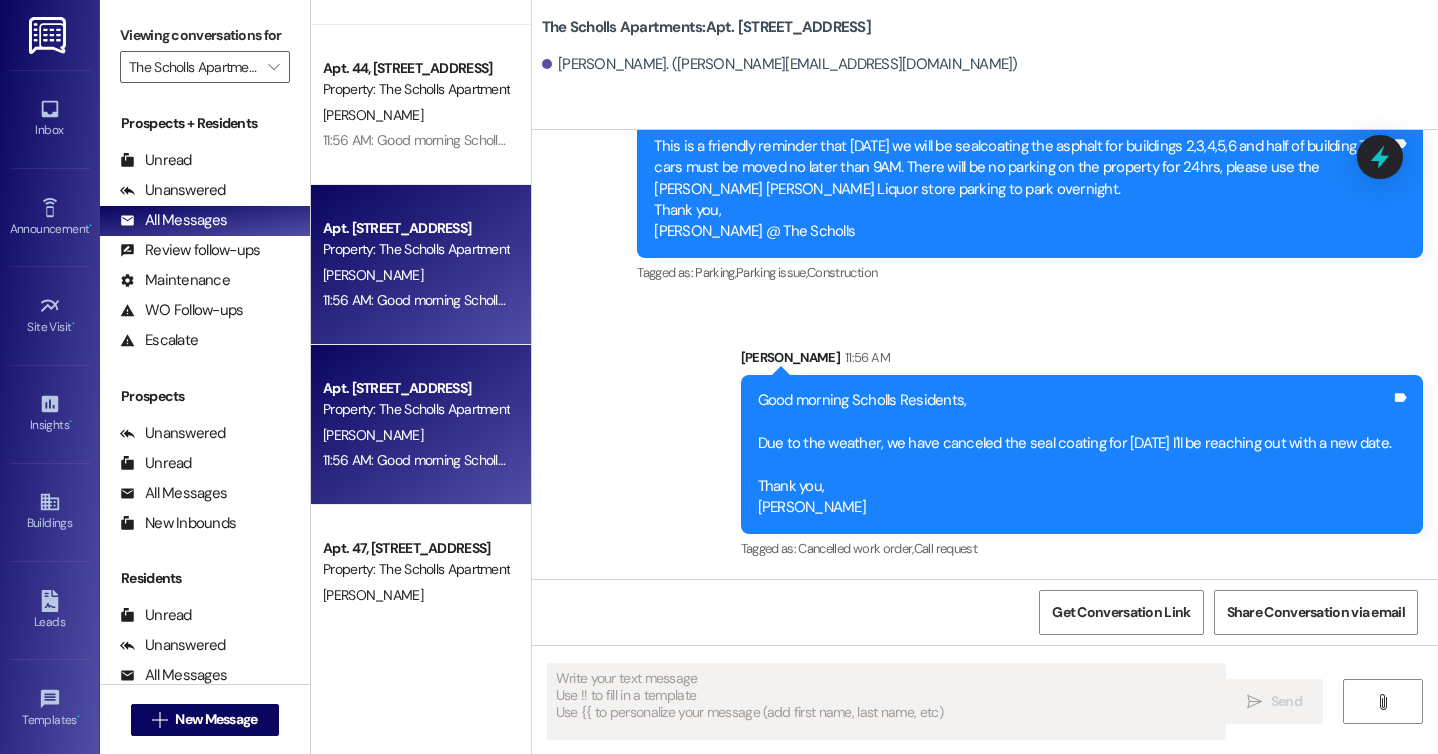 click on "11:56 AM: Good morning Scholls Residents,
Due to the weather, we have canceled the seal coating for [DATE] I'll be reaching out with a new date.
Thank you,
[PERSON_NAME] 11:56 AM: Good morning Scholls Residents,
Due to the weather, we have canceled the seal coating for [DATE] I'll be reaching out with a new date.
Thank you,
[PERSON_NAME]" at bounding box center [823, 460] 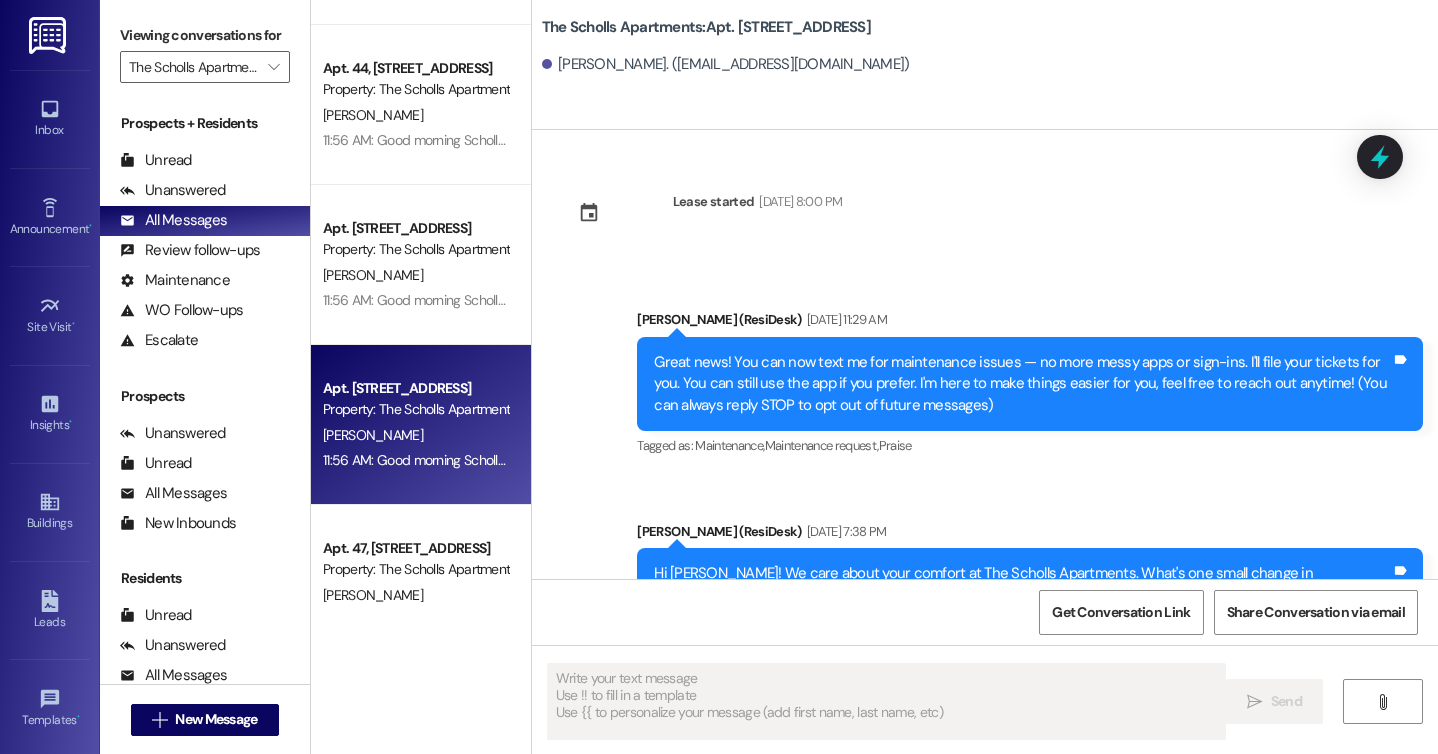 type on "Fetching suggested responses. Please feel free to read through the conversation in the meantime." 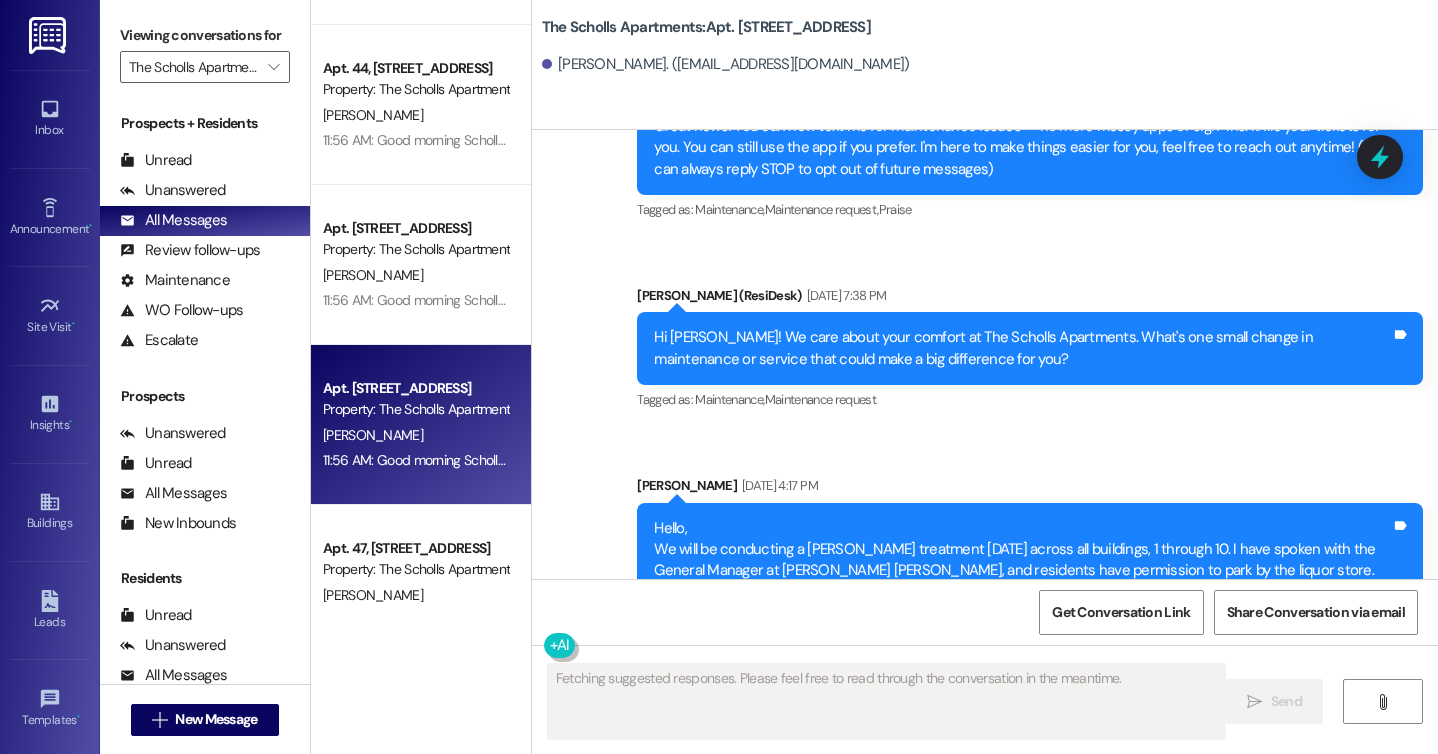 type 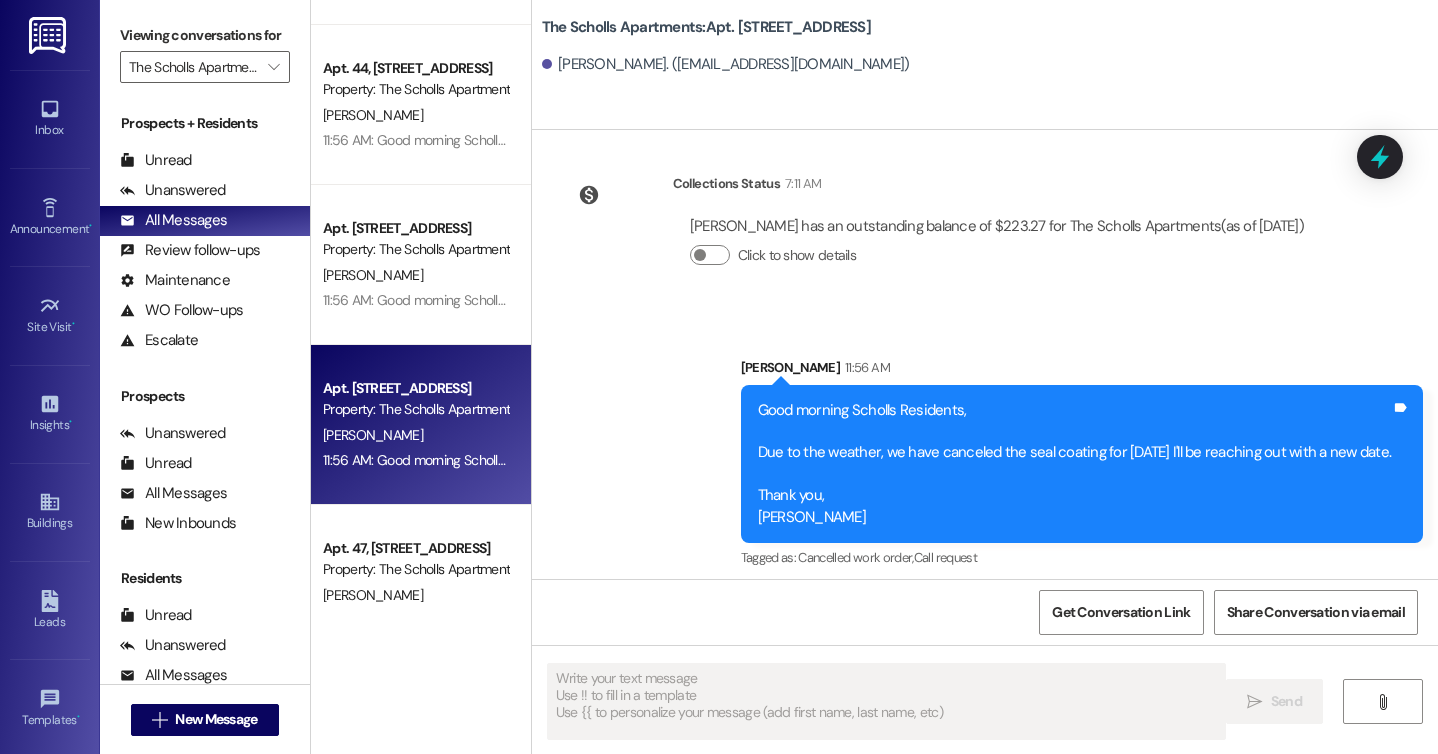 scroll, scrollTop: 1247, scrollLeft: 0, axis: vertical 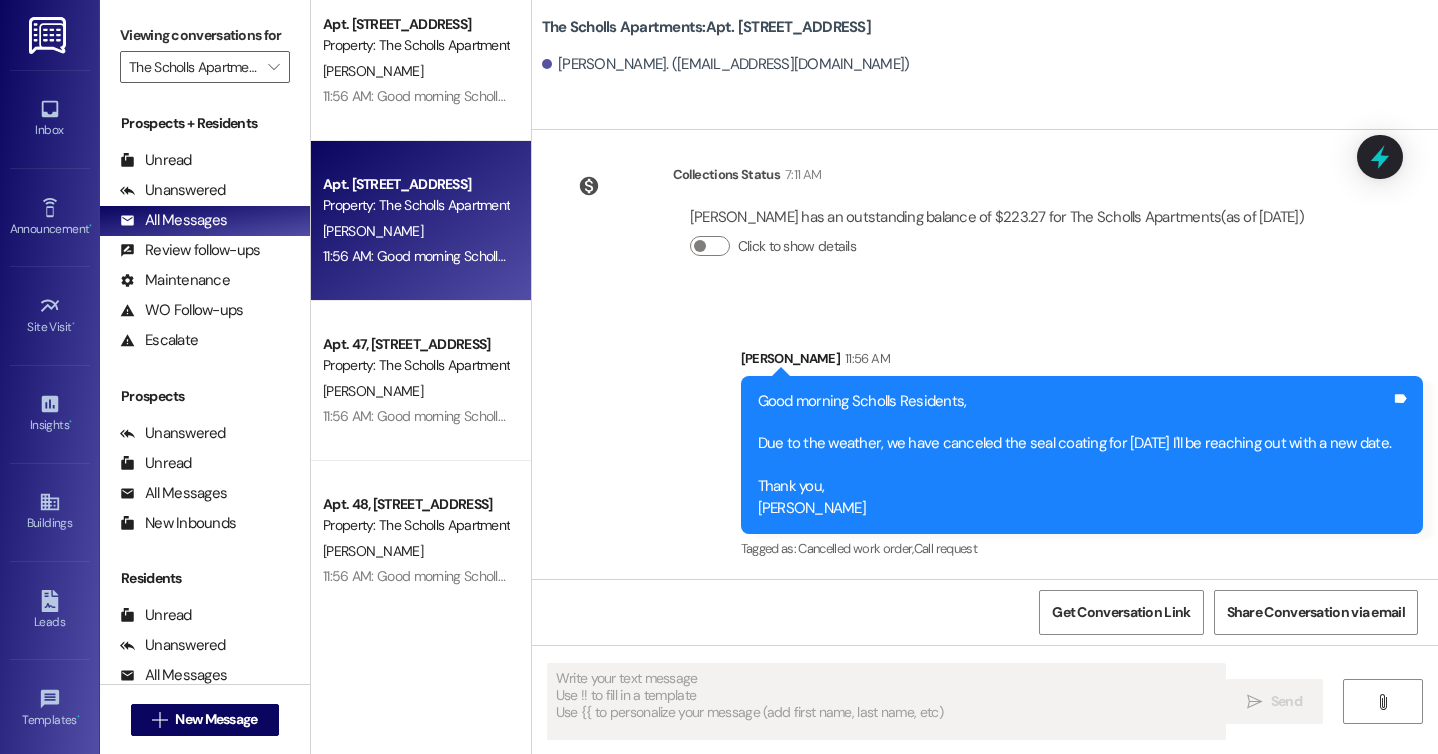 click on "[PERSON_NAME]" at bounding box center (415, 391) 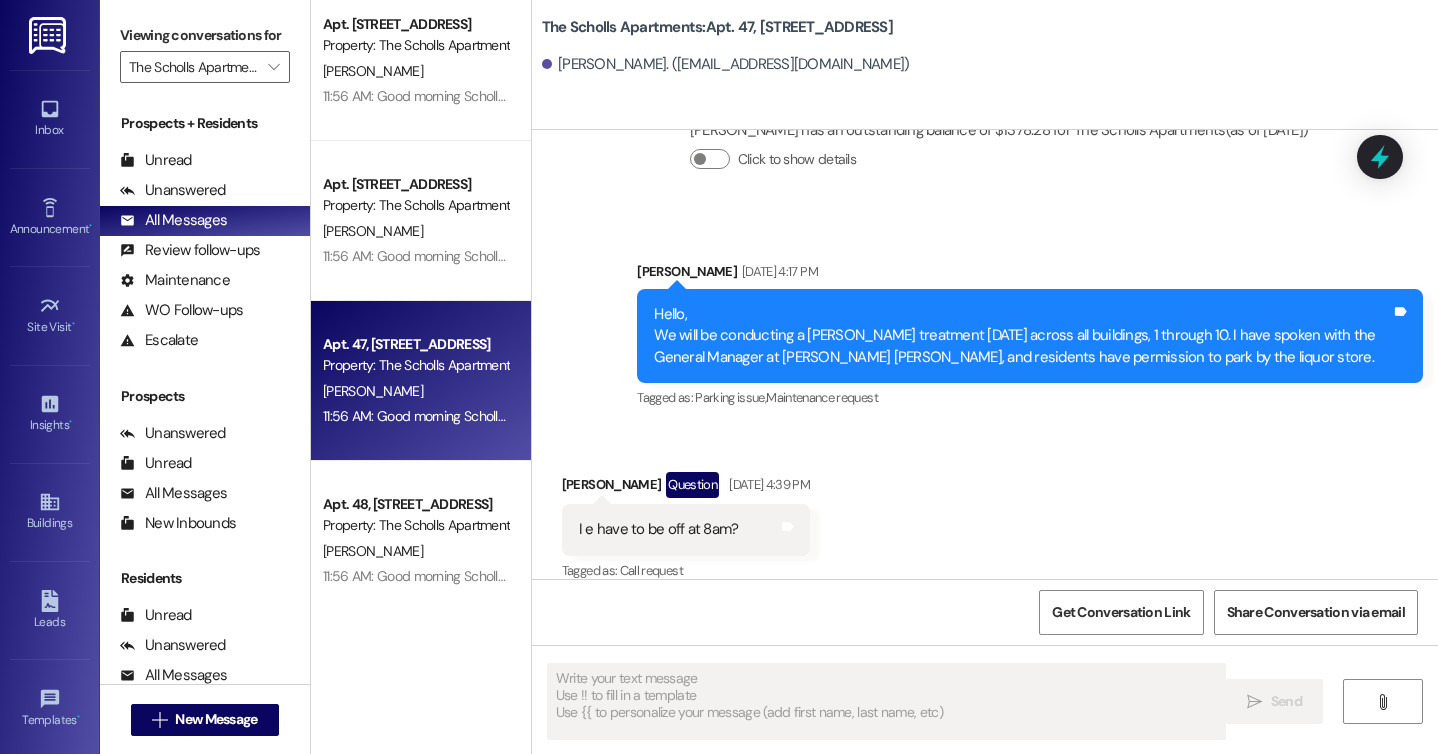 type on "Fetching suggested responses. Please feel free to read through the conversation in the meantime." 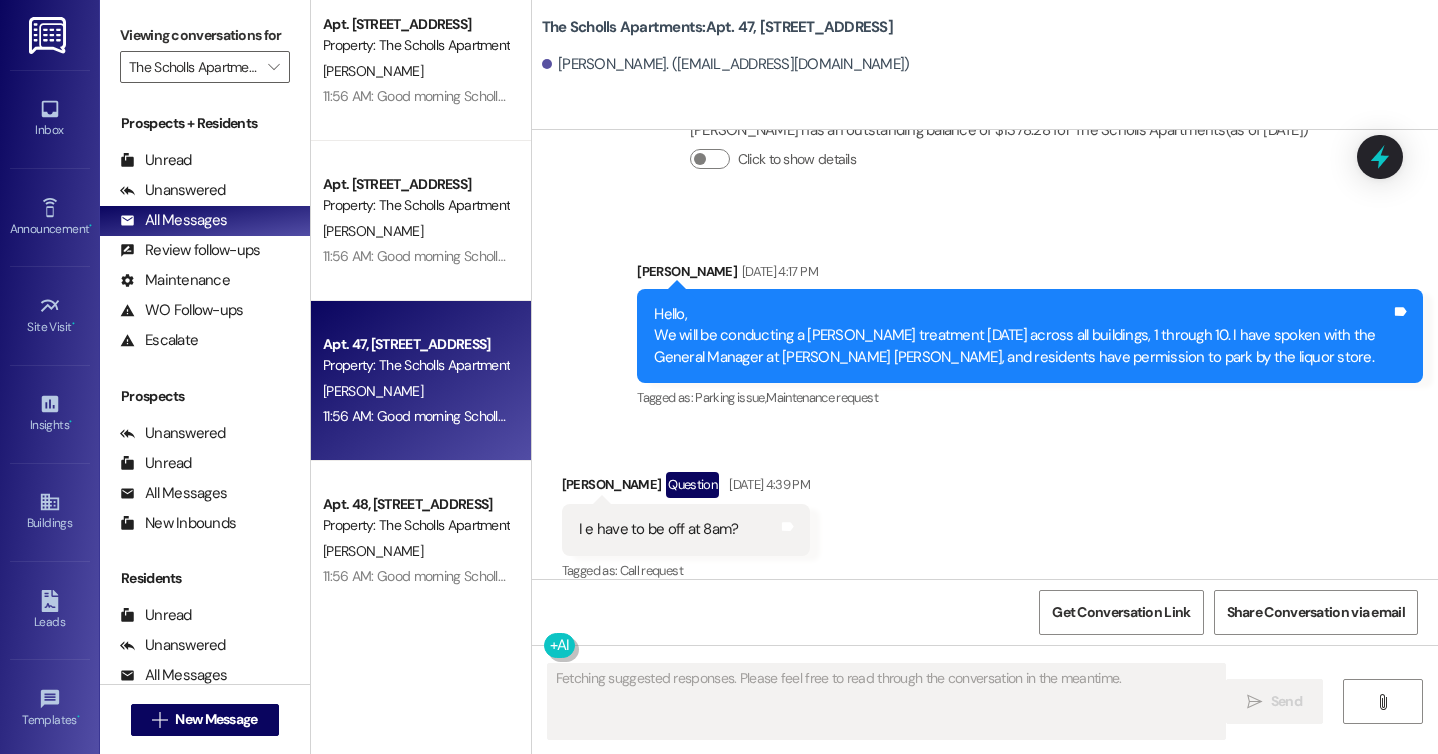 type 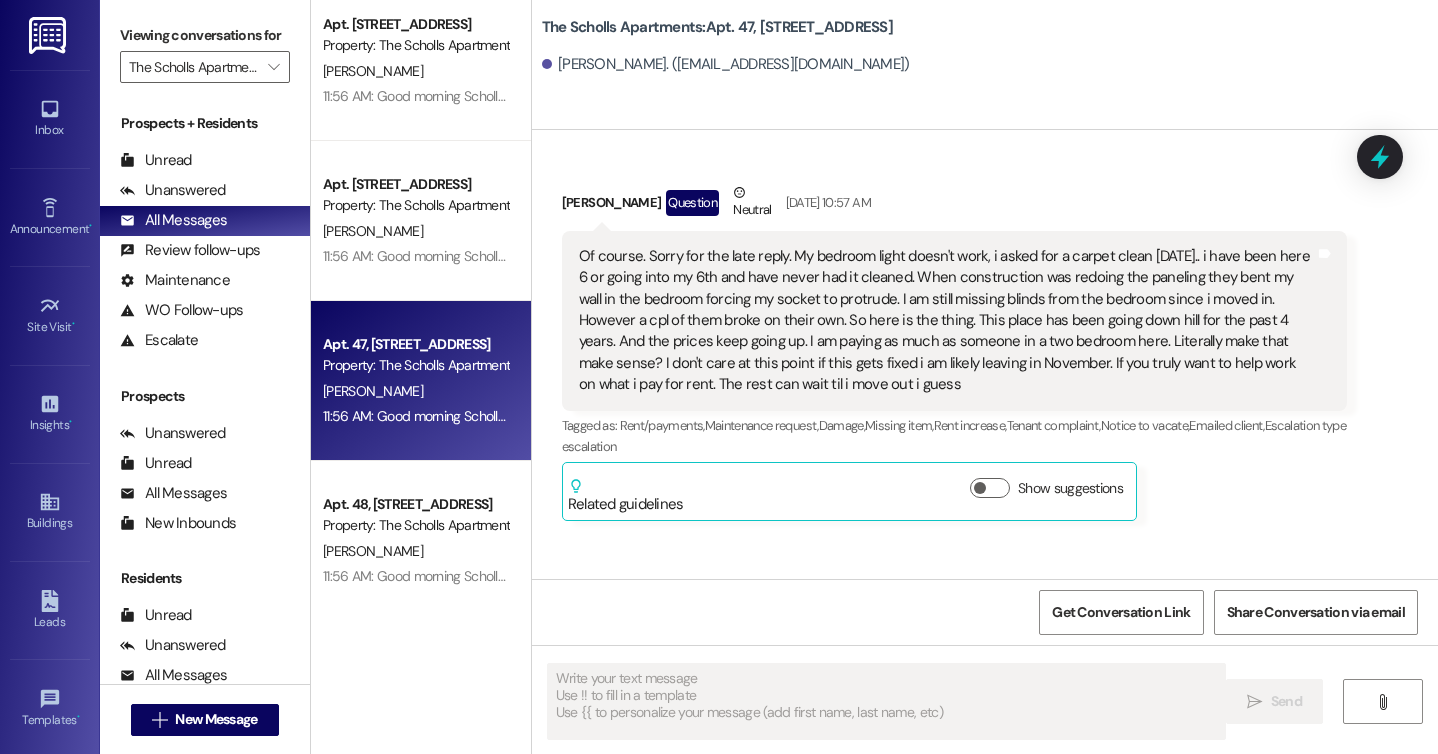 scroll, scrollTop: 1100, scrollLeft: 0, axis: vertical 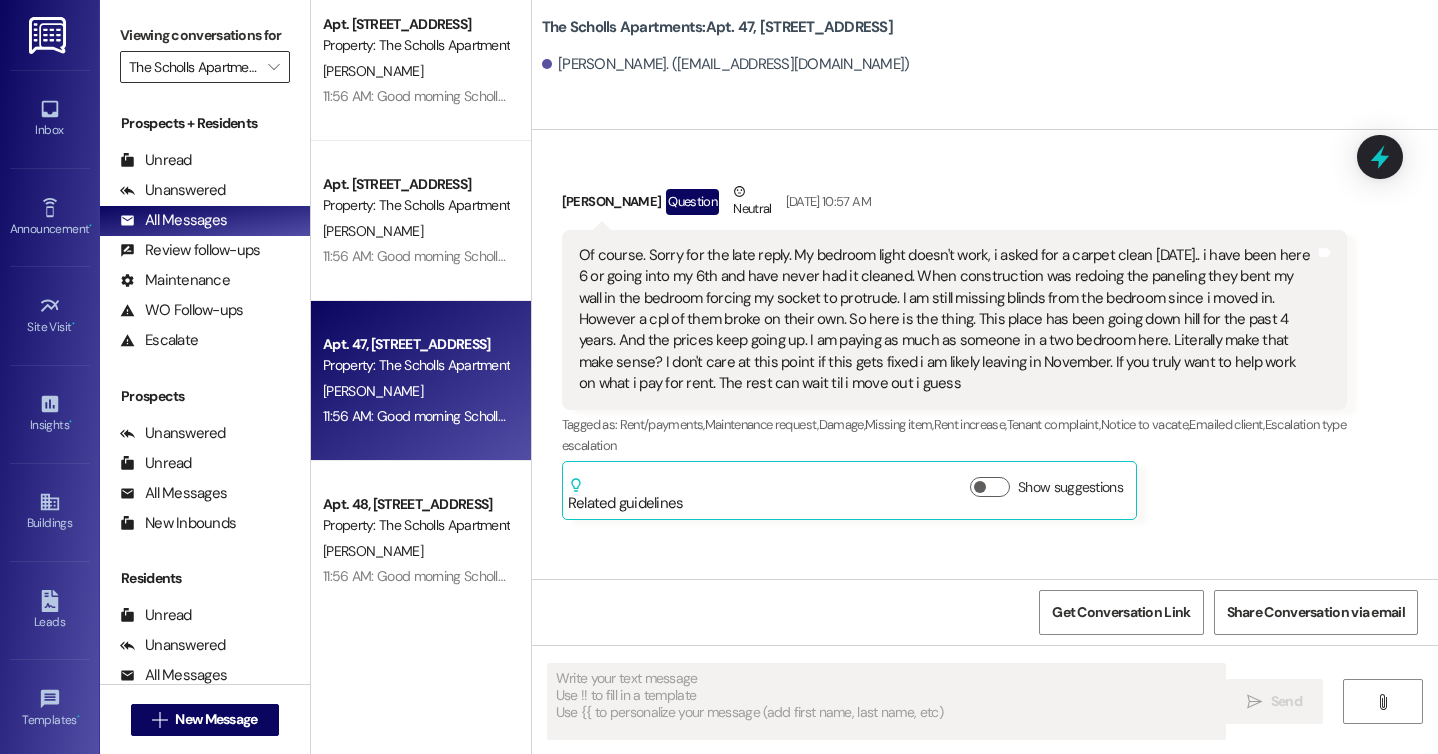 click on "The Scholls Apartments" at bounding box center [193, 67] 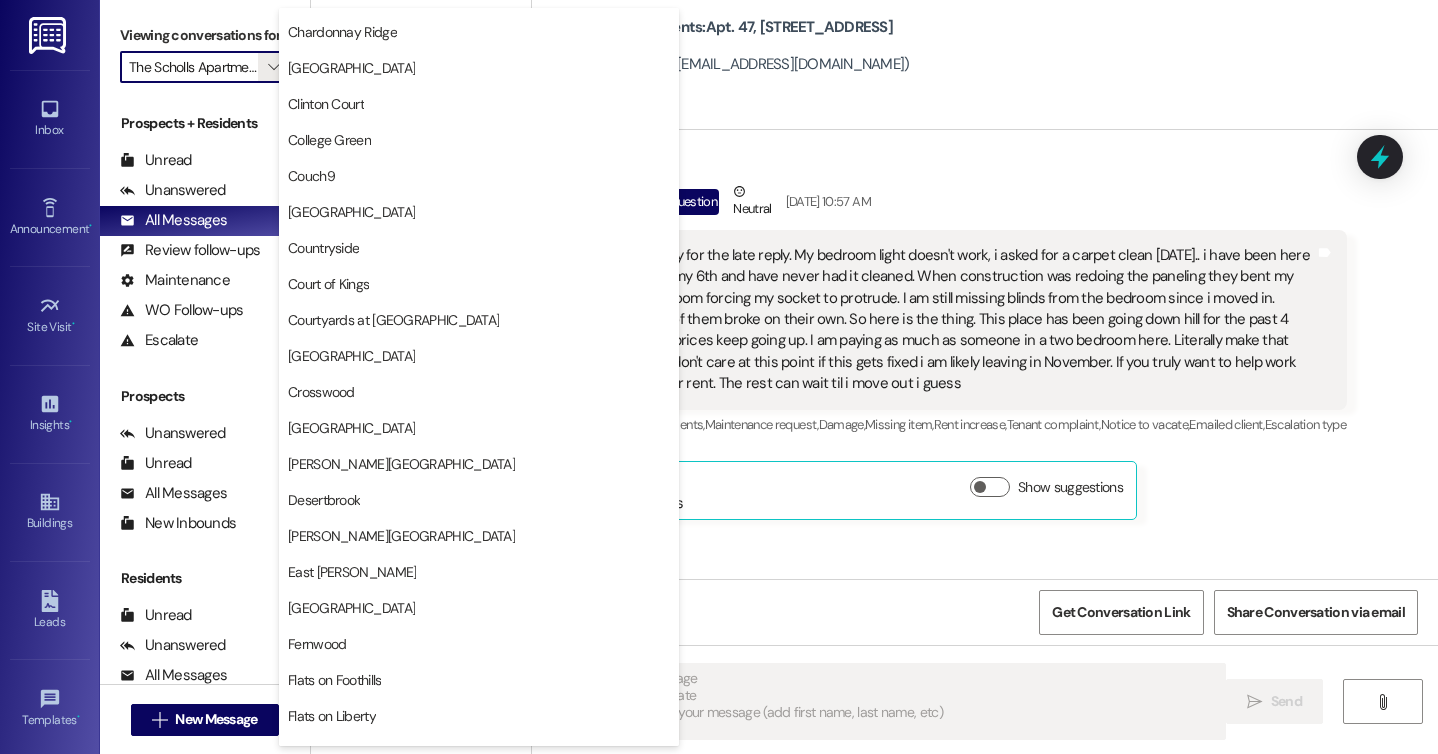 scroll, scrollTop: 1215, scrollLeft: 0, axis: vertical 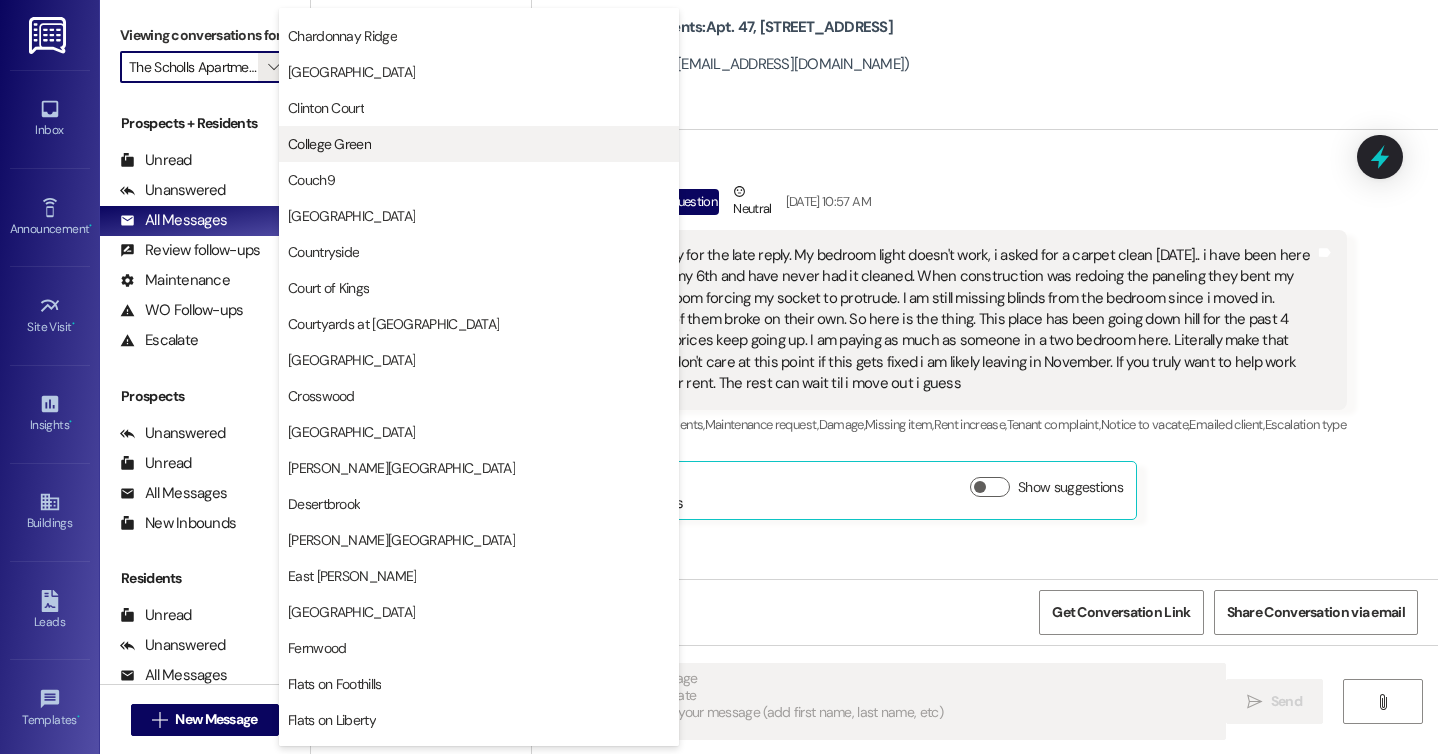 click on "College Green" at bounding box center [329, 144] 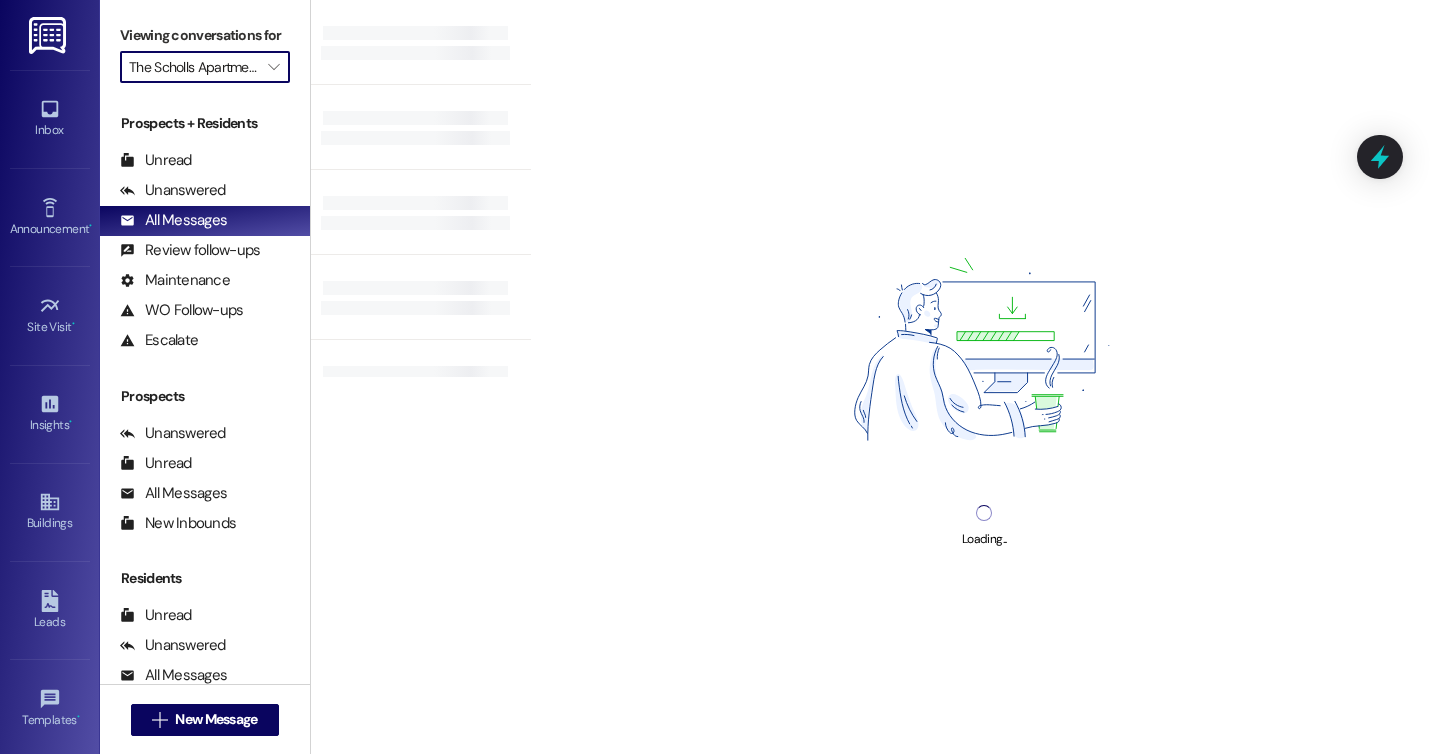 type on "College Green" 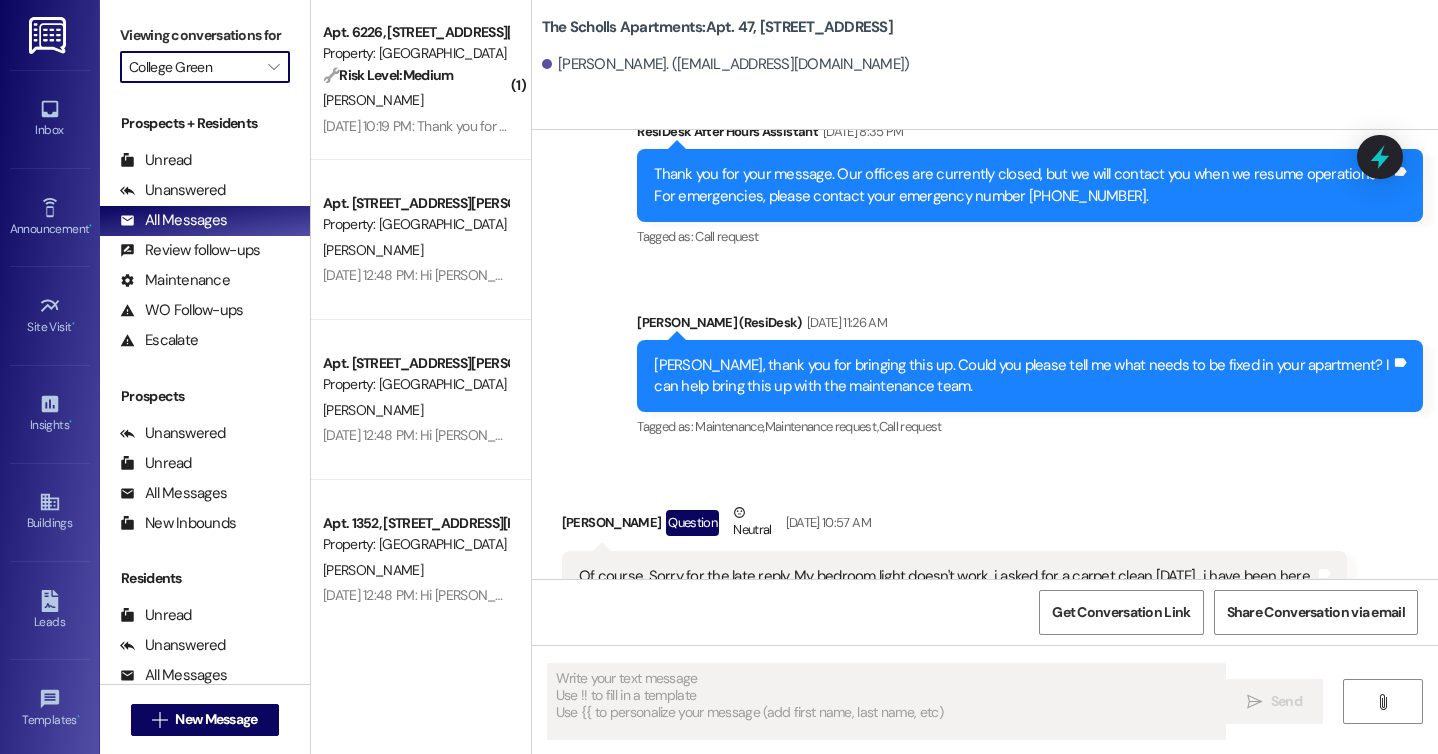 type on "Fetching suggested responses. Please feel free to read through the conversation in the meantime." 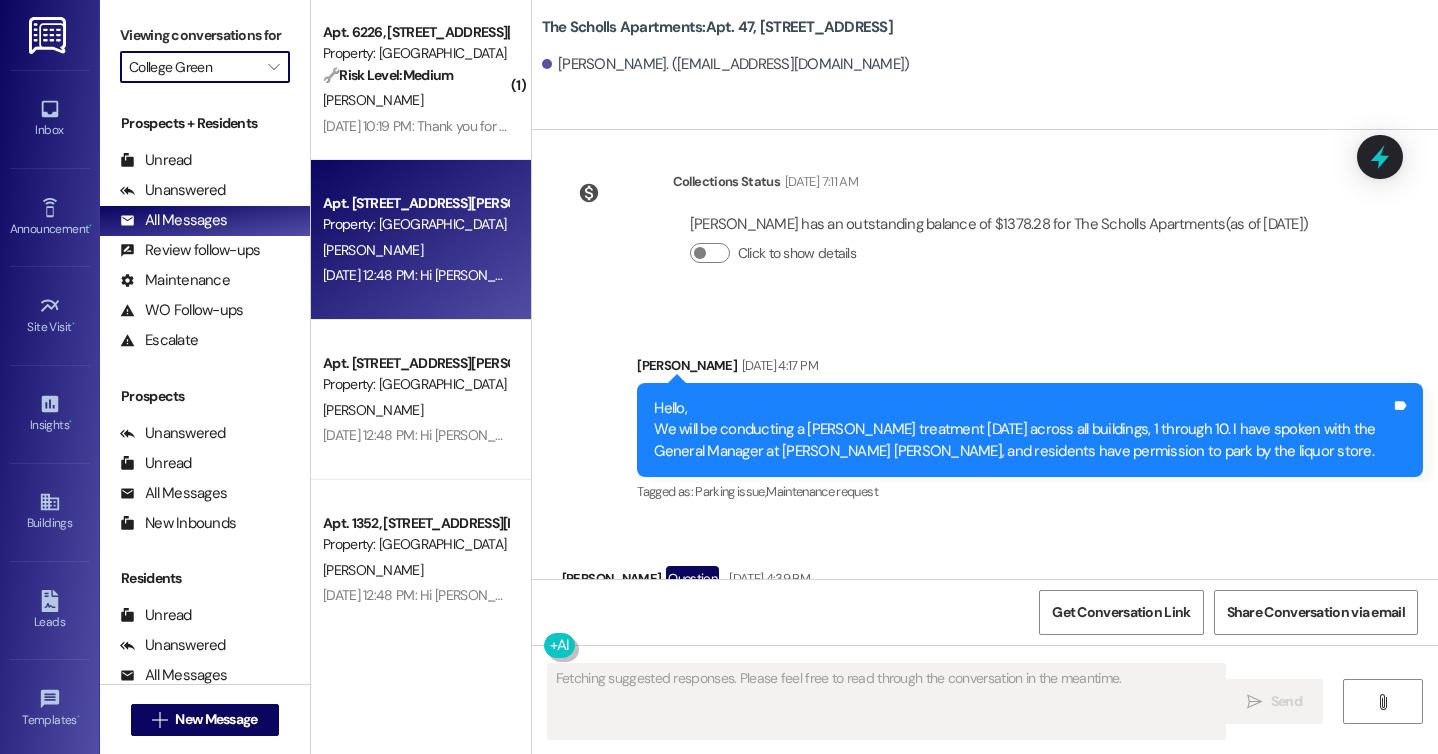 scroll, scrollTop: 2294, scrollLeft: 0, axis: vertical 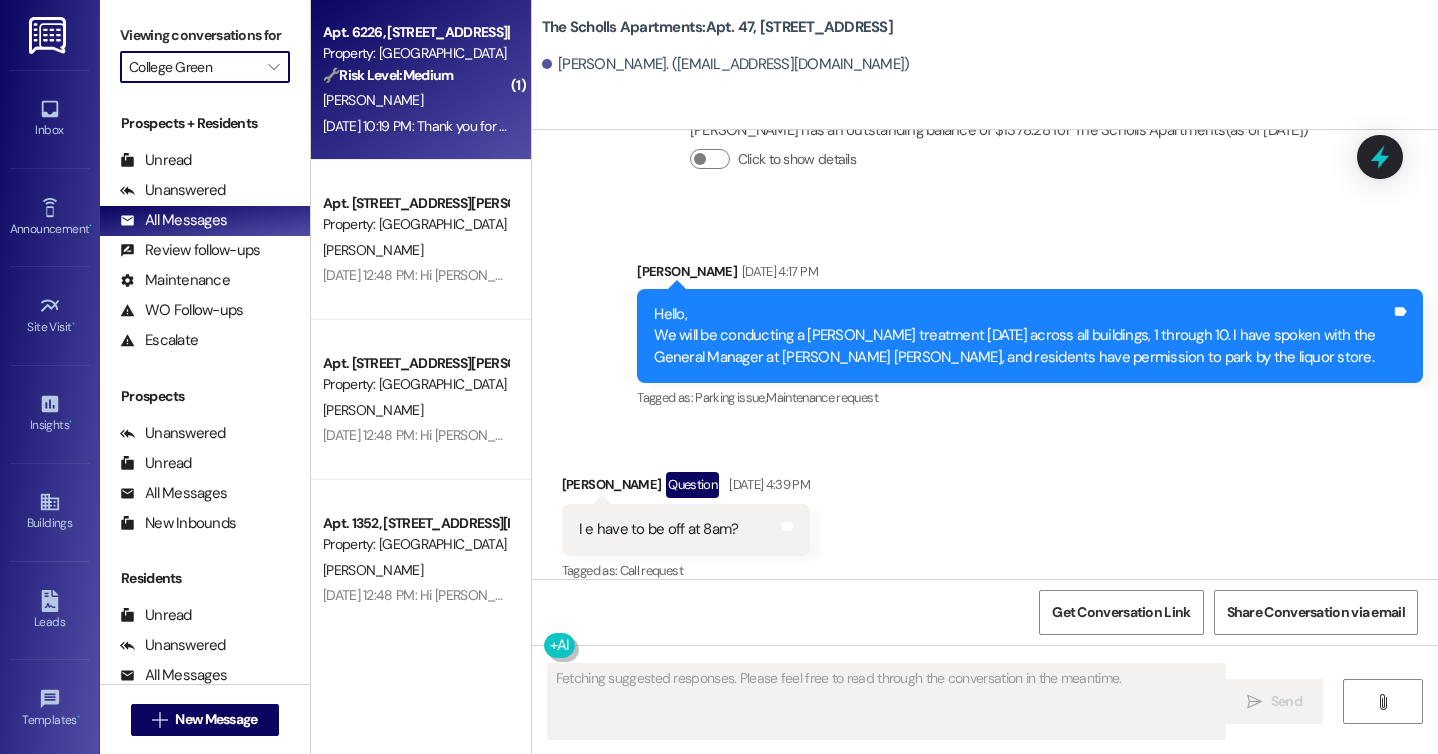 type 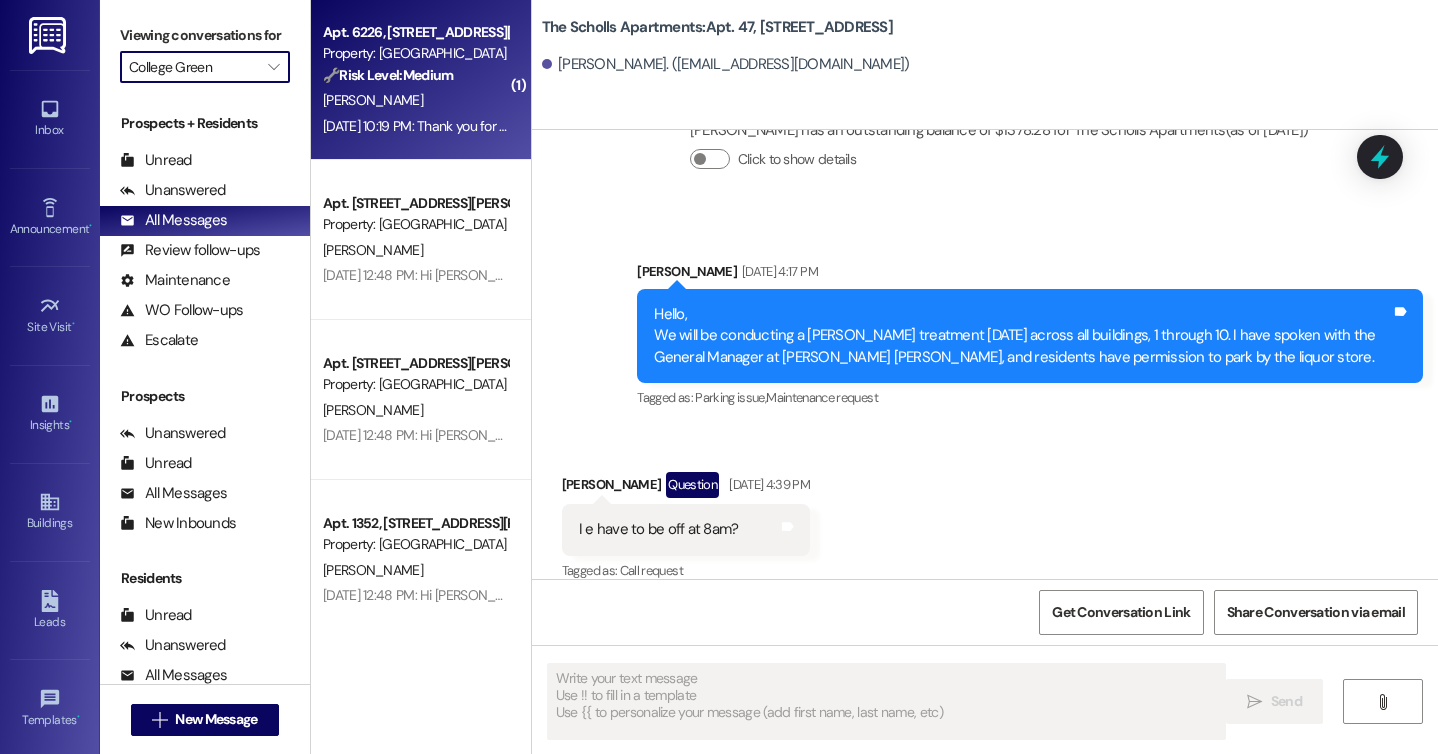click on "Apt. 6226, [STREET_ADDRESS][PERSON_NAME] Property: College Green 🔧  Risk Level:  Medium This conversation is a follow-up on a previous request, with the site team awaiting an order to arrive for installation. The resident expresses gratitude for the update. No indication of urgency or risk. [PERSON_NAME] [DATE] 10:19 PM: Thank you for your message. Our offices are currently closed, but we will contact you when we resume operations. For emergencies, please contact your emergency number 1-844-850-2648. [DATE] 10:19 PM: Thank you for your message. Our offices are currently closed, but we will contact you when we resume operations. For emergencies, please contact your emergency number [PHONE_NUMBER]." at bounding box center (421, 80) 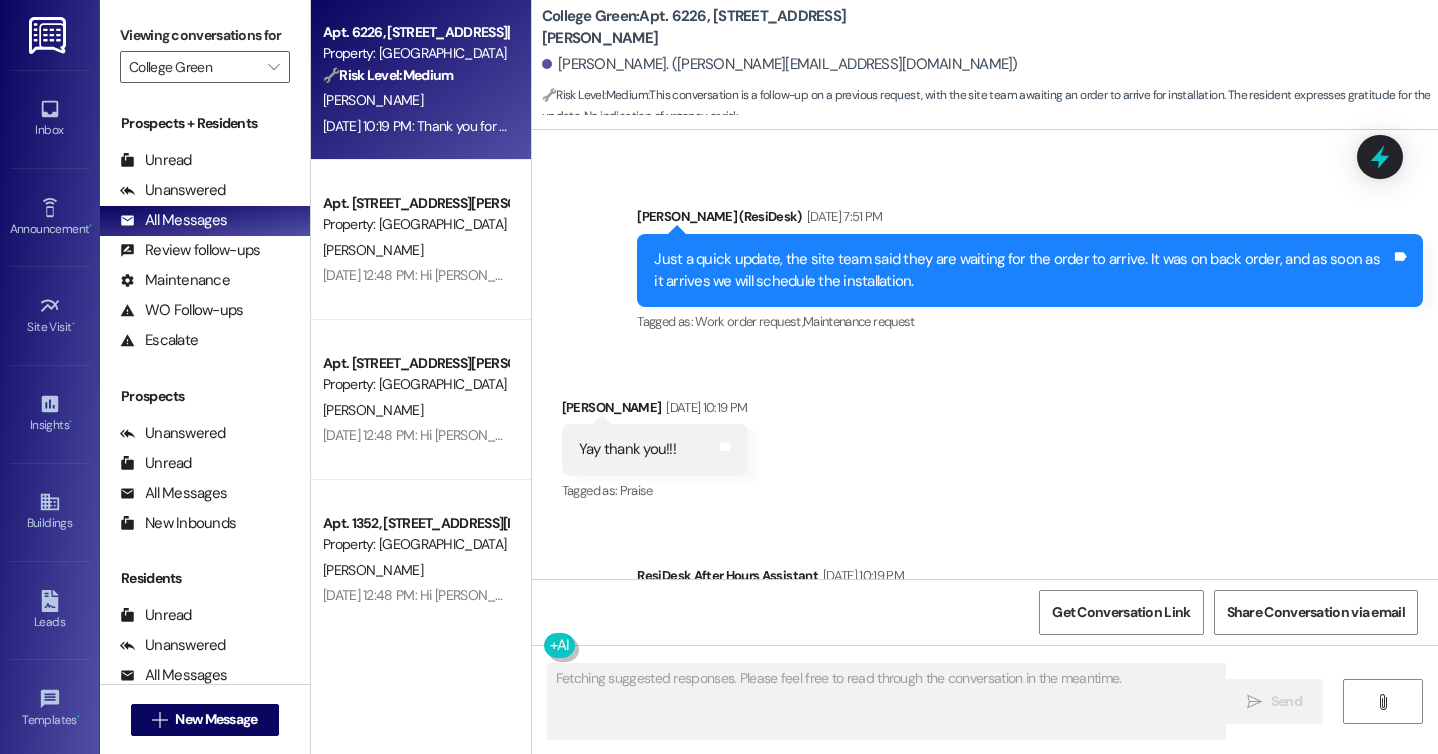 scroll, scrollTop: 2616, scrollLeft: 0, axis: vertical 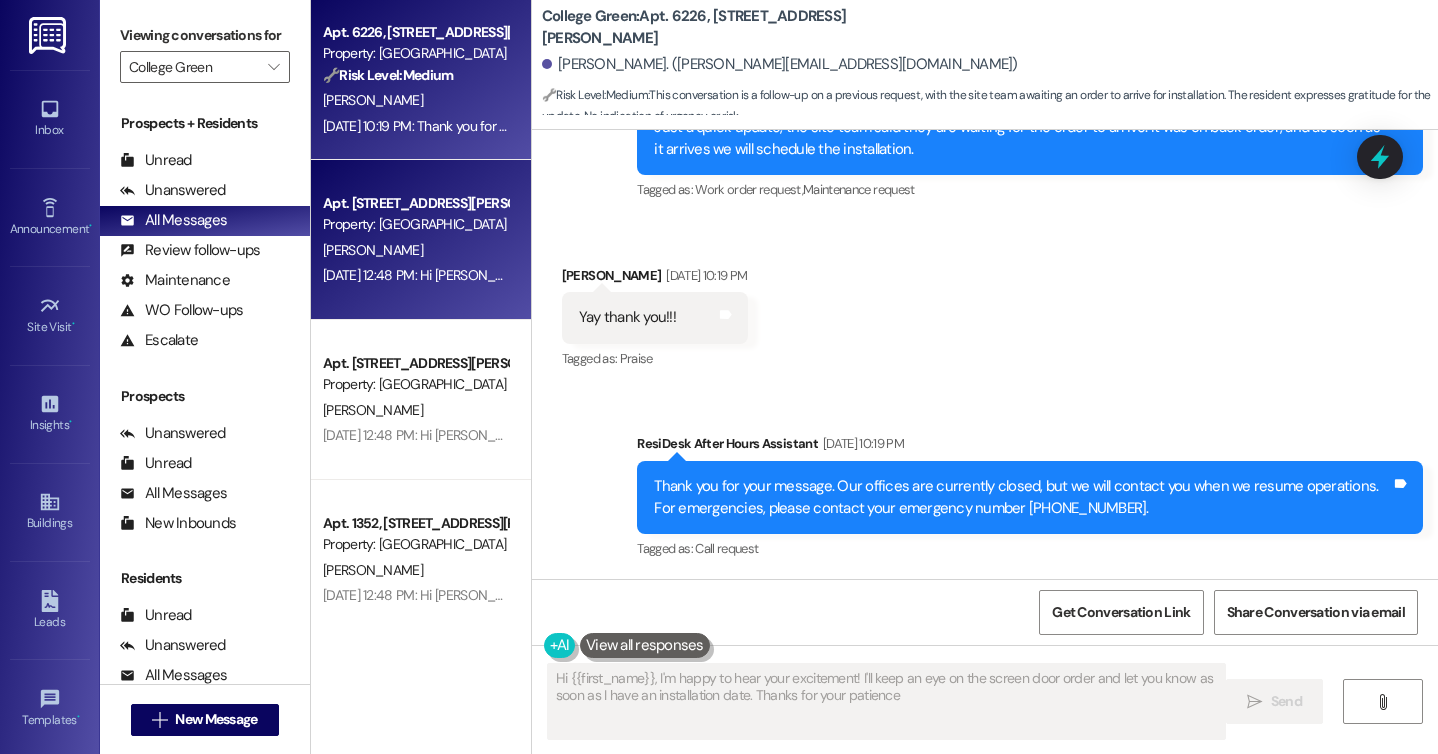 type on "Hi {{first_name}}, I'm happy to hear your excitement! I'll keep an eye on the screen door order and let you know as soon as I have an installation date. Thanks for your patience!" 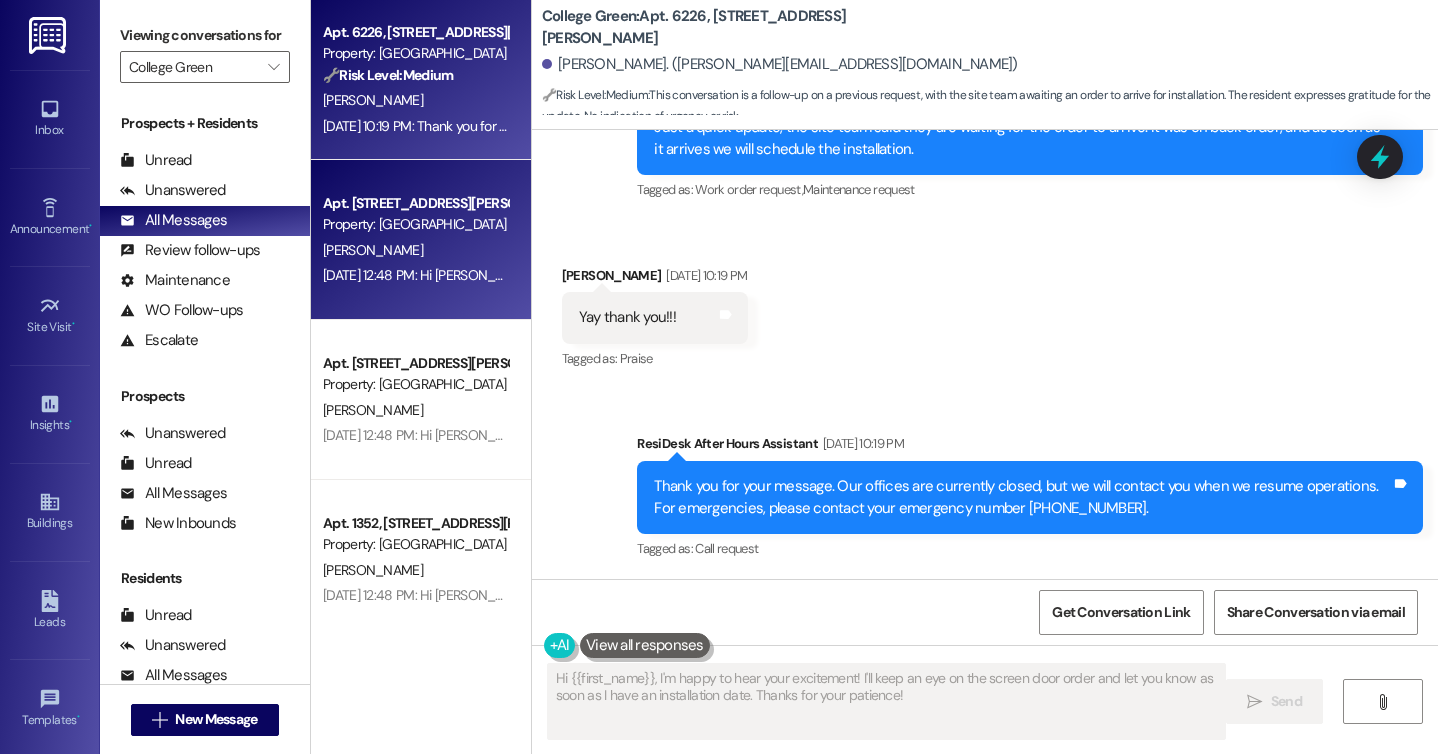 click on "[PERSON_NAME]" at bounding box center (415, 250) 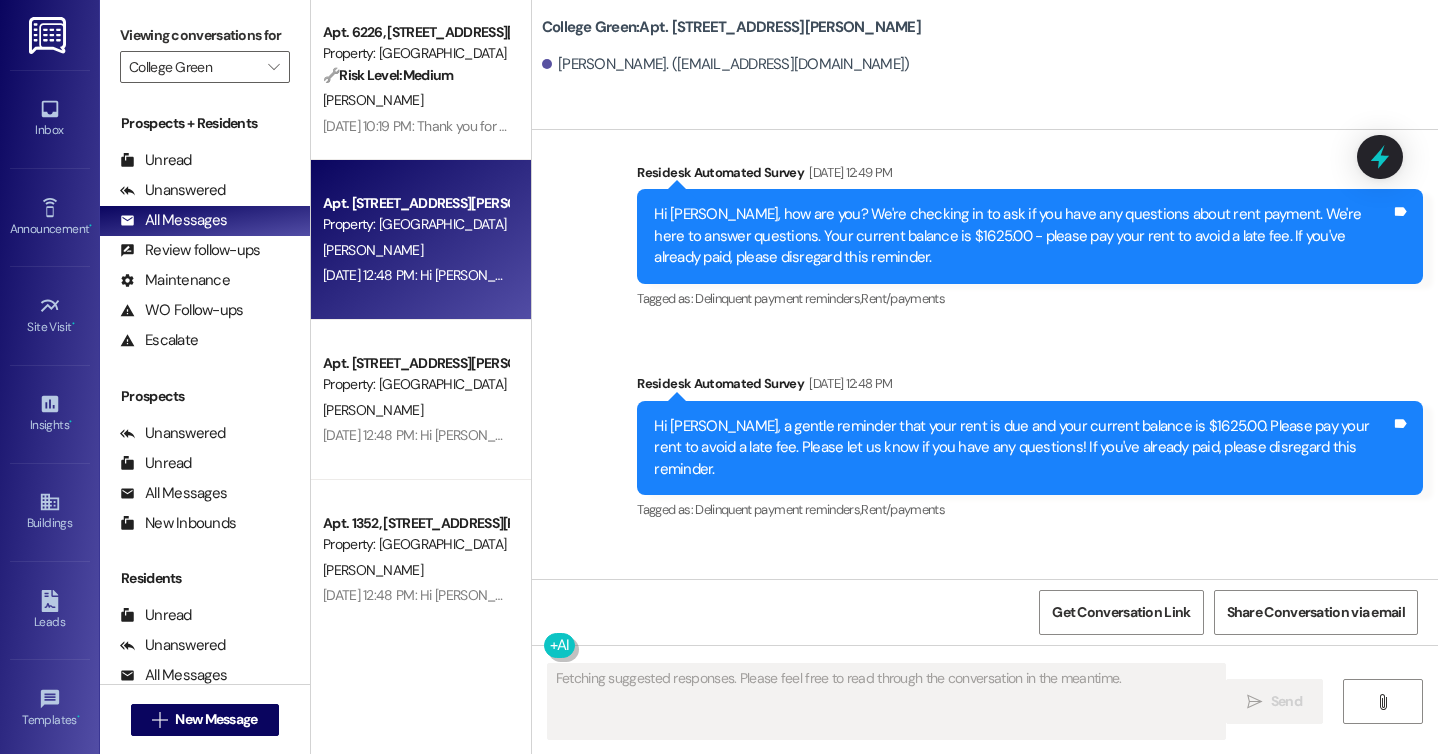 scroll, scrollTop: 483, scrollLeft: 0, axis: vertical 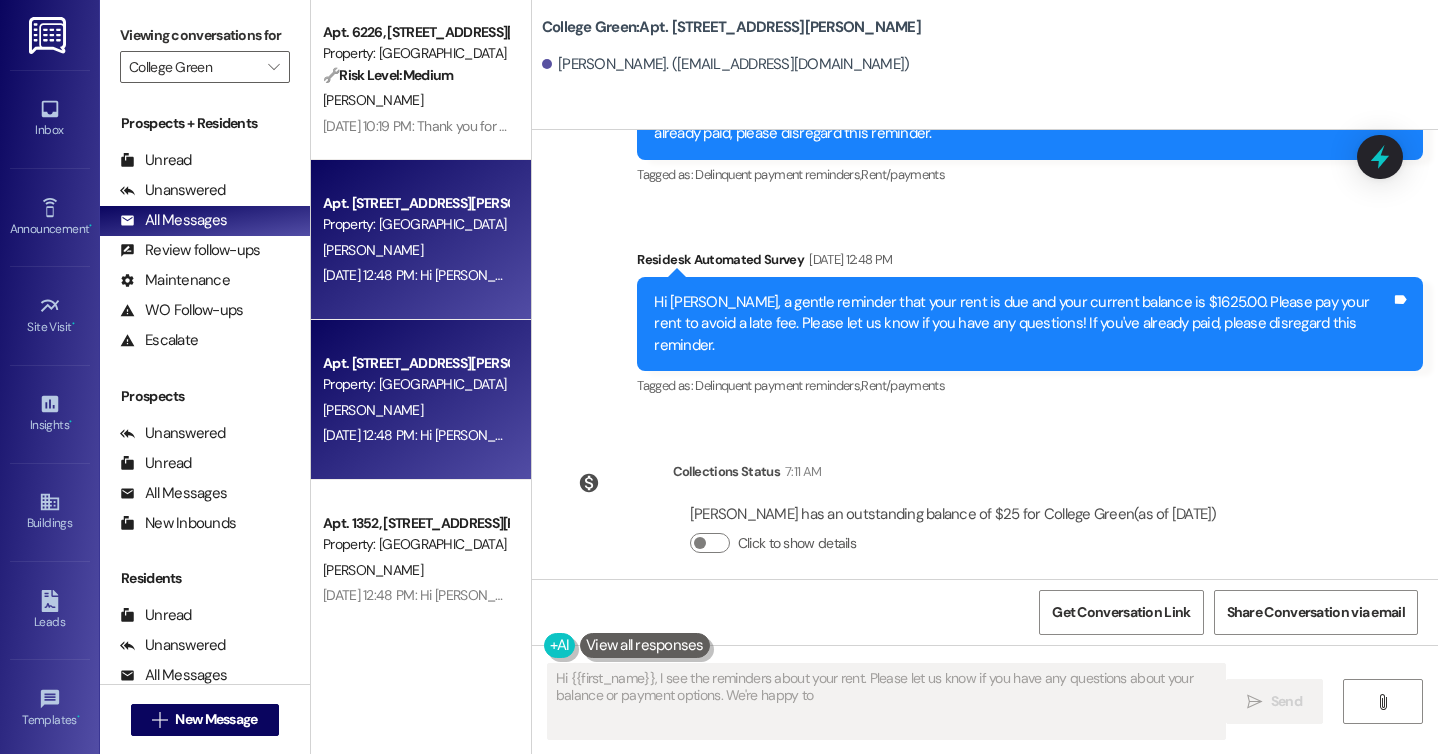 type on "Hi {{first_name}}, I see the reminders about your rent. Please let us know if you have any questions about your balance or payment options. We're happy to" 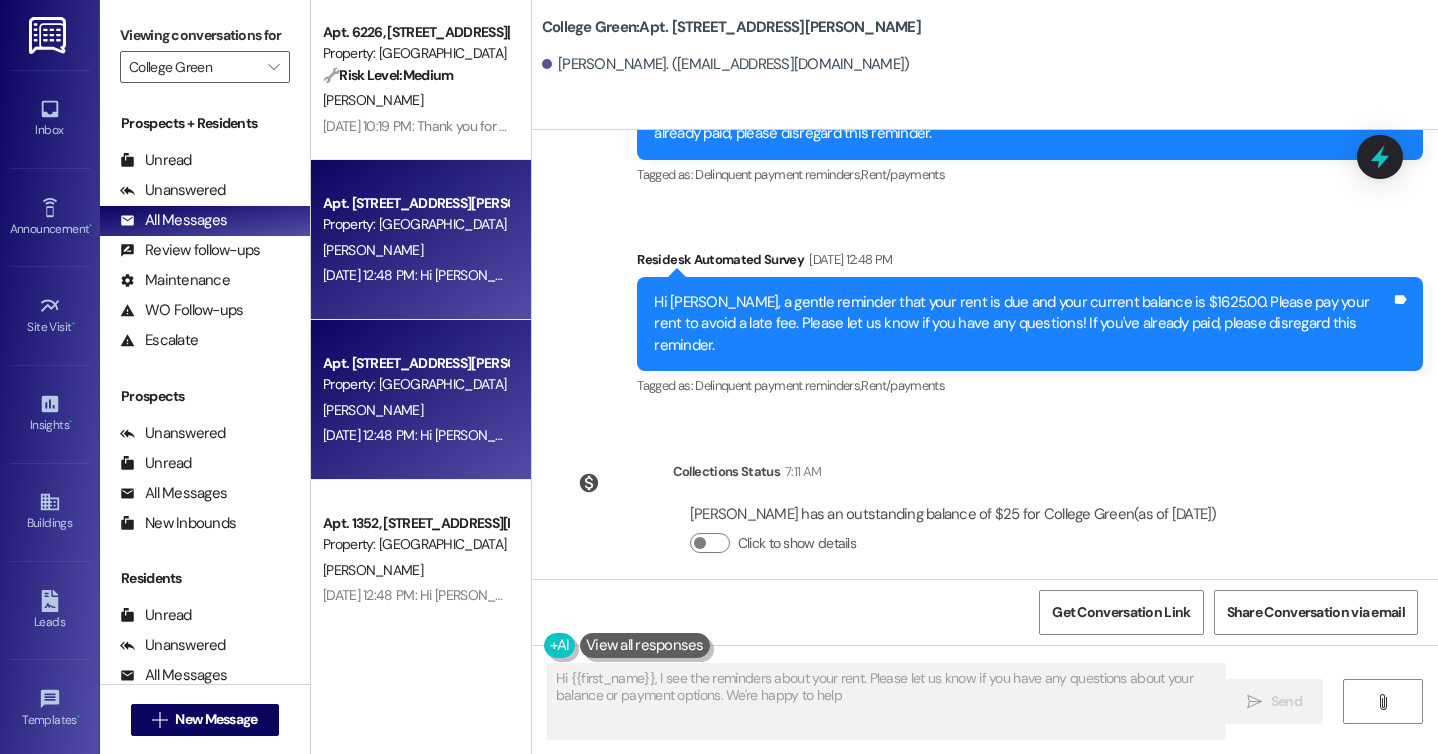click on "[PERSON_NAME]" at bounding box center (415, 410) 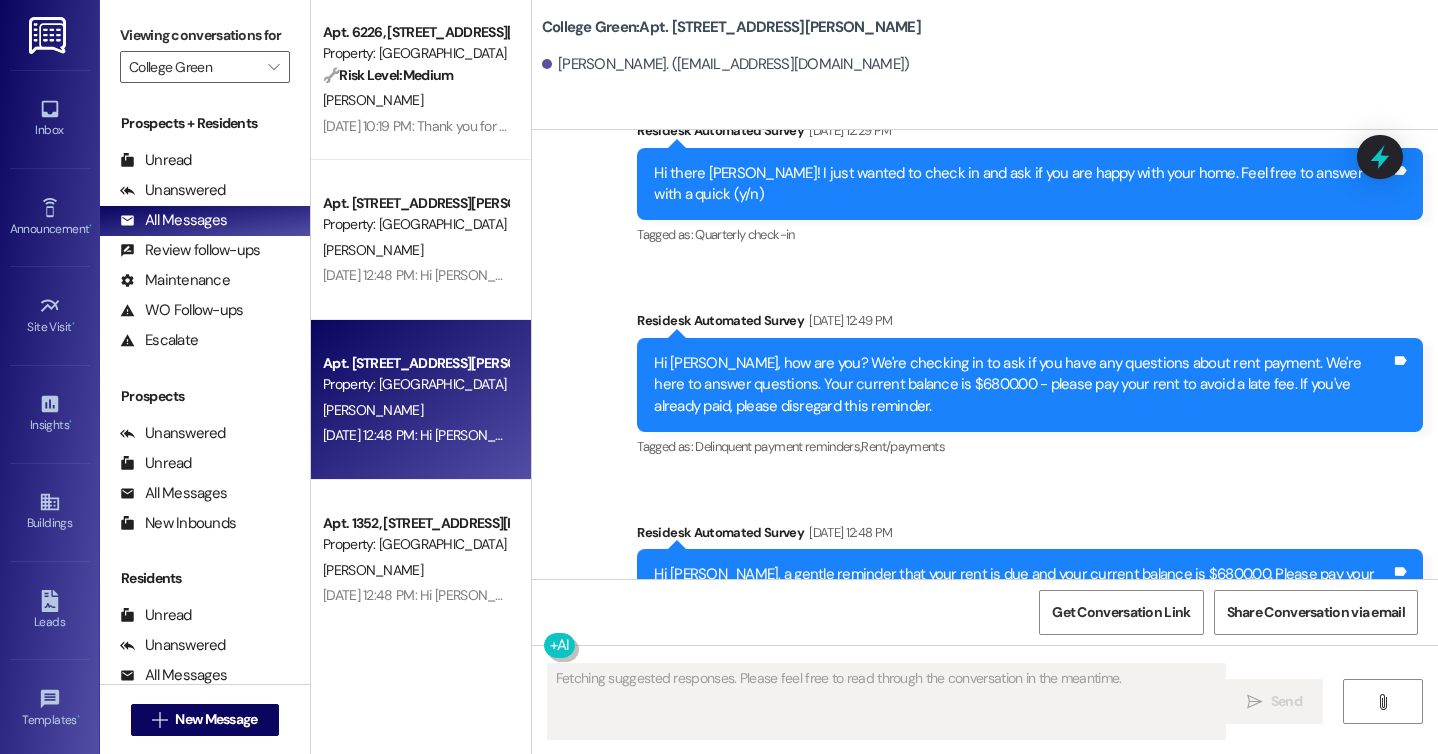 scroll, scrollTop: 1456, scrollLeft: 0, axis: vertical 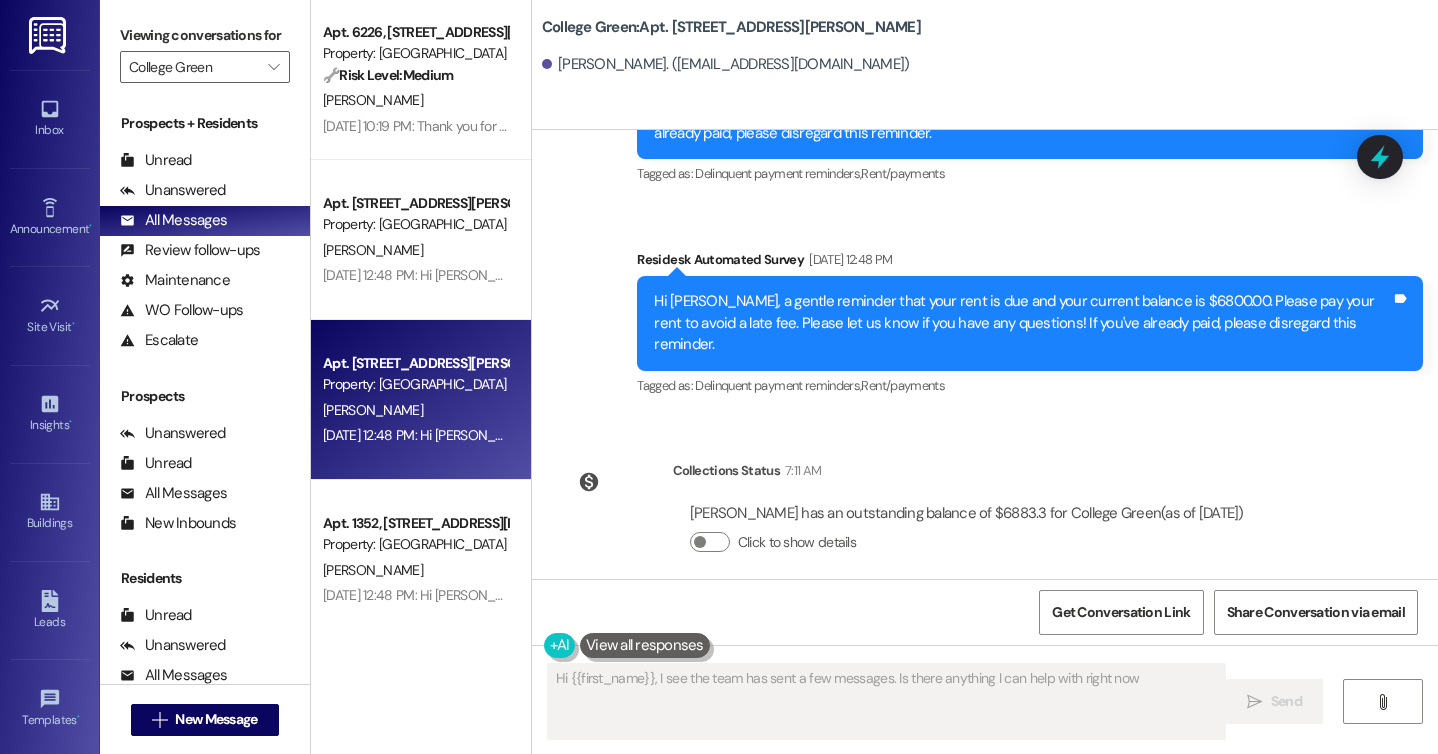 type on "Hi {{first_name}}, I see the team has sent a few messages. Is there anything I can help with right now?" 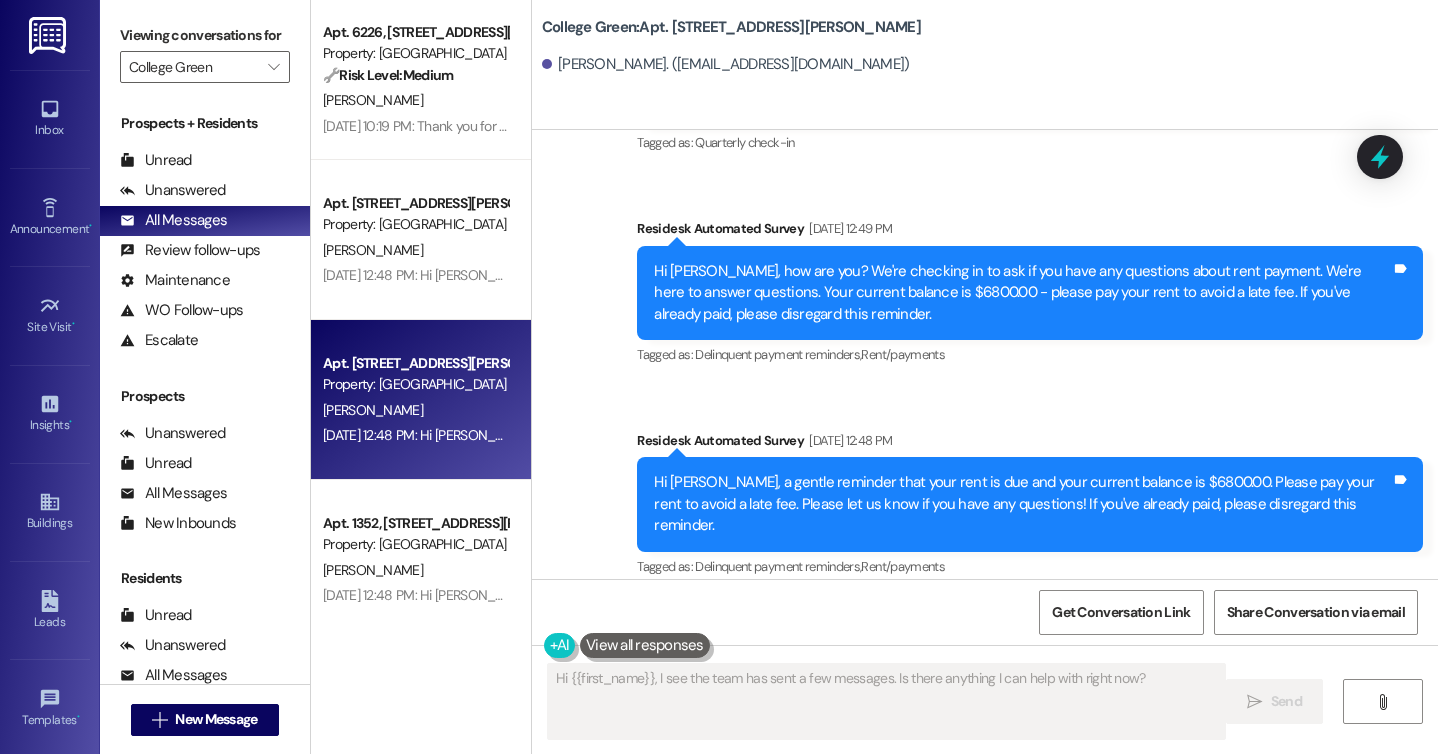 scroll, scrollTop: 1283, scrollLeft: 0, axis: vertical 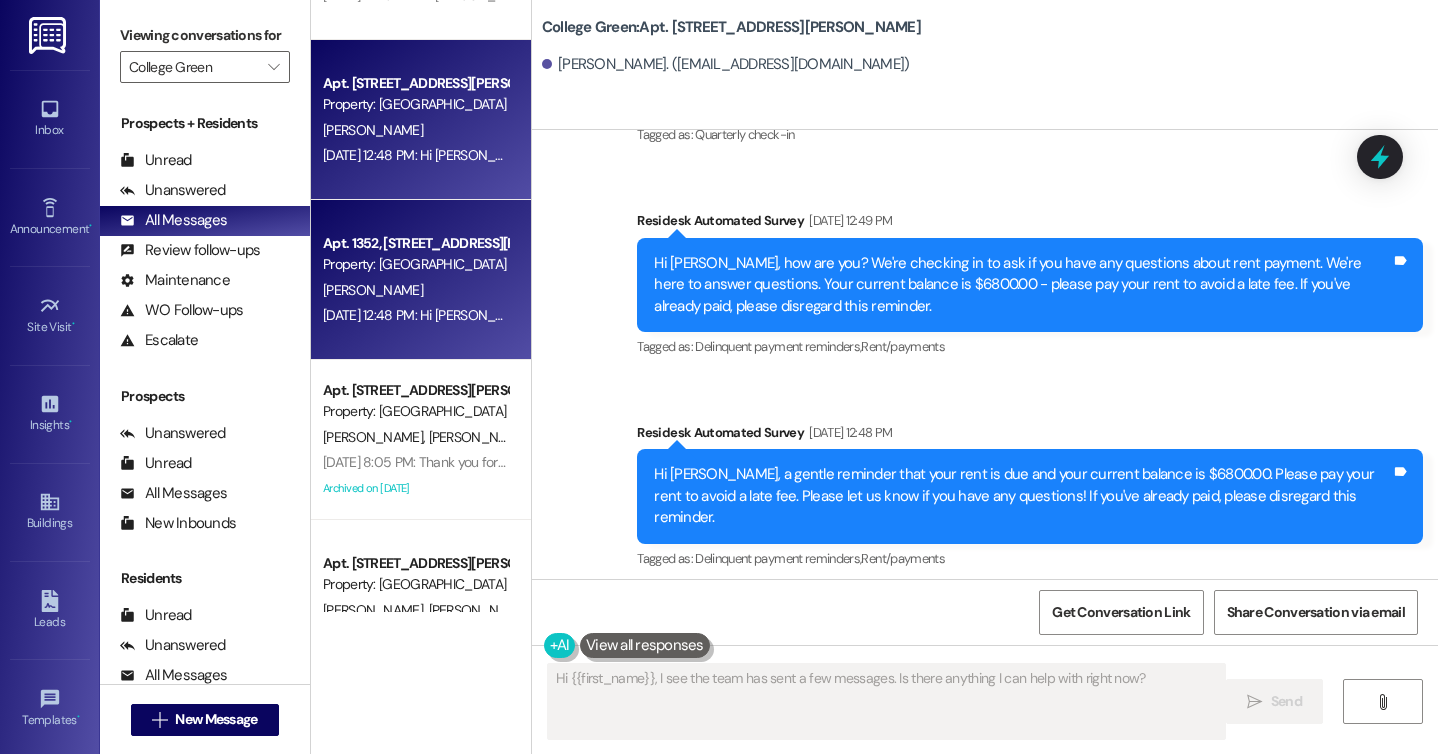 click on "[PERSON_NAME]" at bounding box center [373, 290] 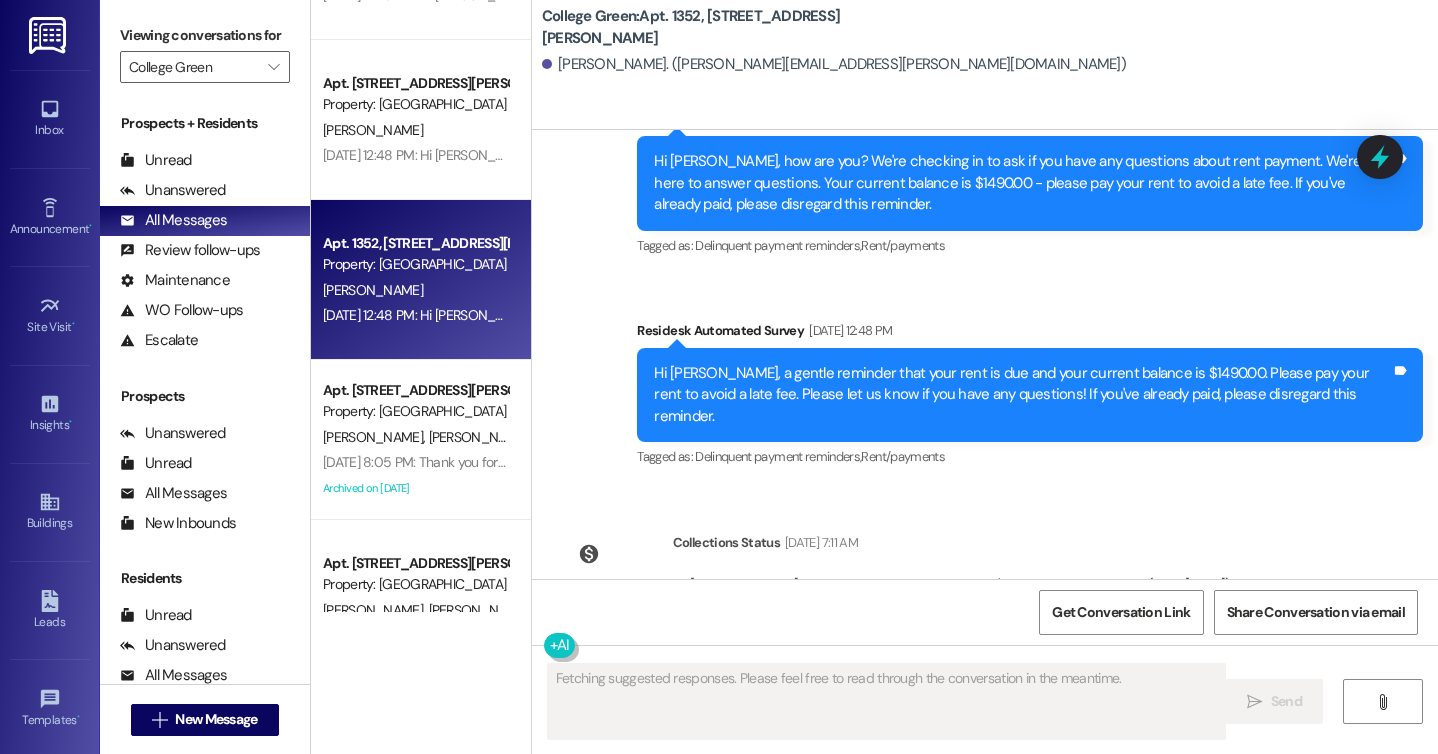 scroll, scrollTop: 483, scrollLeft: 0, axis: vertical 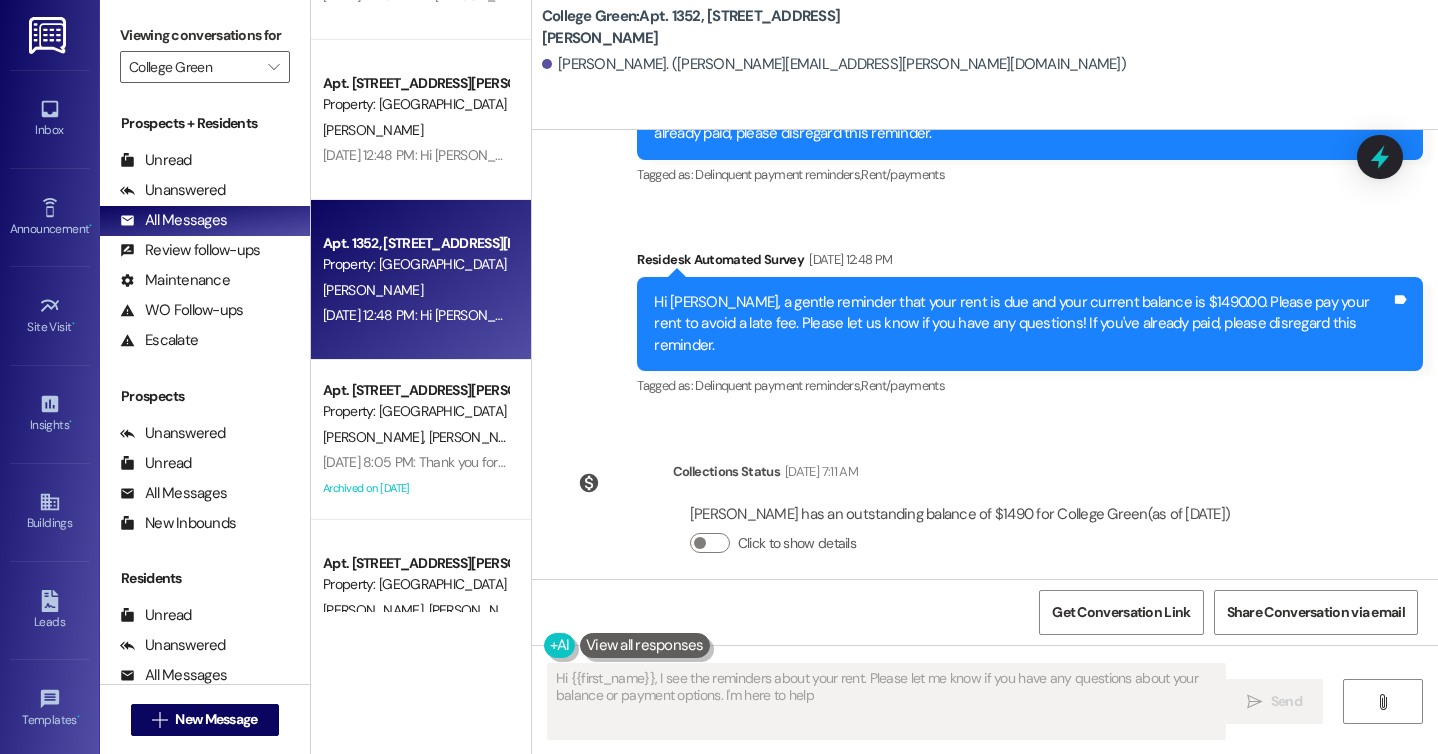 type on "Hi {{first_name}}, I see the reminders about your rent. Please let me know if you have any questions about your balance or payment options. I'm here to help!" 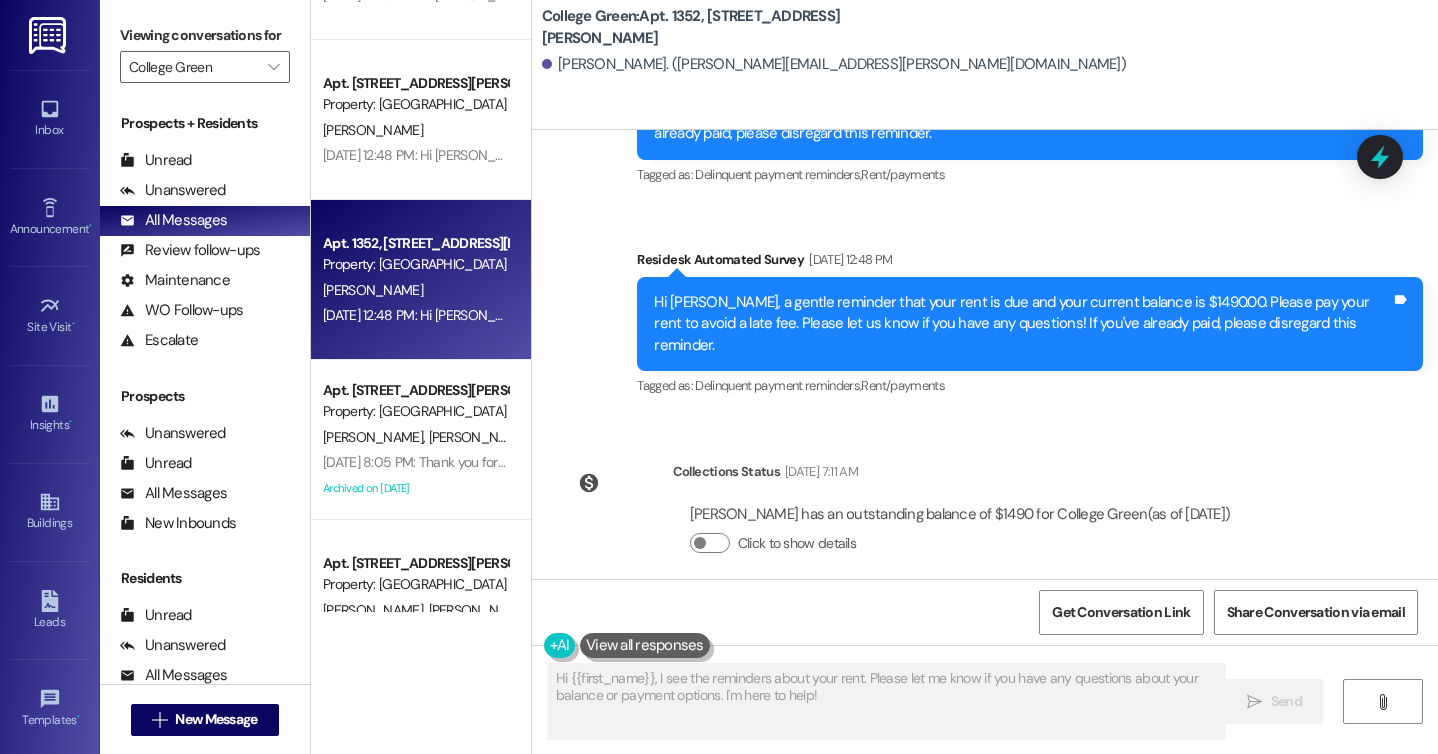 scroll, scrollTop: 0, scrollLeft: 0, axis: both 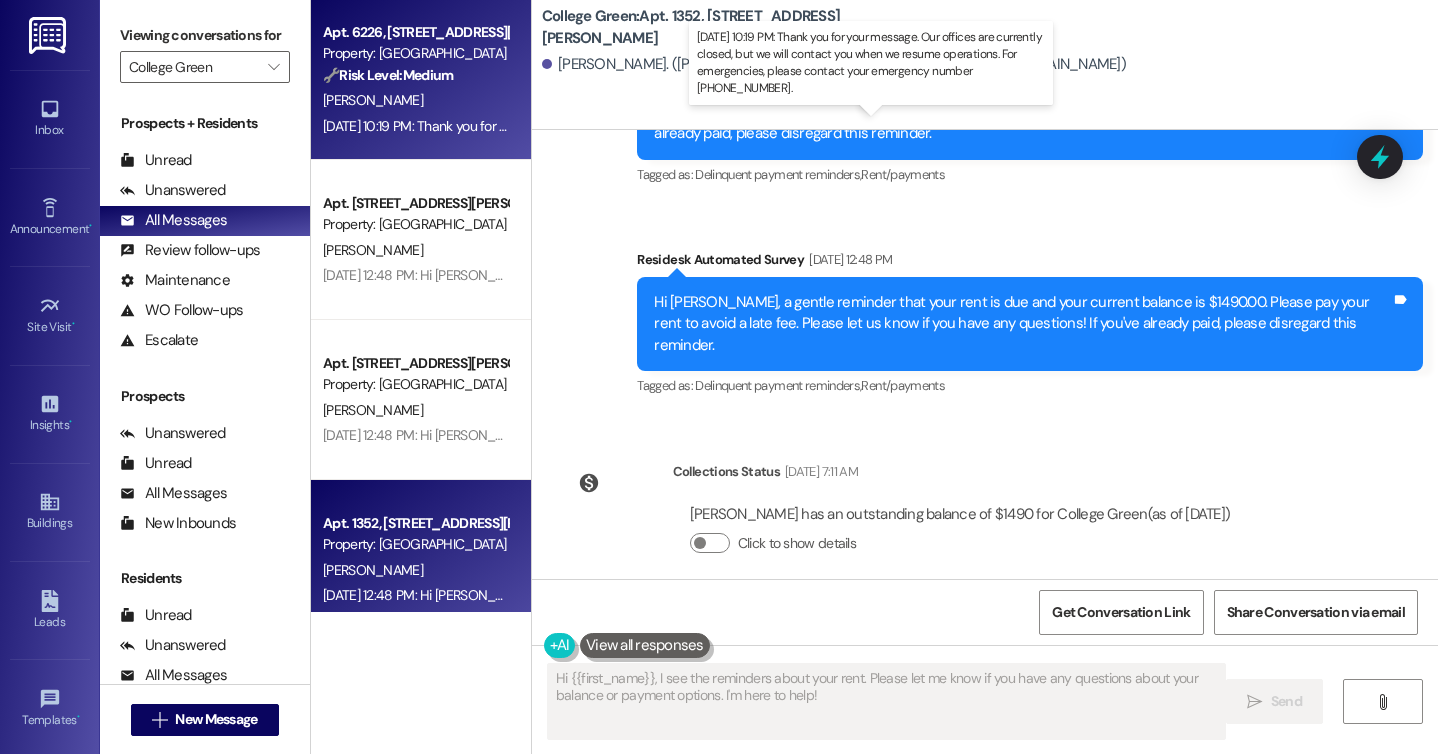 click on "[DATE] 10:19 PM: Thank you for your message. Our offices are currently closed, but we will contact you when we resume operations. For emergencies, please contact your emergency number 1-844-850-2648. [DATE] 10:19 PM: Thank you for your message. Our offices are currently closed, but we will contact you when we resume operations. For emergencies, please contact your emergency number [PHONE_NUMBER]." at bounding box center [929, 126] 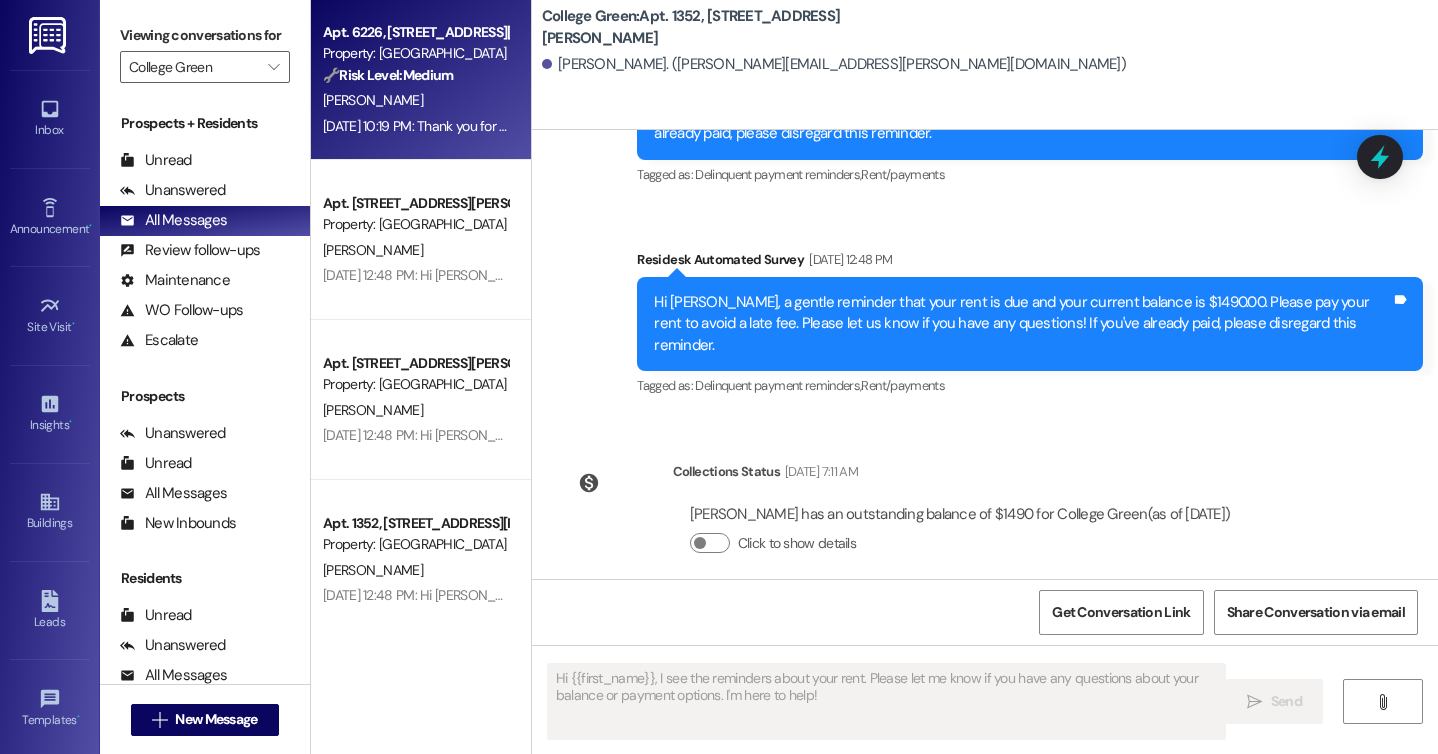 type on "Fetching suggested responses. Please feel free to read through the conversation in the meantime." 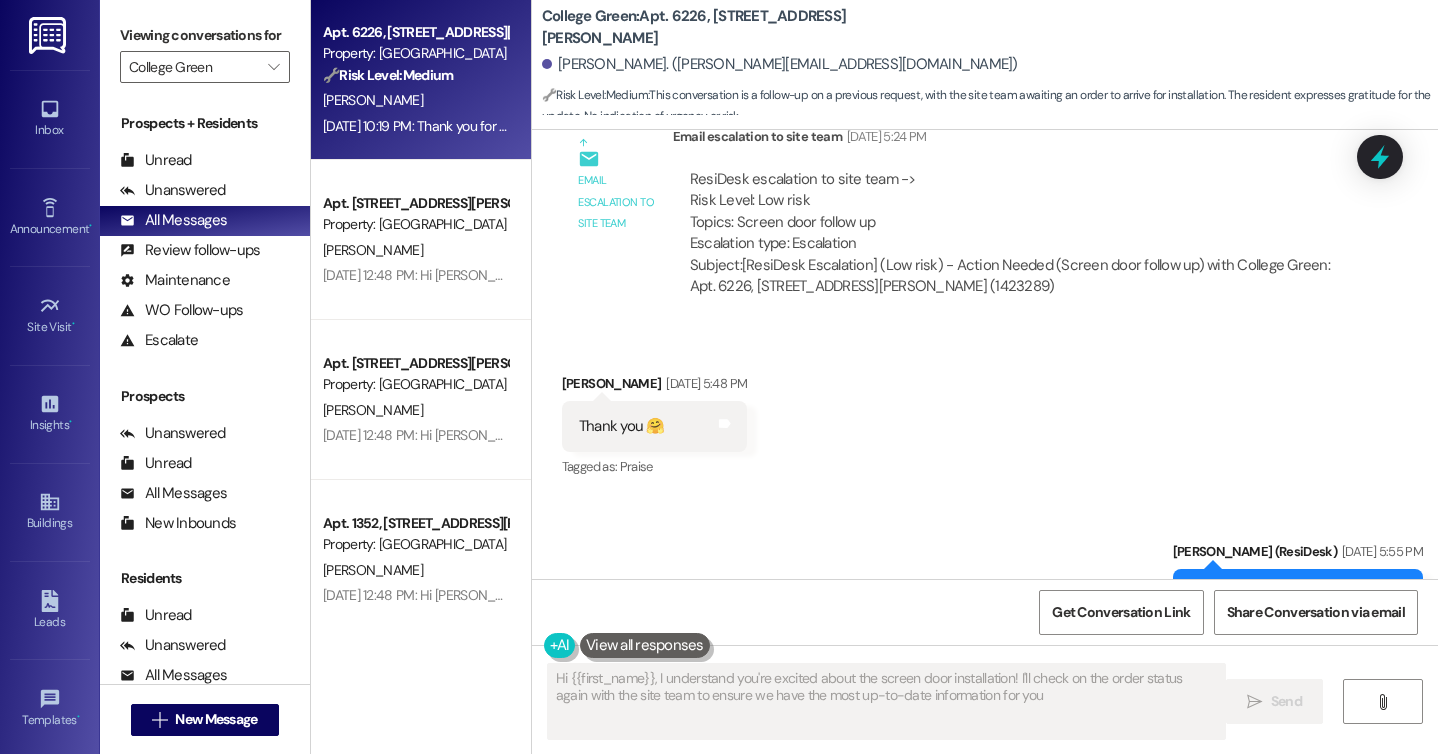 type on "Hi {{first_name}}, I understand you're excited about the screen door installation! I'll check on the order status again with the site team to ensure we have the most up-to-date information for you." 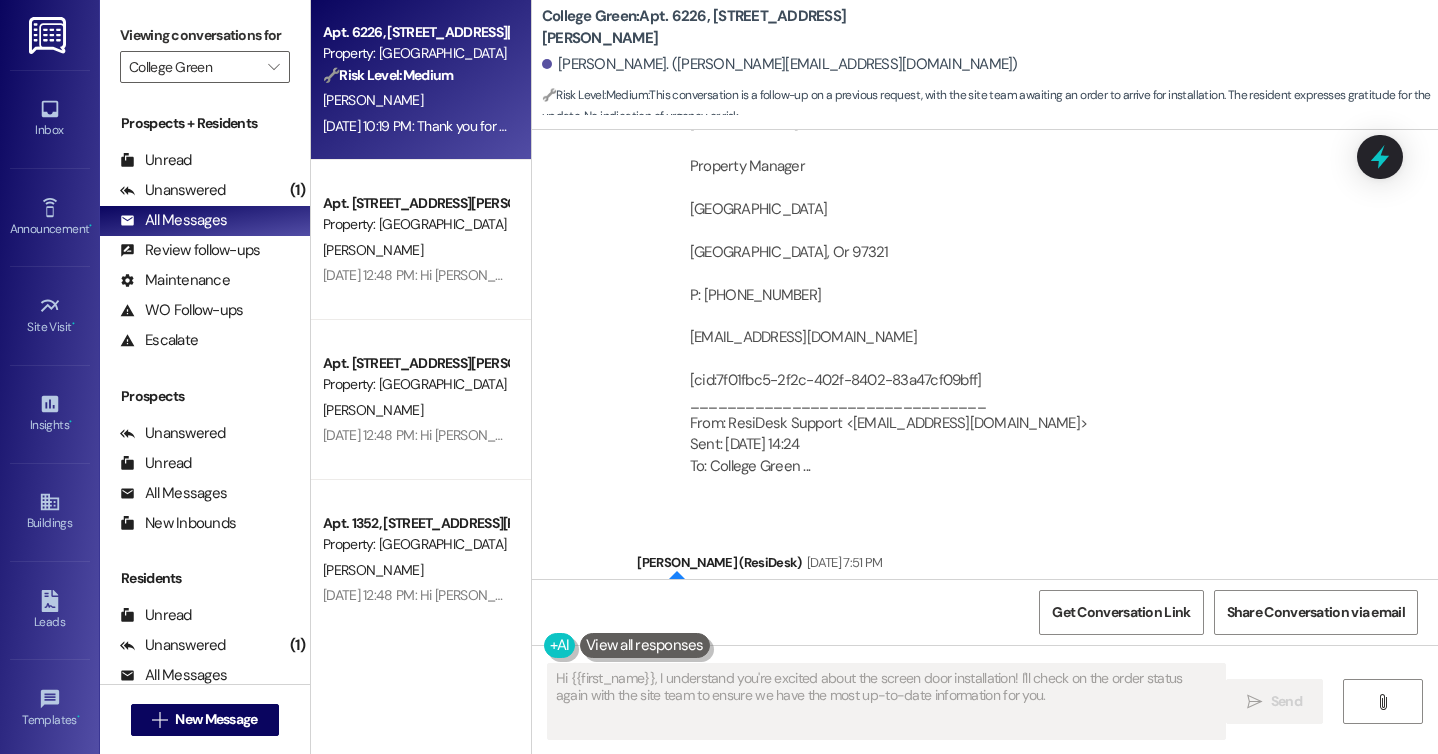scroll, scrollTop: 2051, scrollLeft: 0, axis: vertical 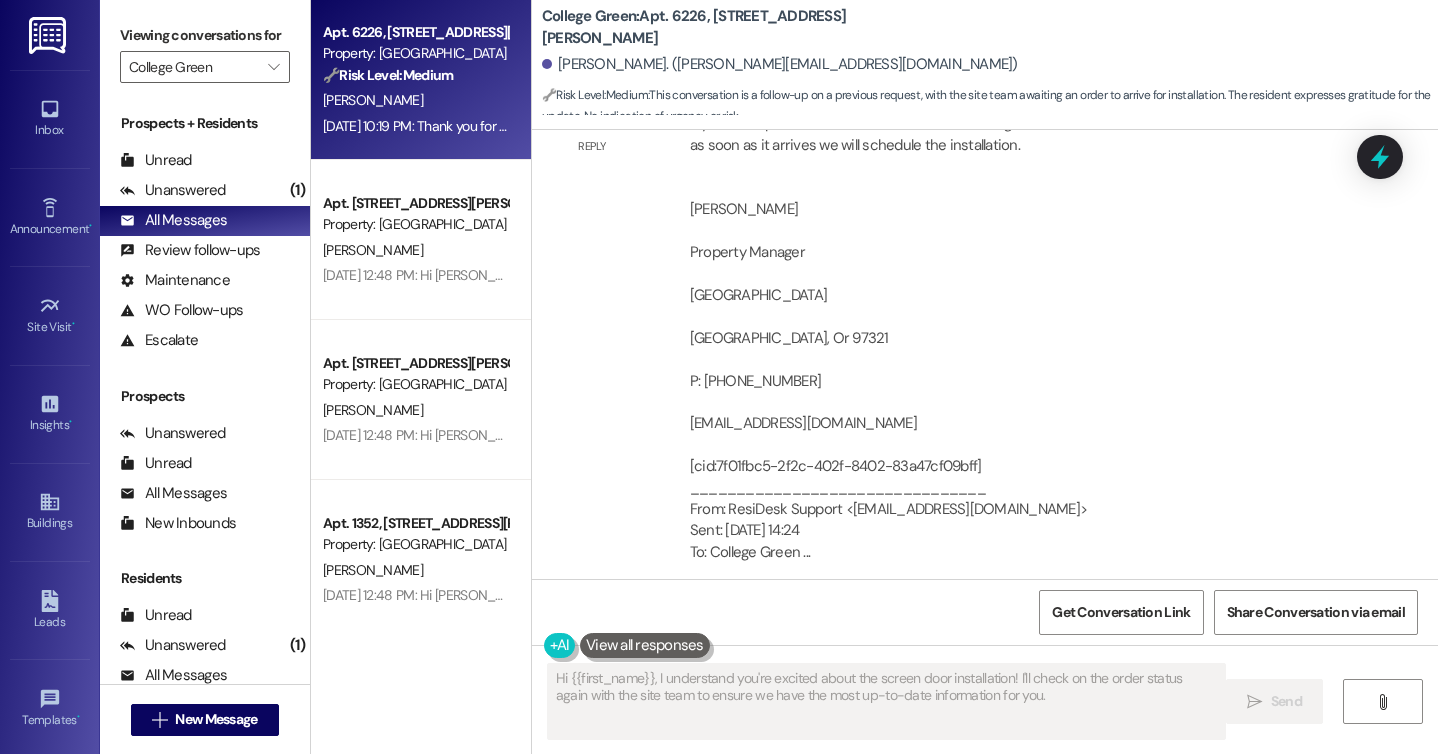 click on "[PERSON_NAME]. ([PERSON_NAME][EMAIL_ADDRESS][DOMAIN_NAME])" at bounding box center [990, 65] 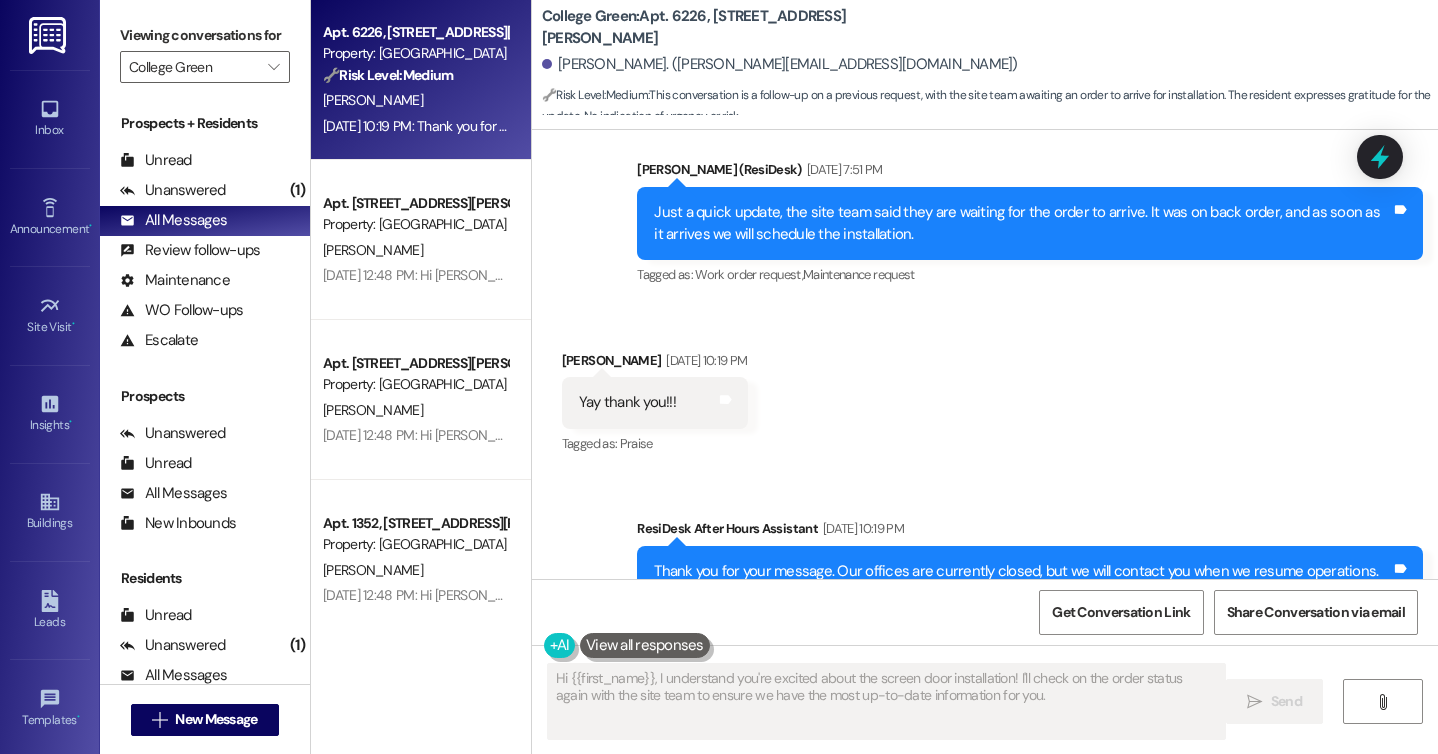 scroll, scrollTop: 2533, scrollLeft: 0, axis: vertical 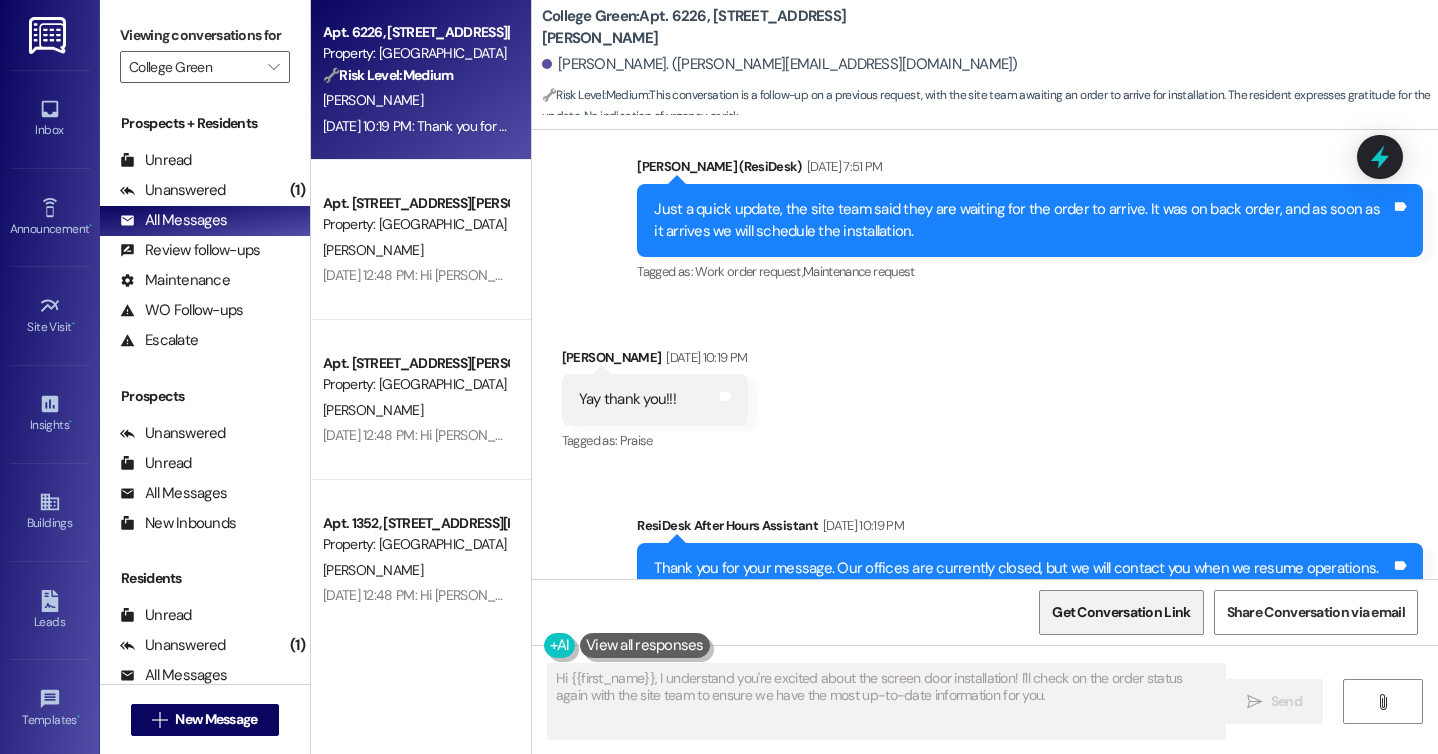 click on "Get Conversation Link" at bounding box center [1121, 612] 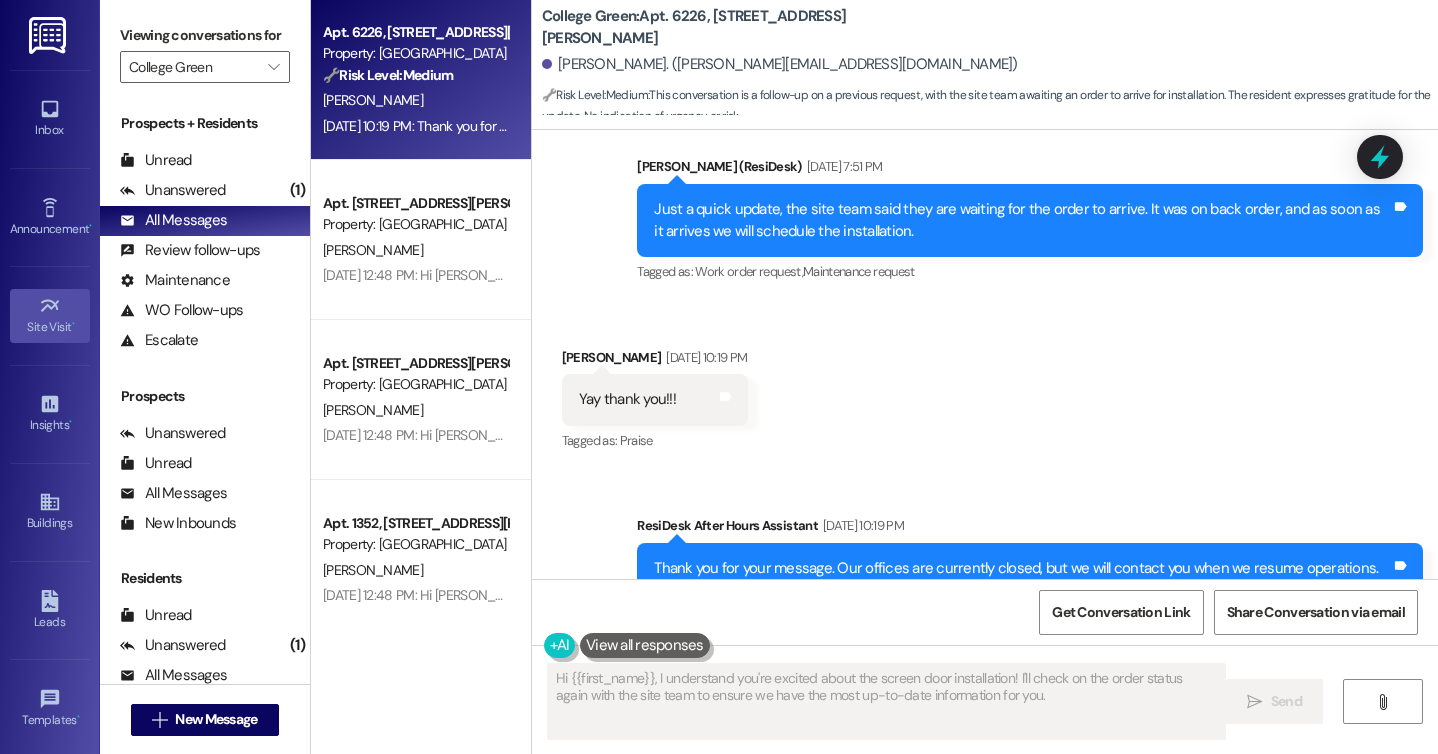 click on "Site Visit   •" at bounding box center (50, 327) 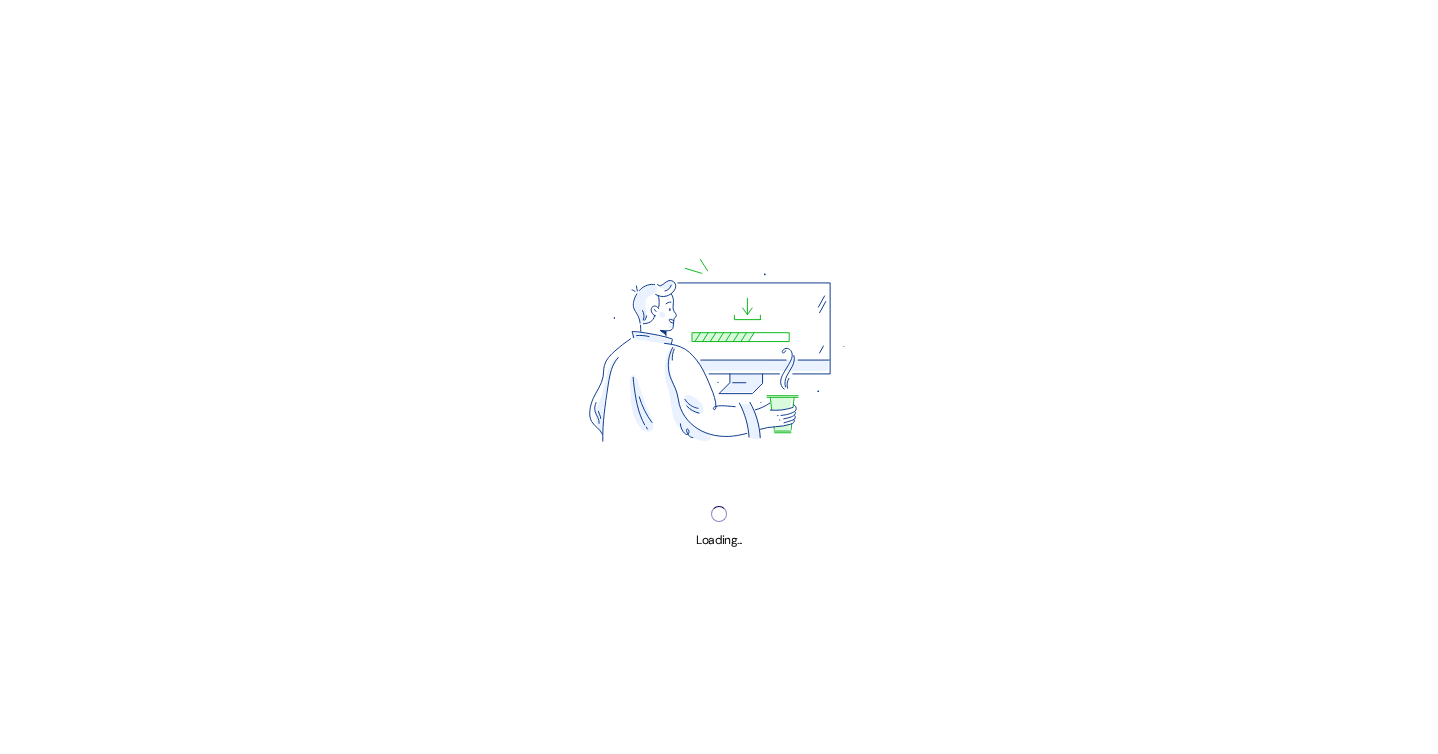 scroll, scrollTop: 0, scrollLeft: 0, axis: both 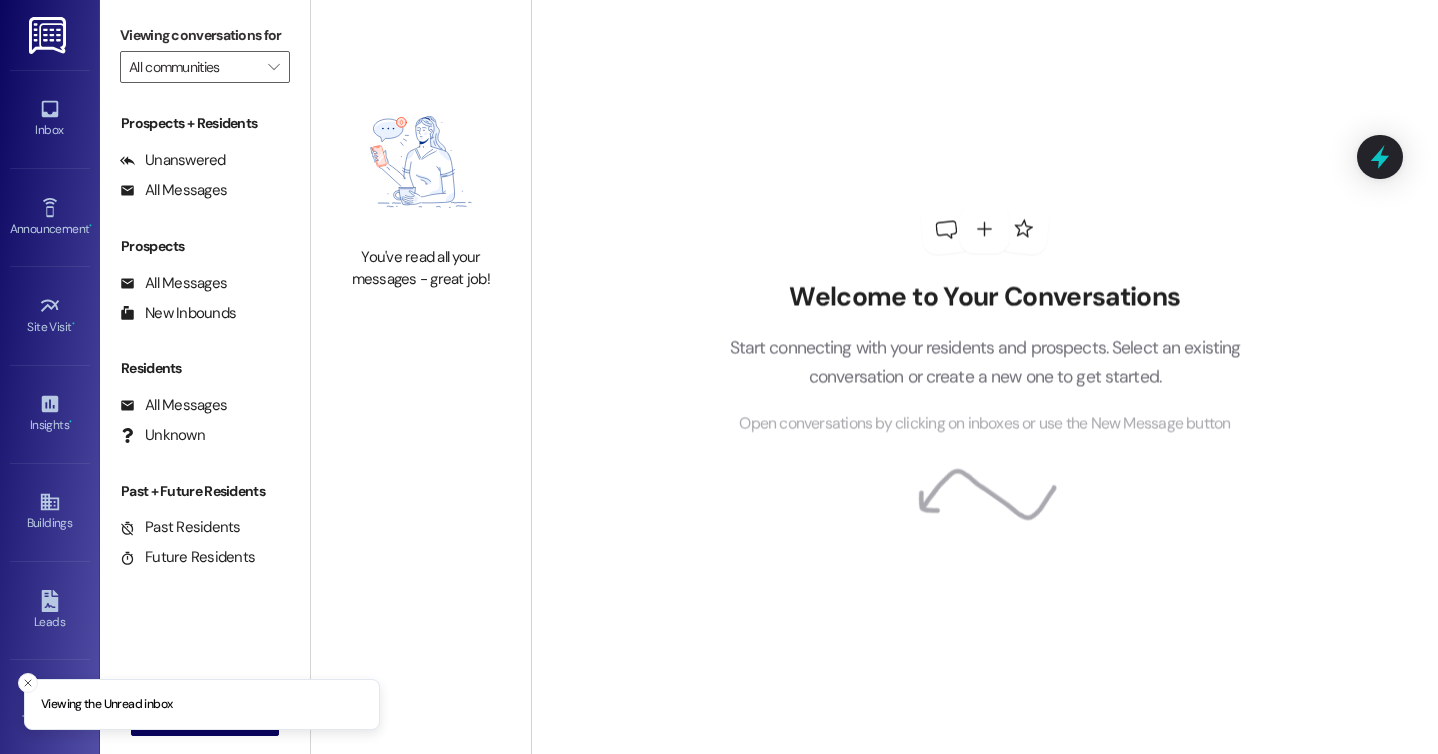 type on "The Scholls Apartments" 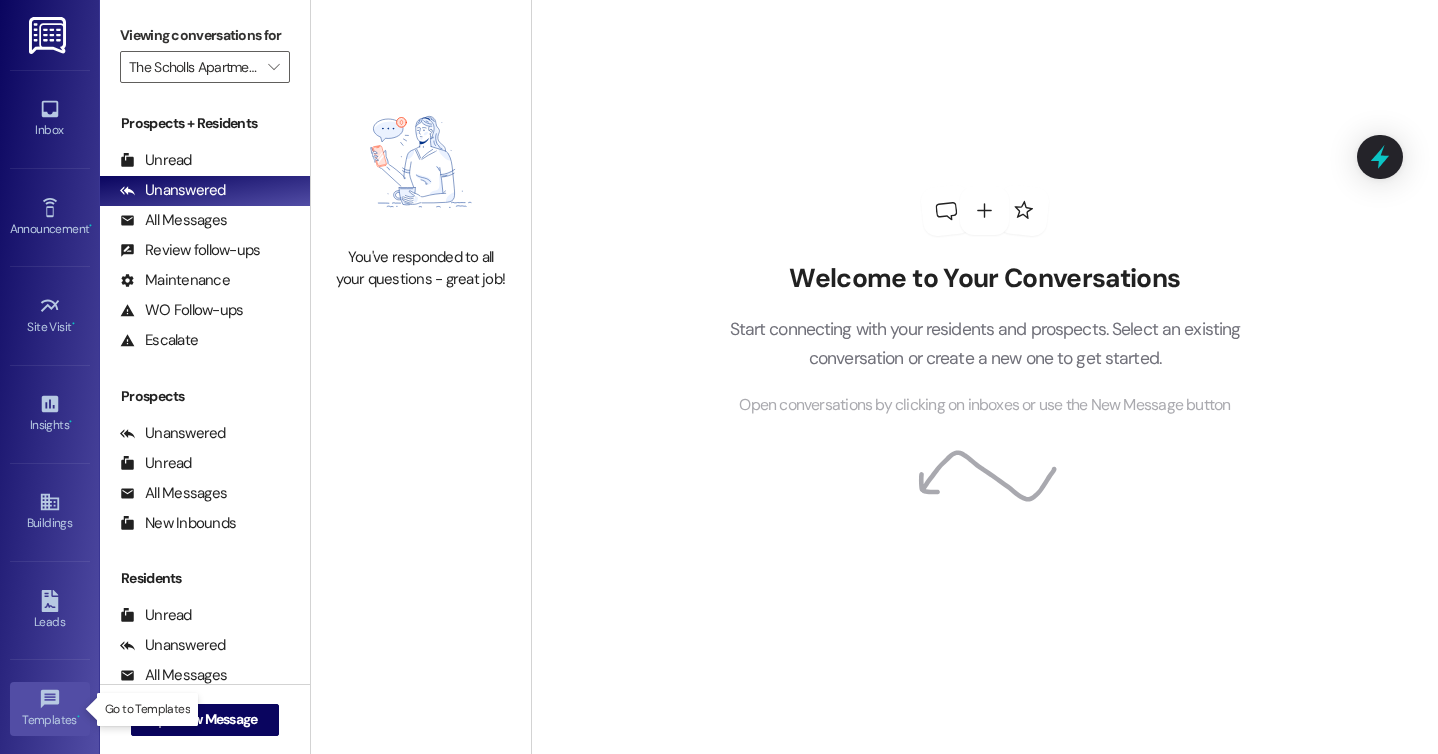 scroll, scrollTop: 200, scrollLeft: 0, axis: vertical 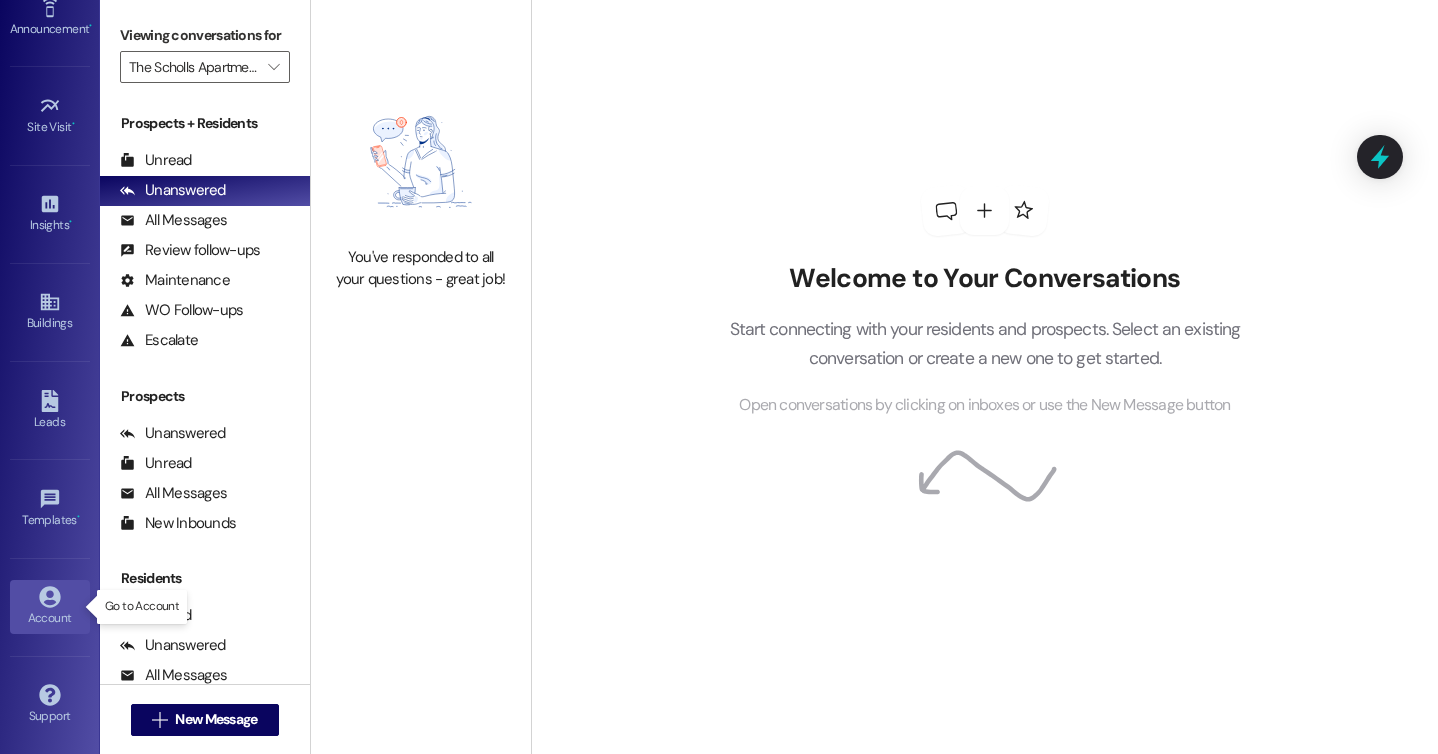 click 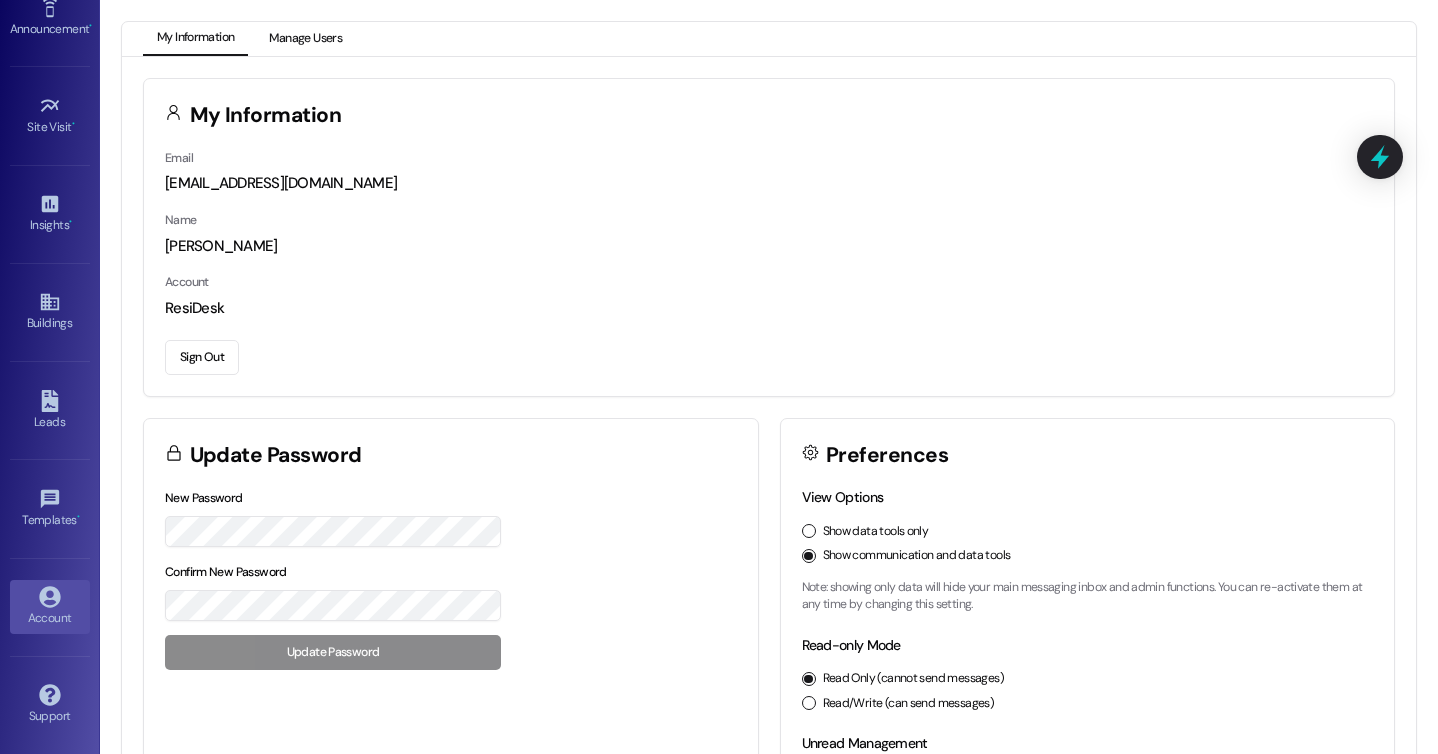 click on "Manage Users" at bounding box center [305, 39] 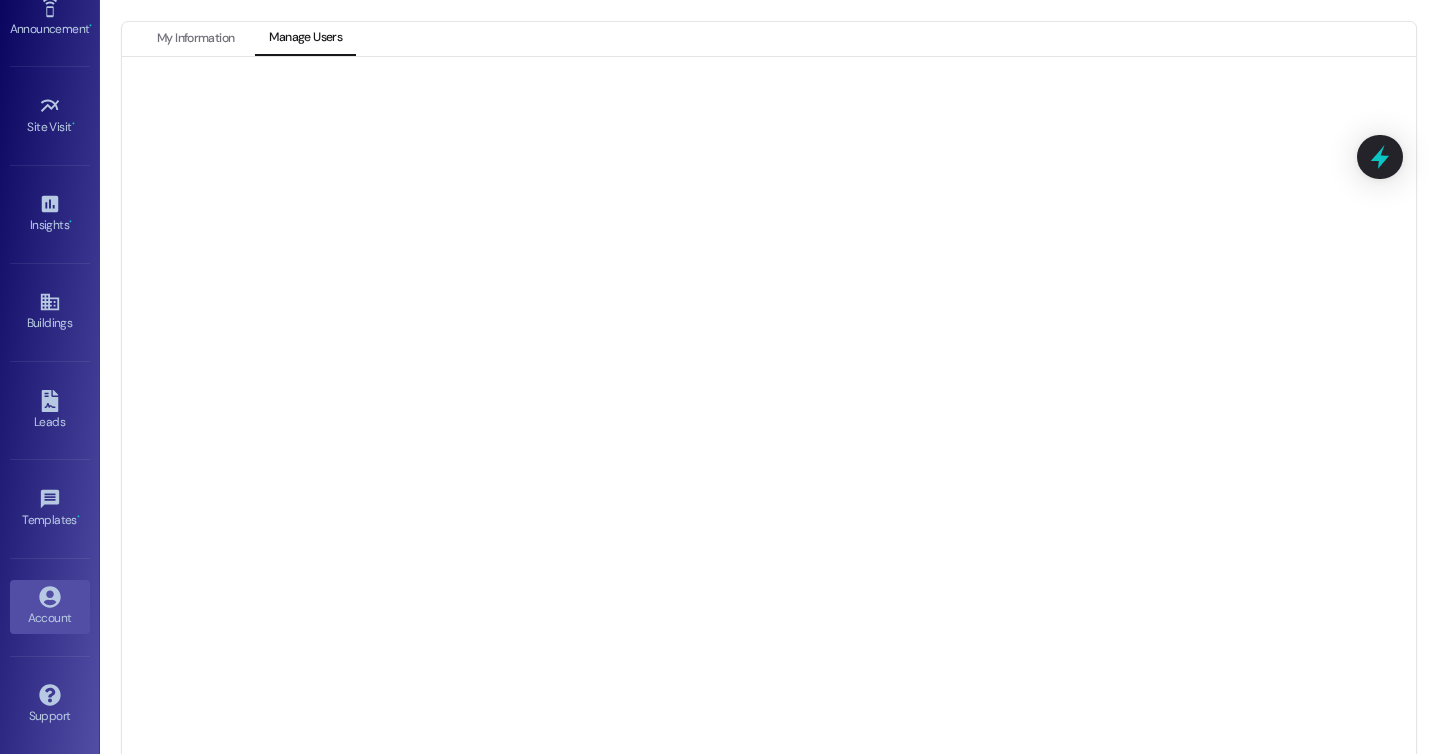 scroll, scrollTop: 0, scrollLeft: 16, axis: horizontal 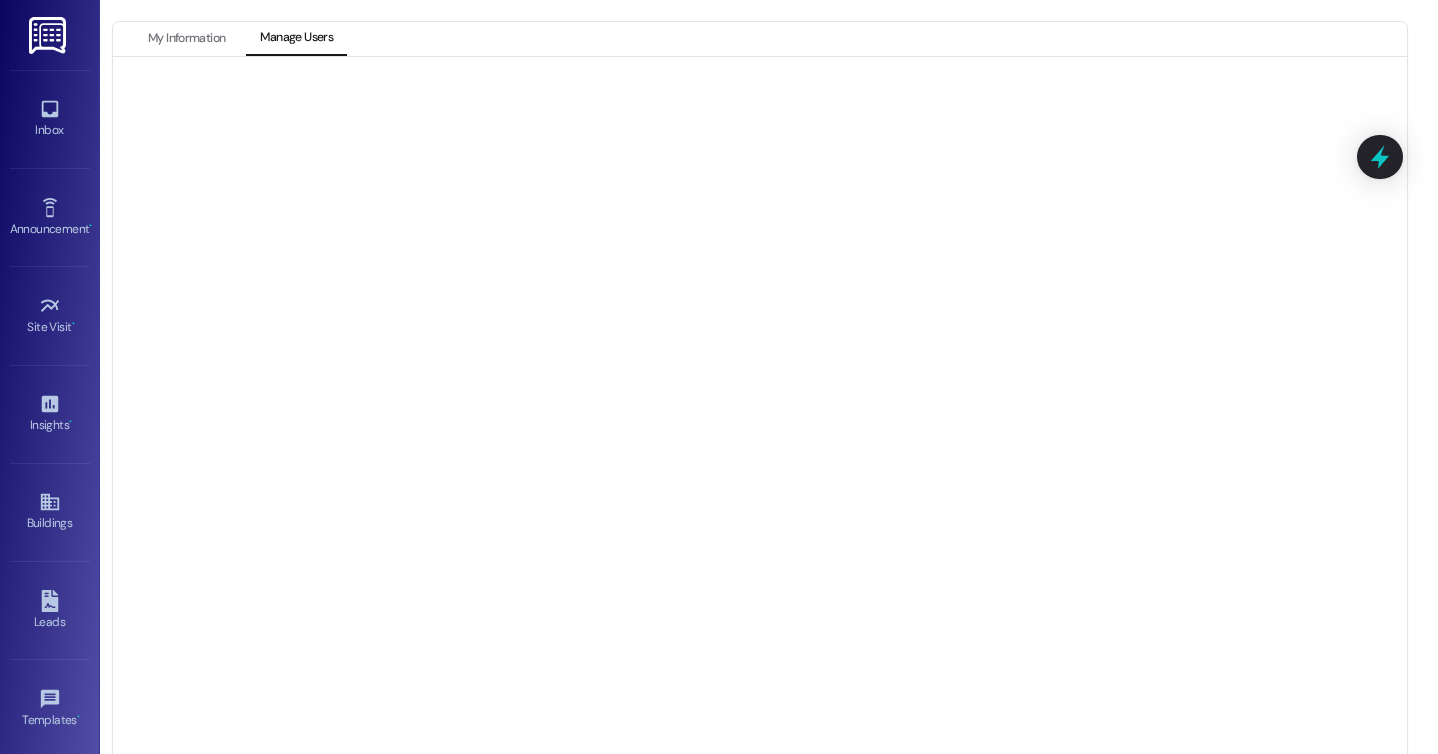 click at bounding box center [49, 35] 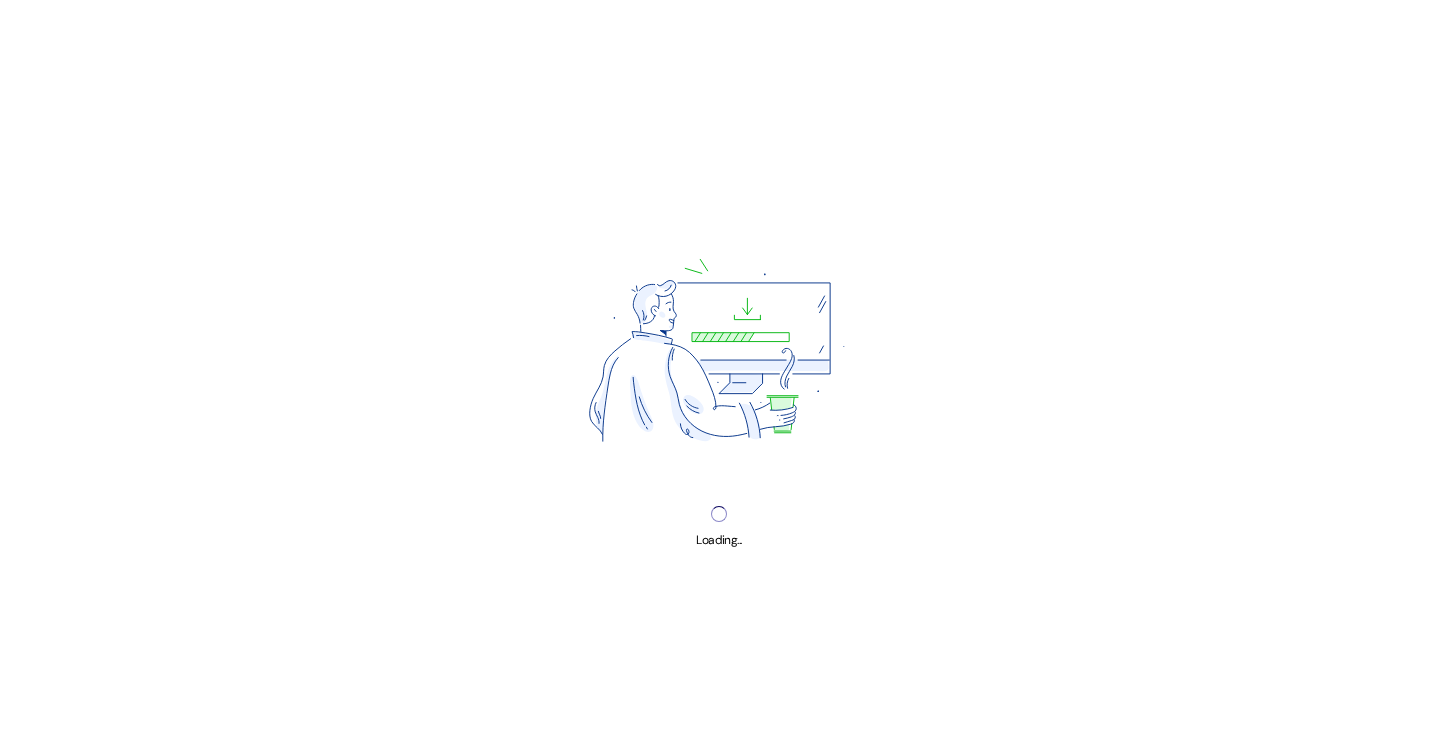 scroll, scrollTop: 0, scrollLeft: 0, axis: both 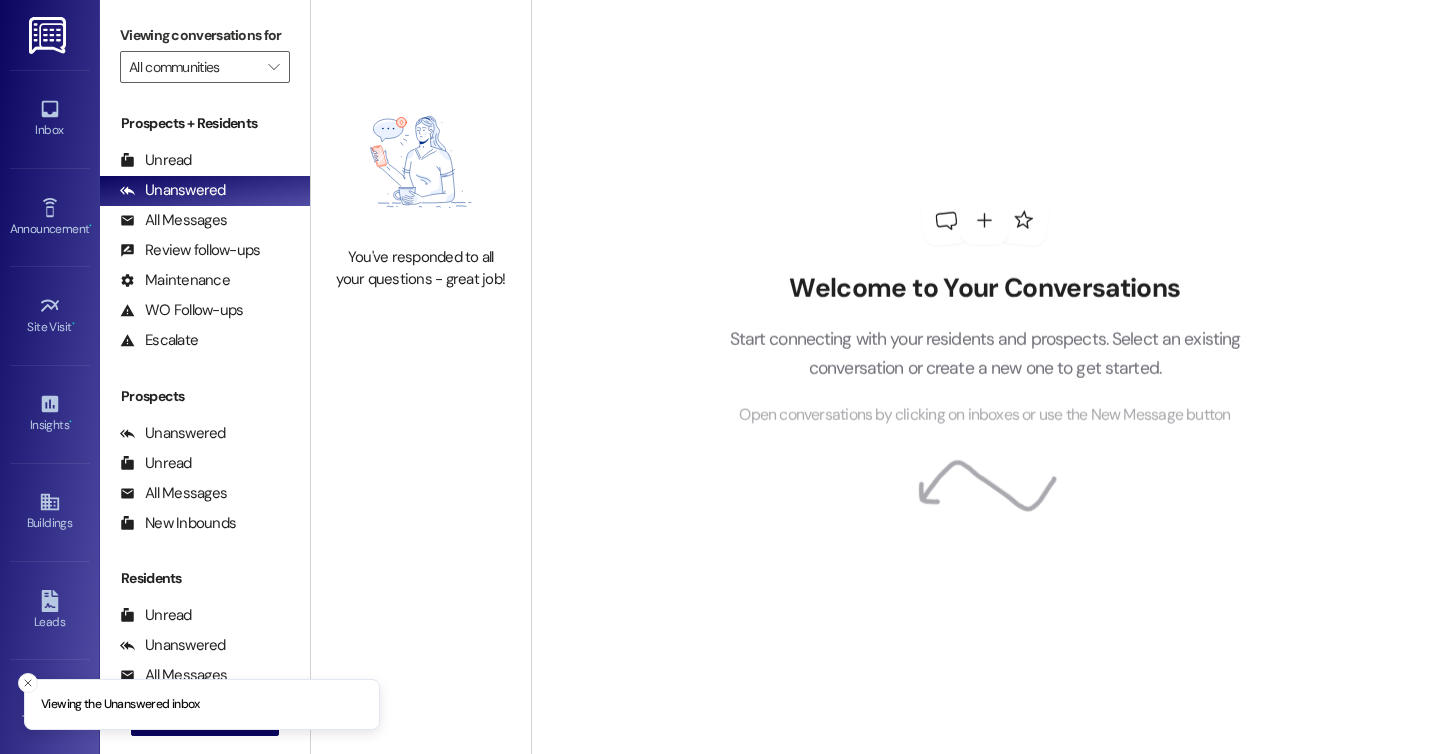 type on "College Green" 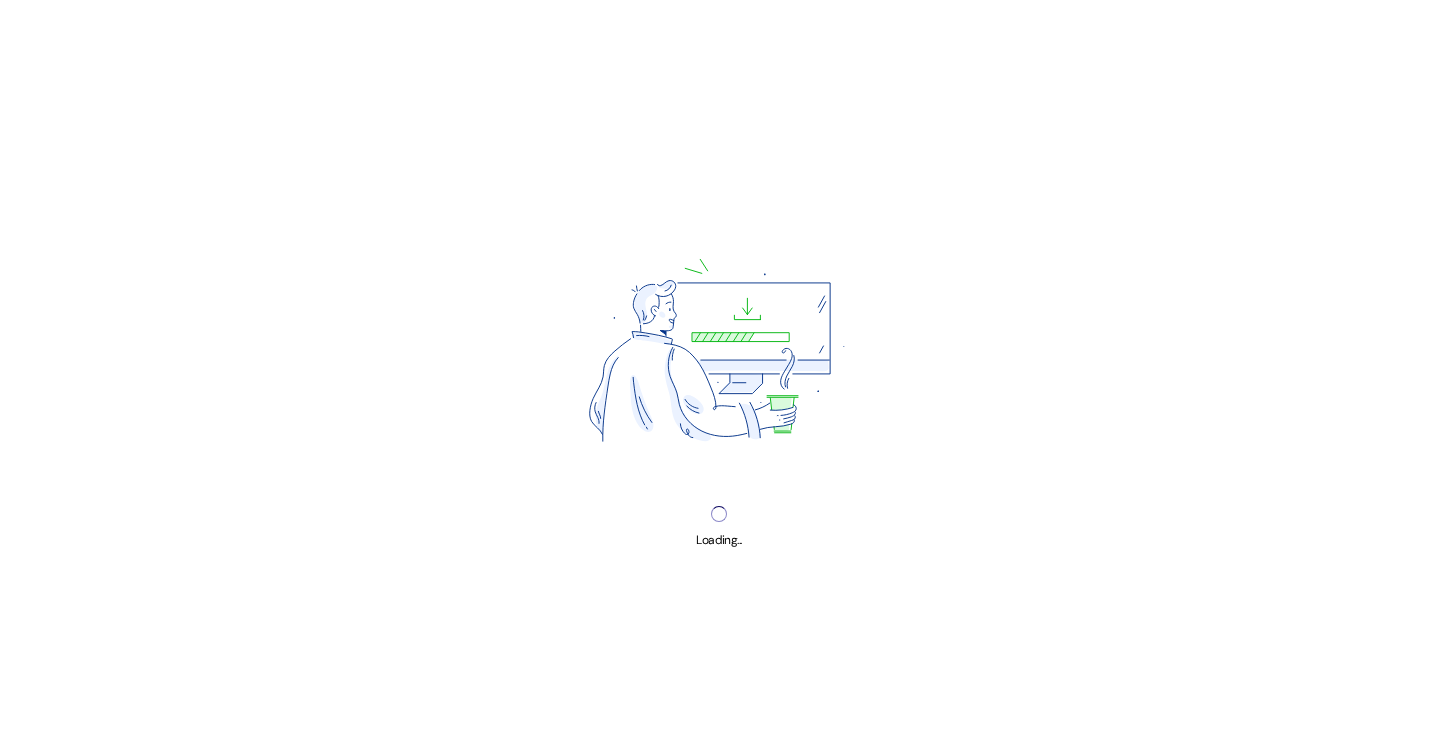 scroll, scrollTop: 0, scrollLeft: 0, axis: both 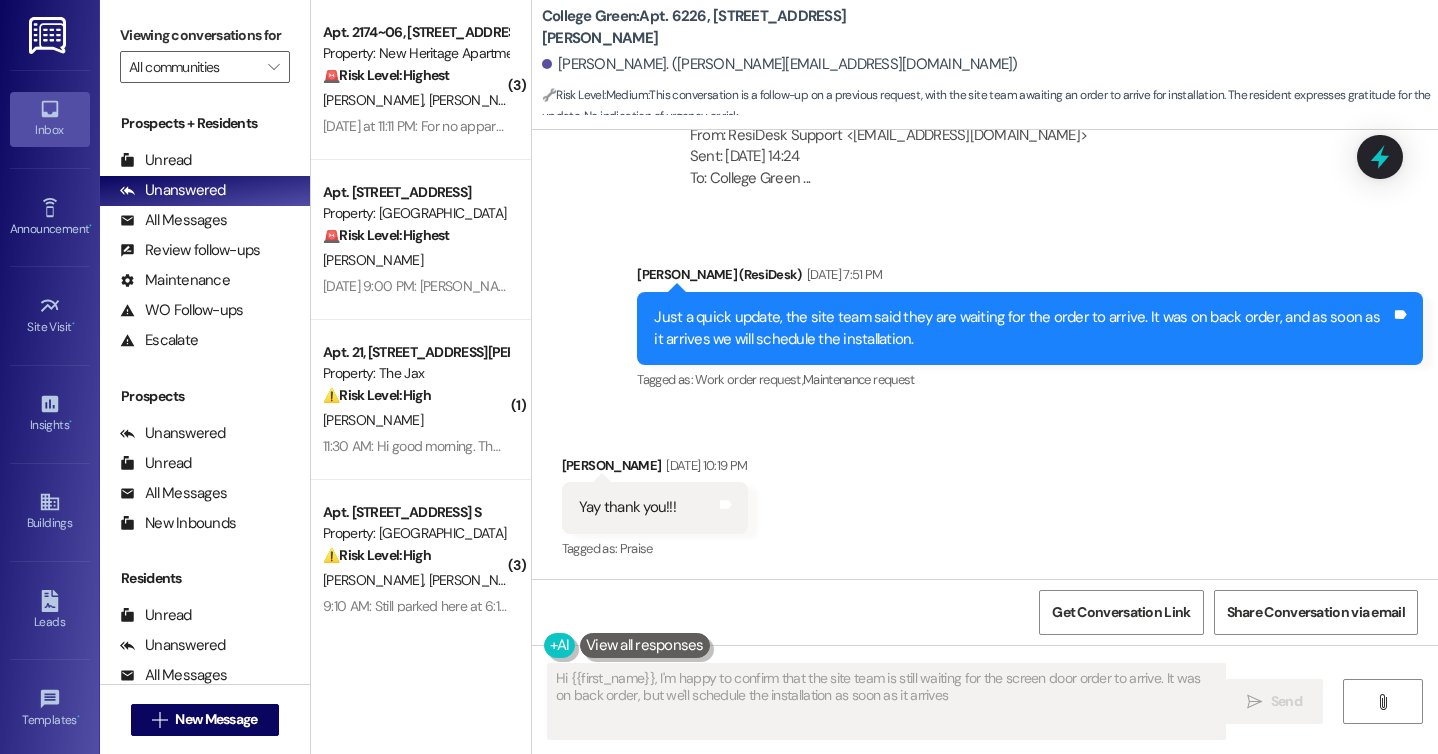 type on "Hi {{first_name}}, I'm happy to confirm that the site team is still waiting for the screen door order to arrive. It was on back order, but we'll schedule the installation as soon as it arrives!" 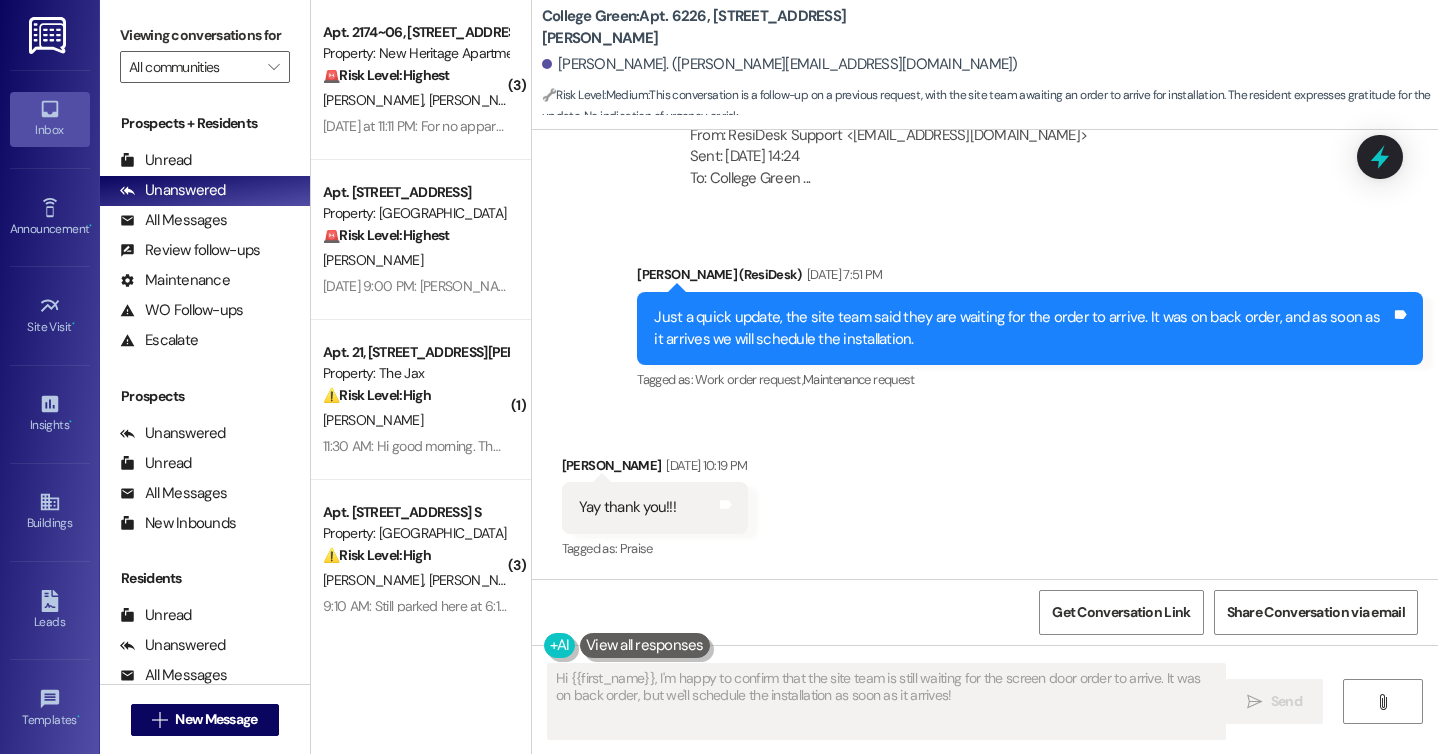 click at bounding box center (645, 645) 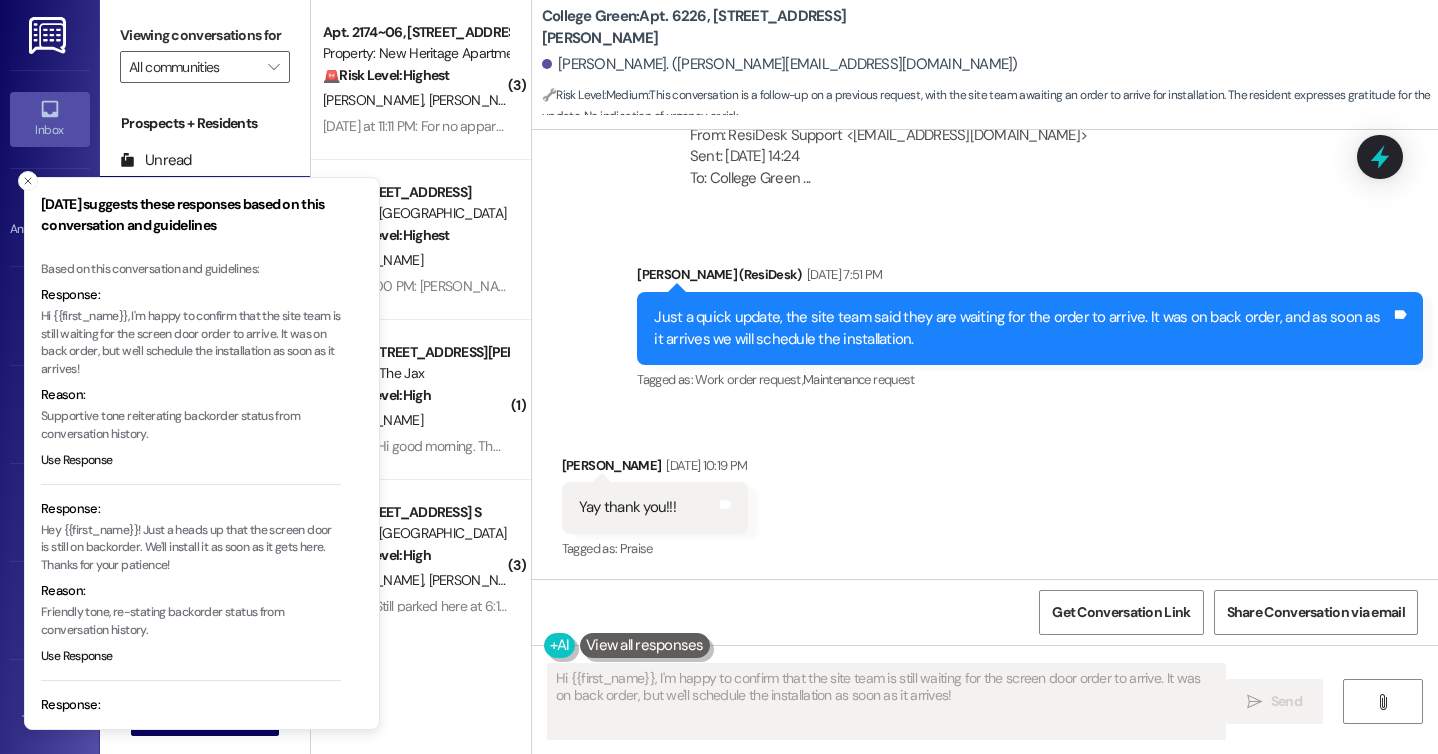 click on "Hi {{first_name}}, I'm happy to confirm that the site team is still waiting for the screen door order to arrive. It was on back order, but we'll schedule the installation as soon as it arrives!" at bounding box center [191, 343] 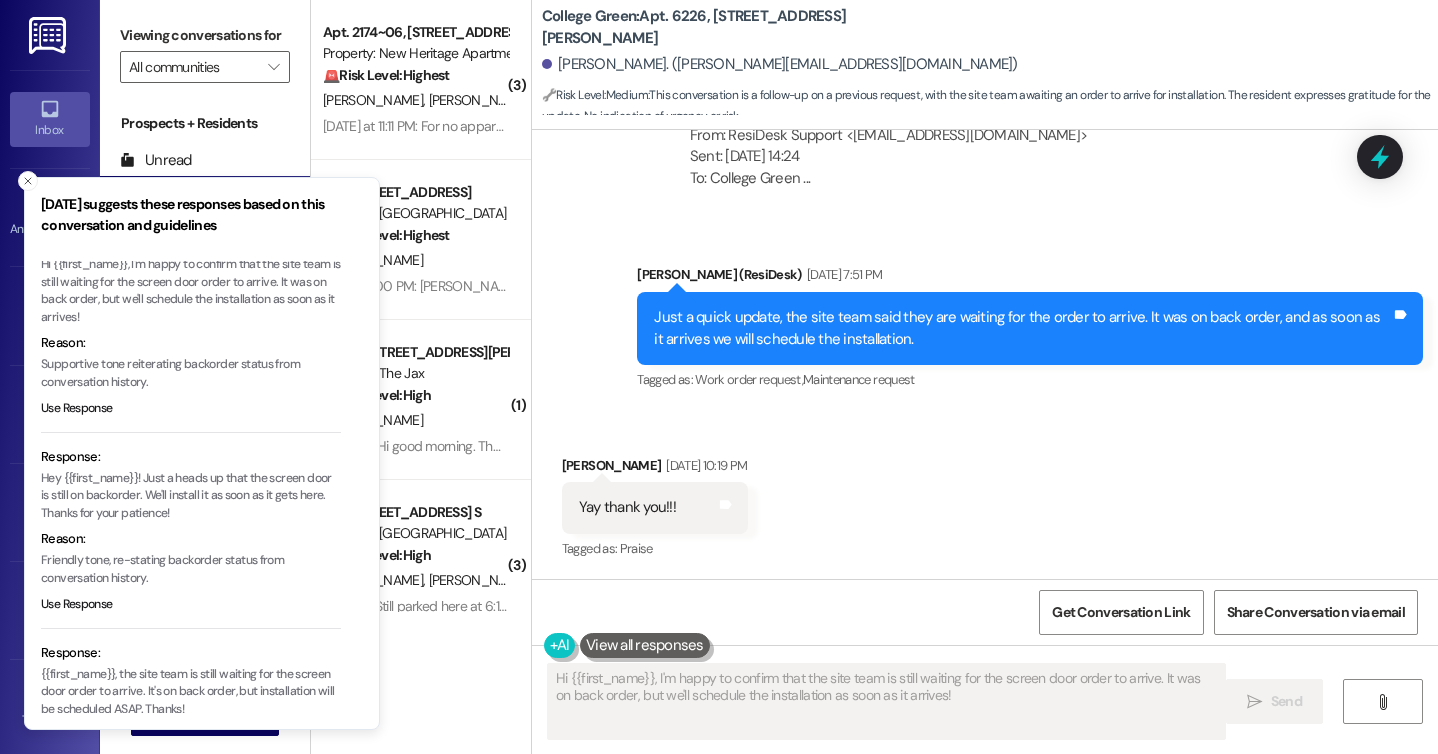 scroll, scrollTop: 162, scrollLeft: 0, axis: vertical 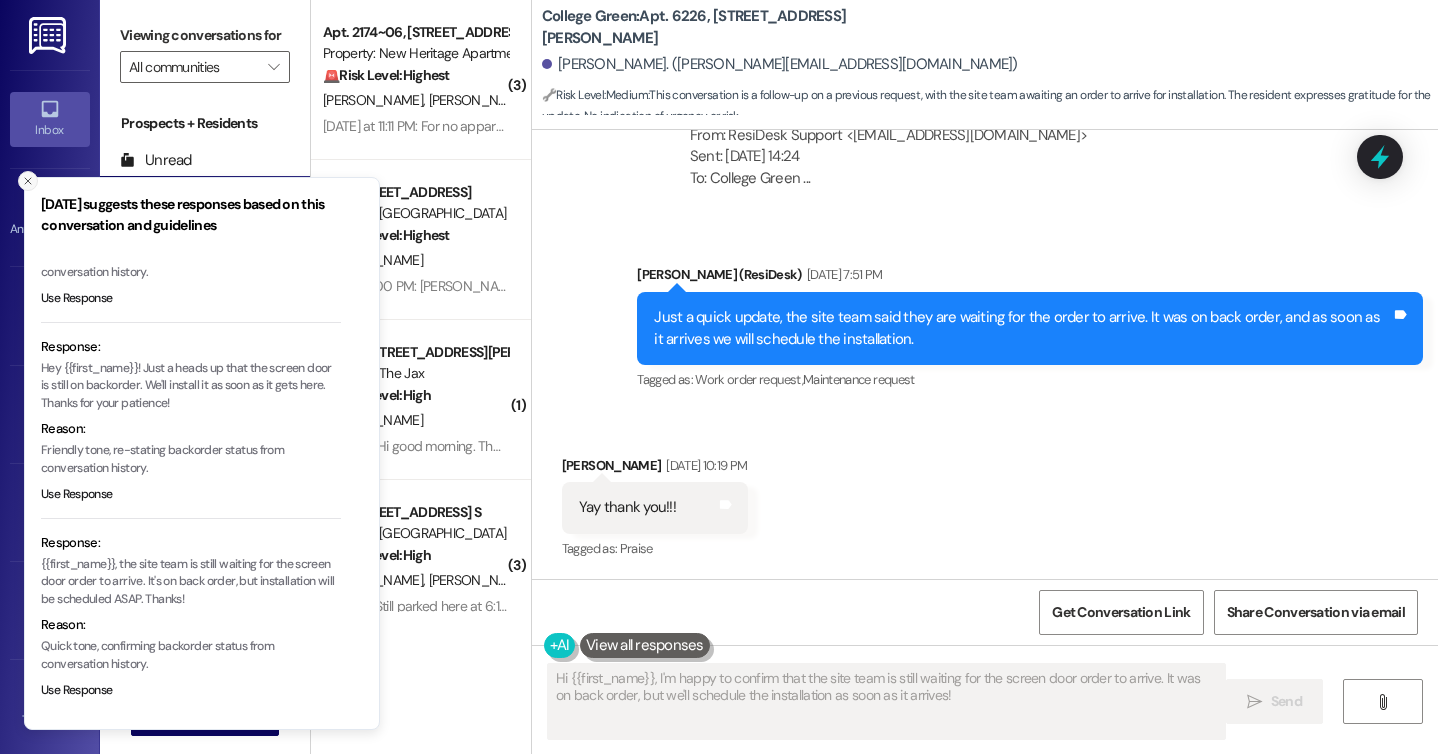 click 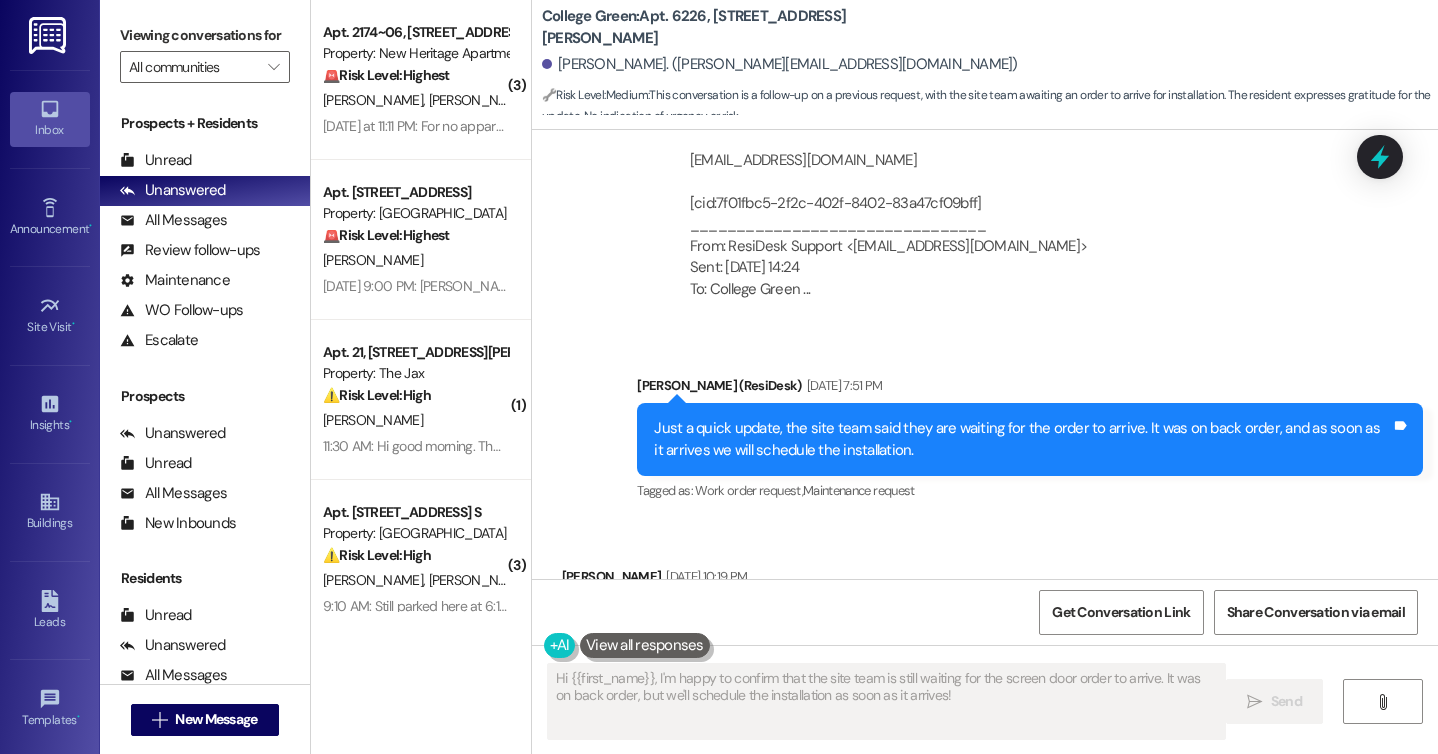 scroll, scrollTop: 2260, scrollLeft: 0, axis: vertical 